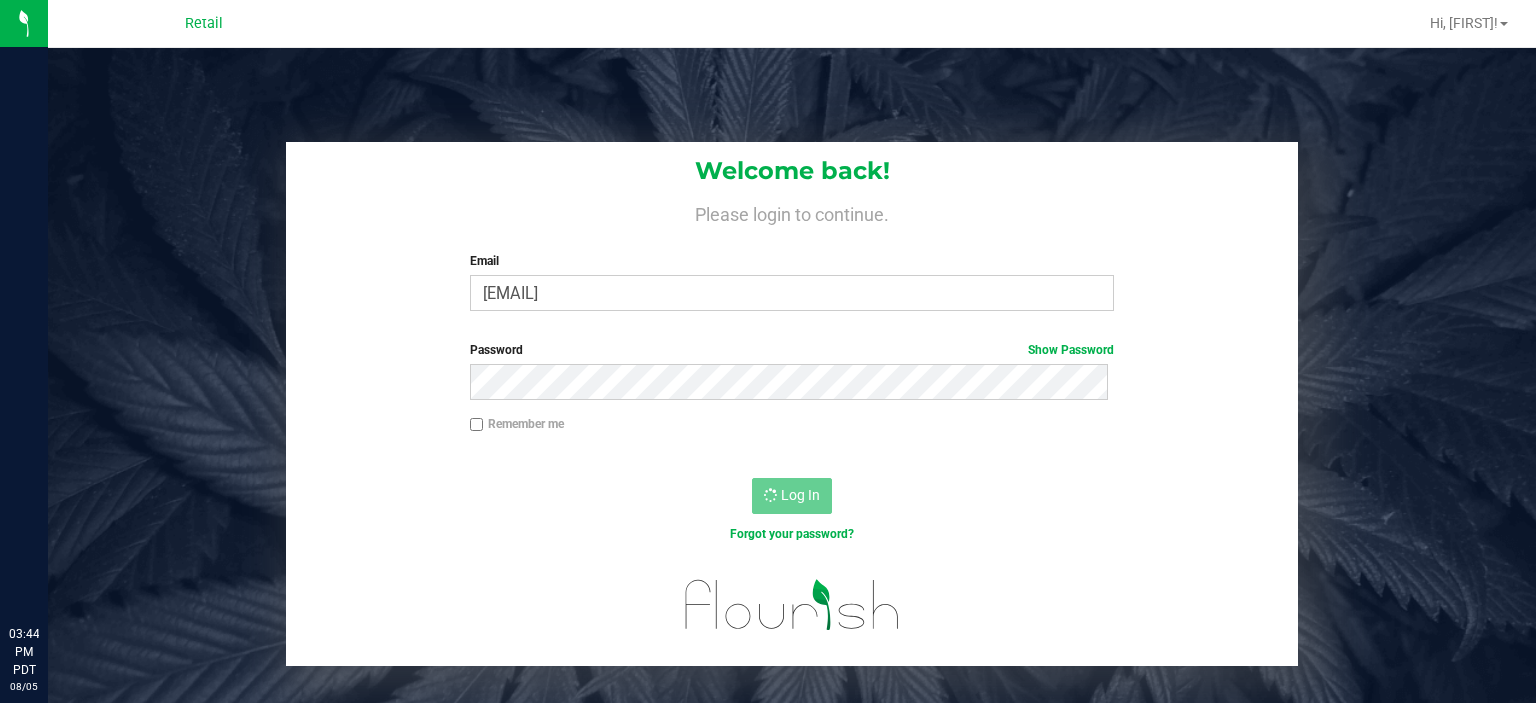 scroll, scrollTop: 0, scrollLeft: 0, axis: both 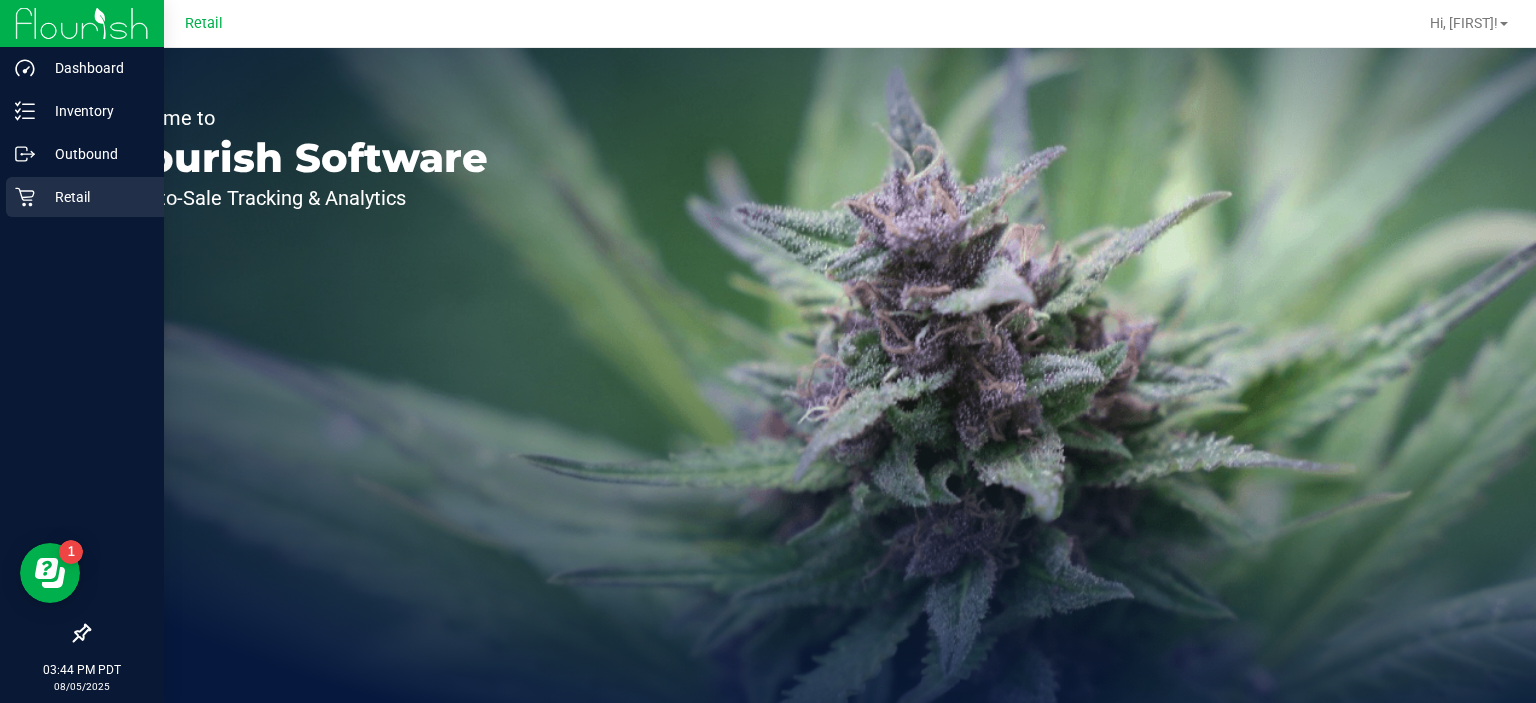 click 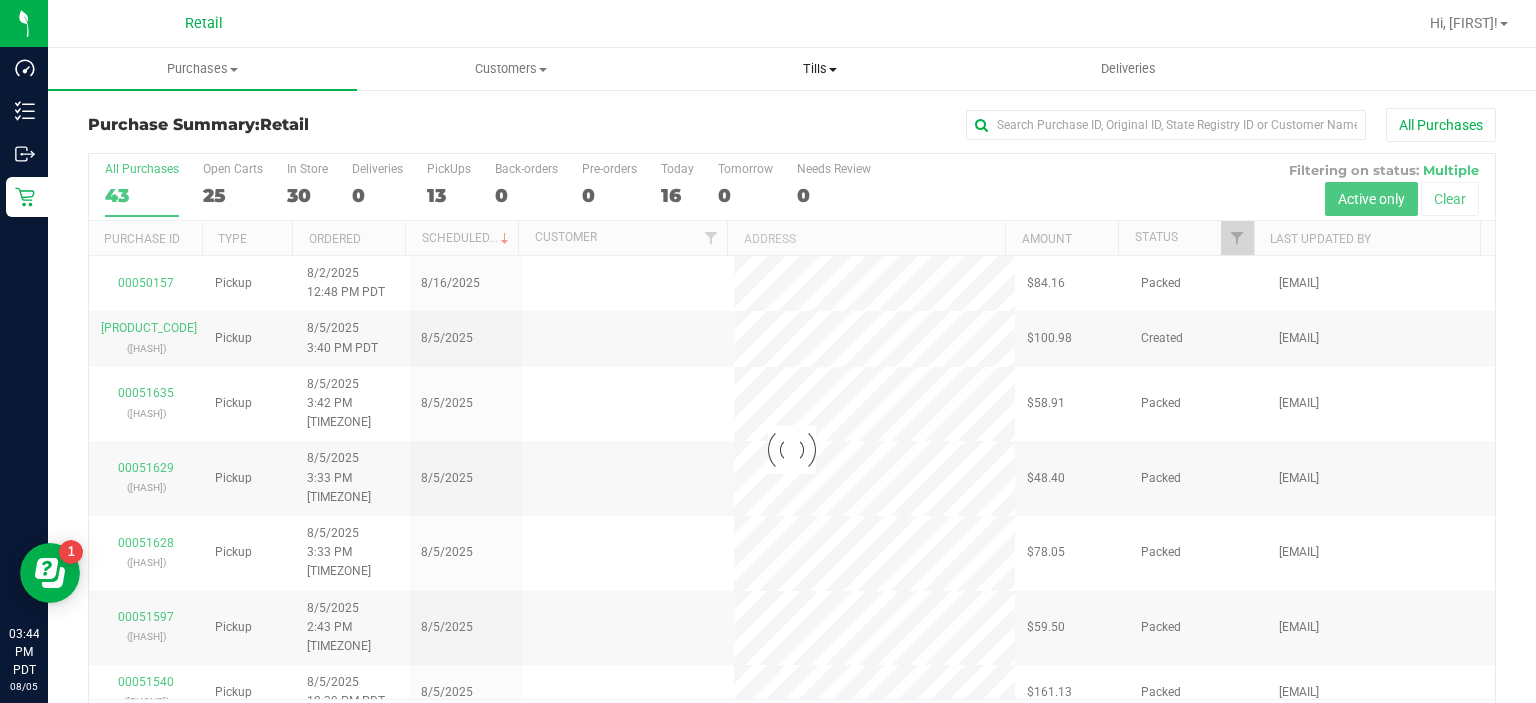 click at bounding box center (833, 70) 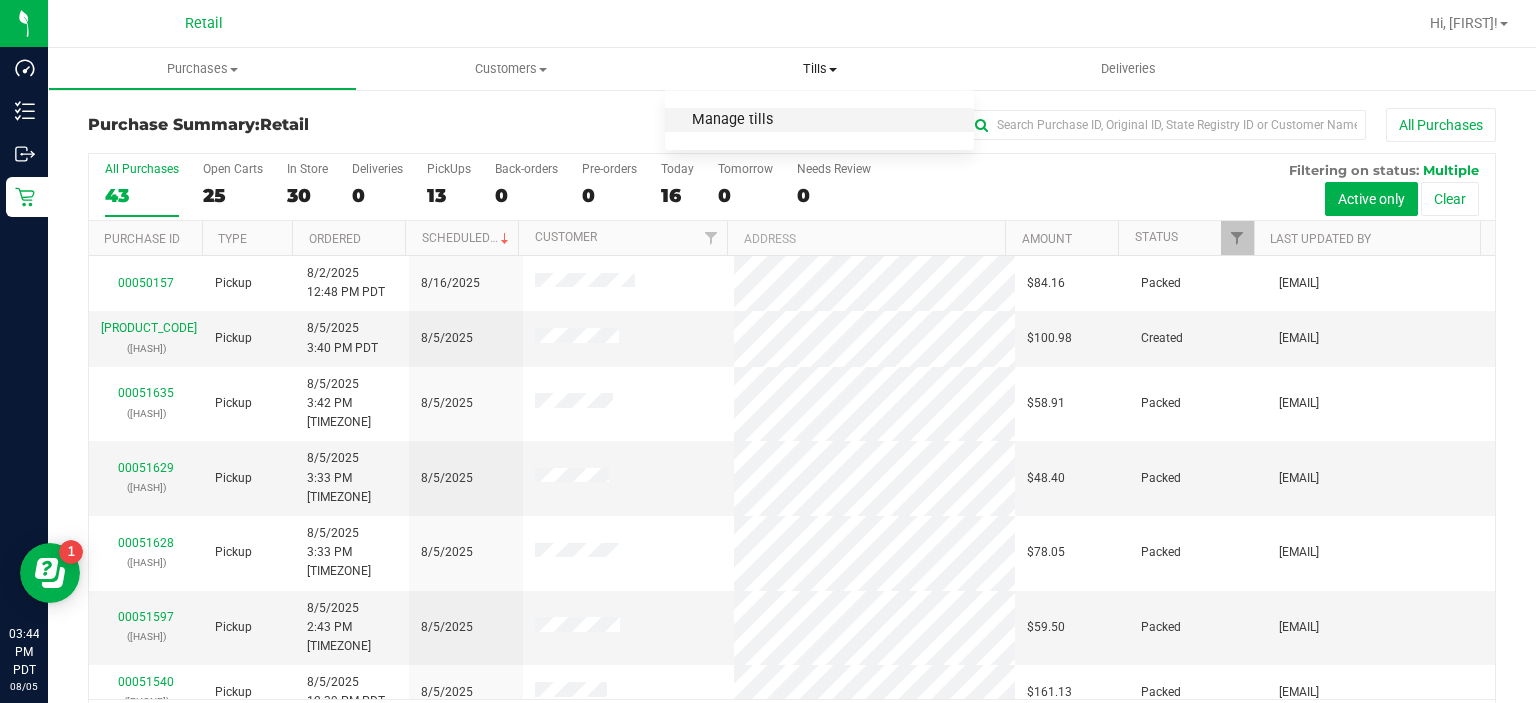 click on "Manage tills" at bounding box center (732, 120) 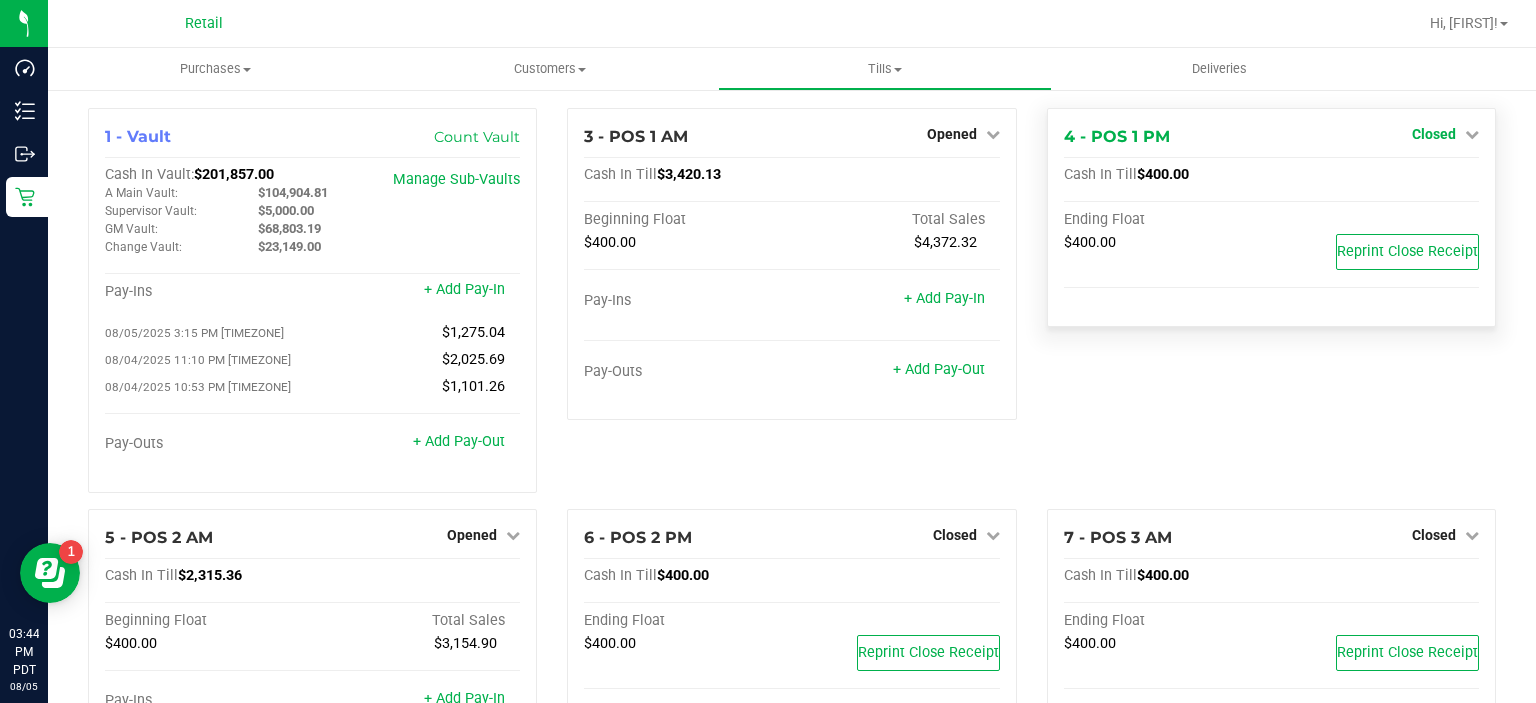 click on "Closed" at bounding box center (1434, 134) 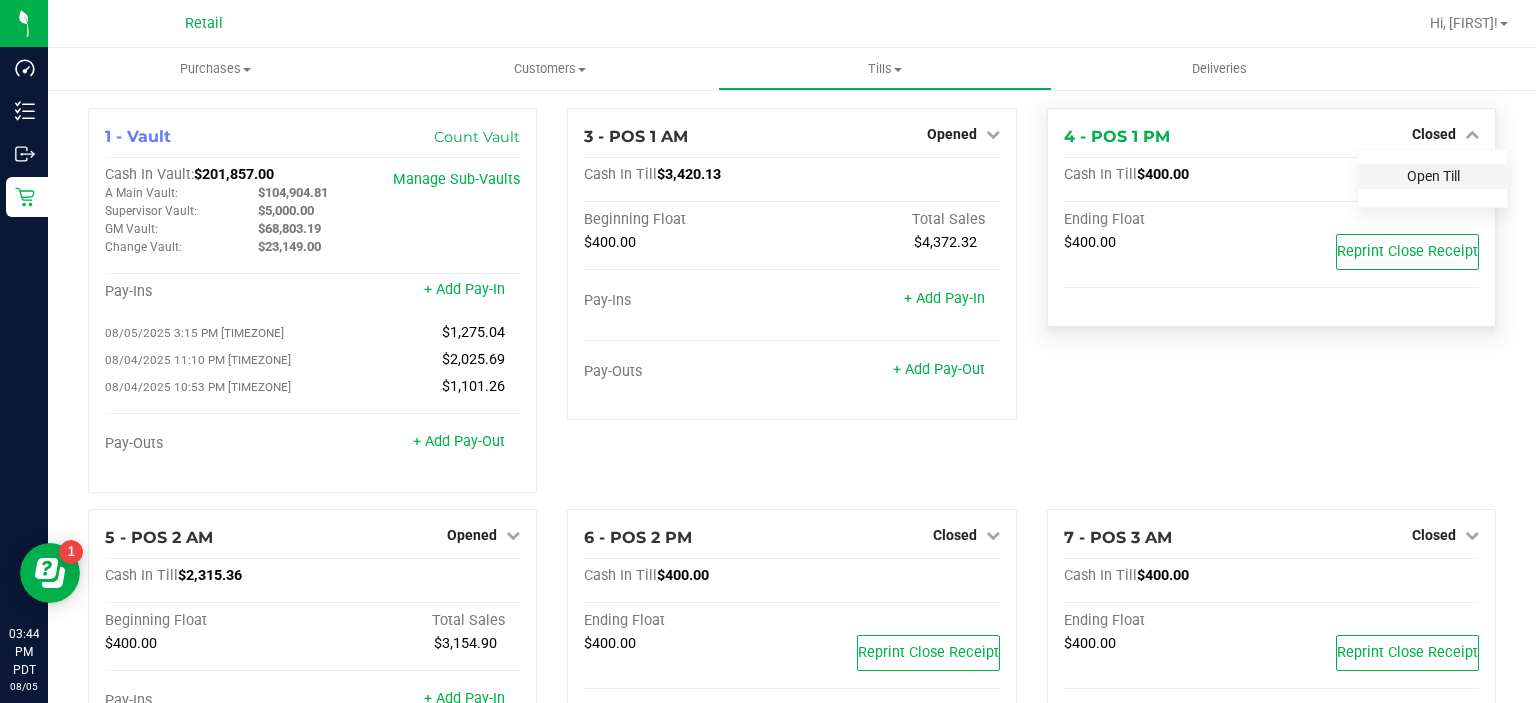 click on "Open Till" at bounding box center (1433, 176) 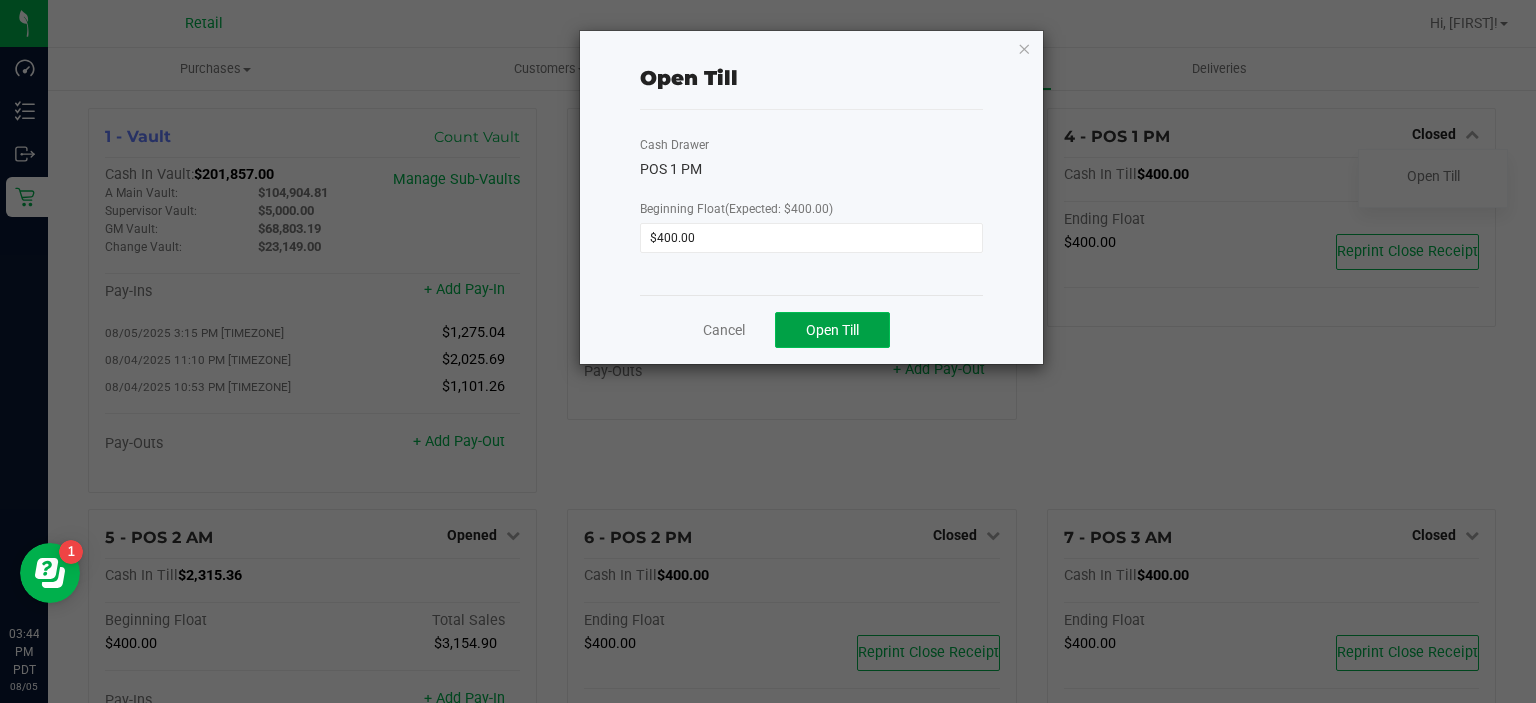 click on "Open Till" 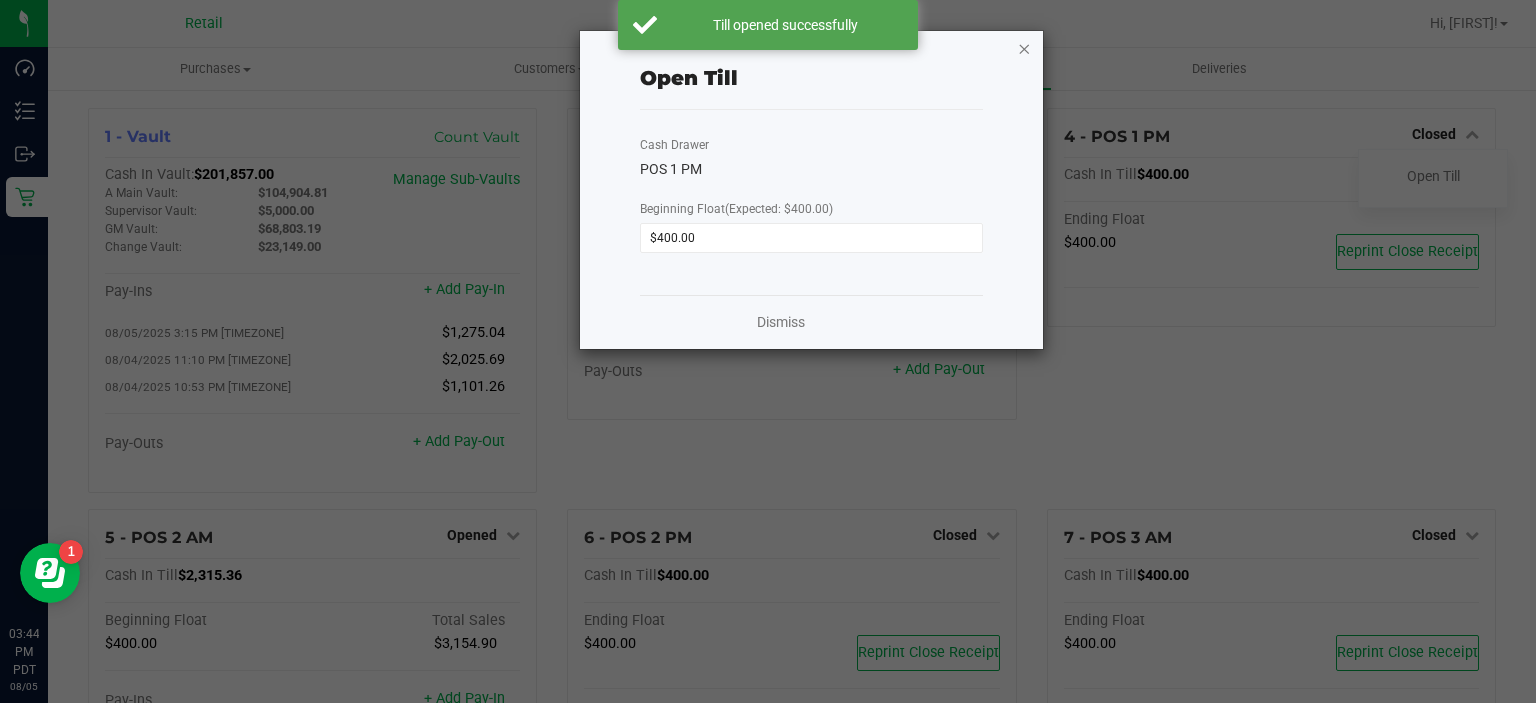 click 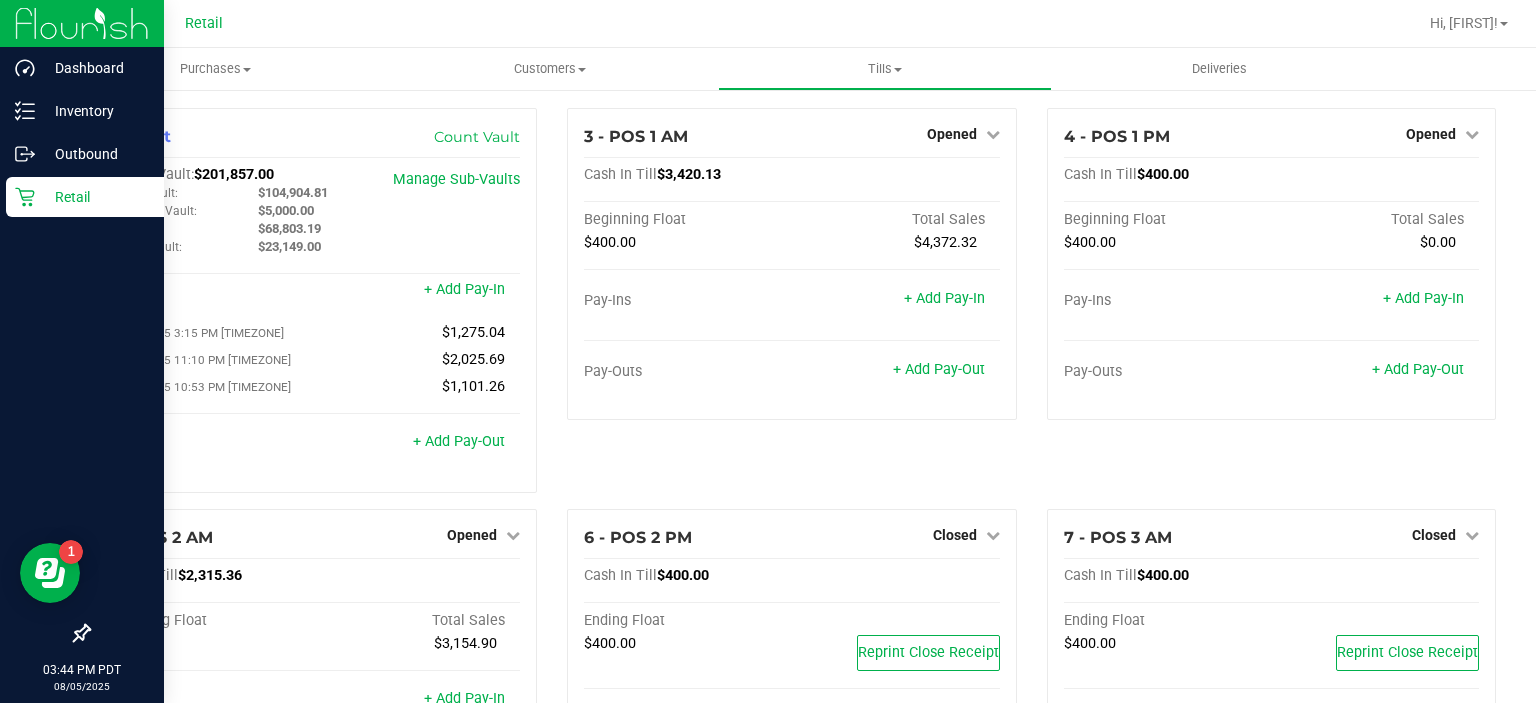 click 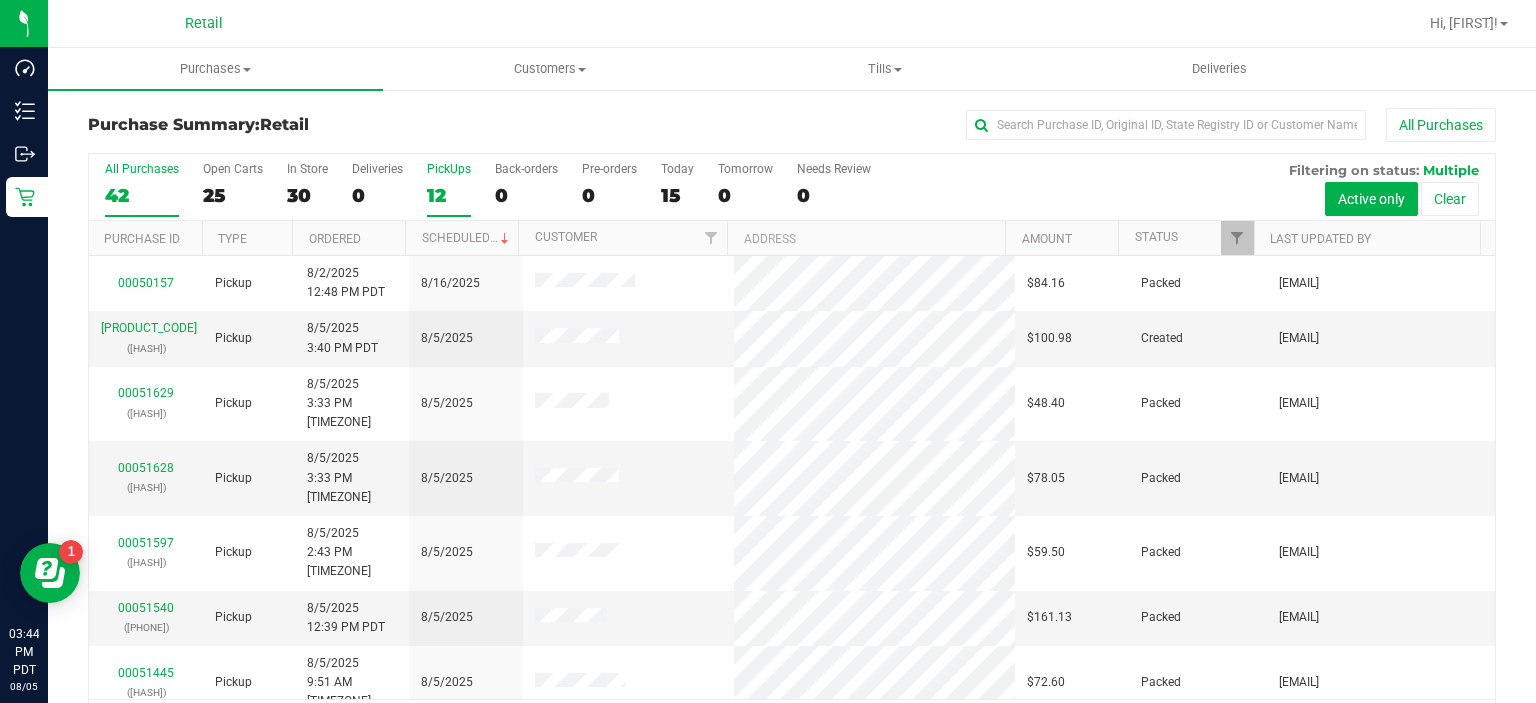 click on "12" at bounding box center [449, 195] 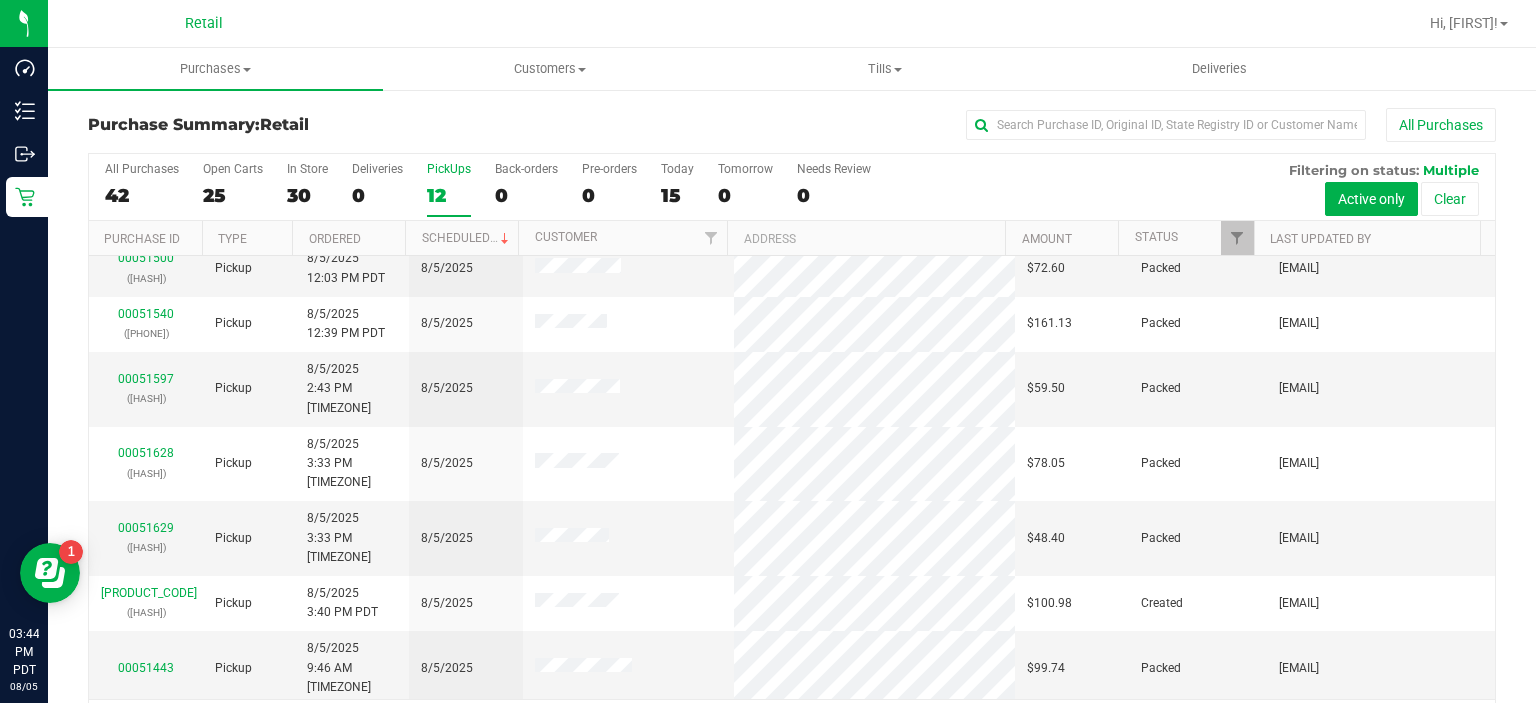 scroll, scrollTop: 218, scrollLeft: 0, axis: vertical 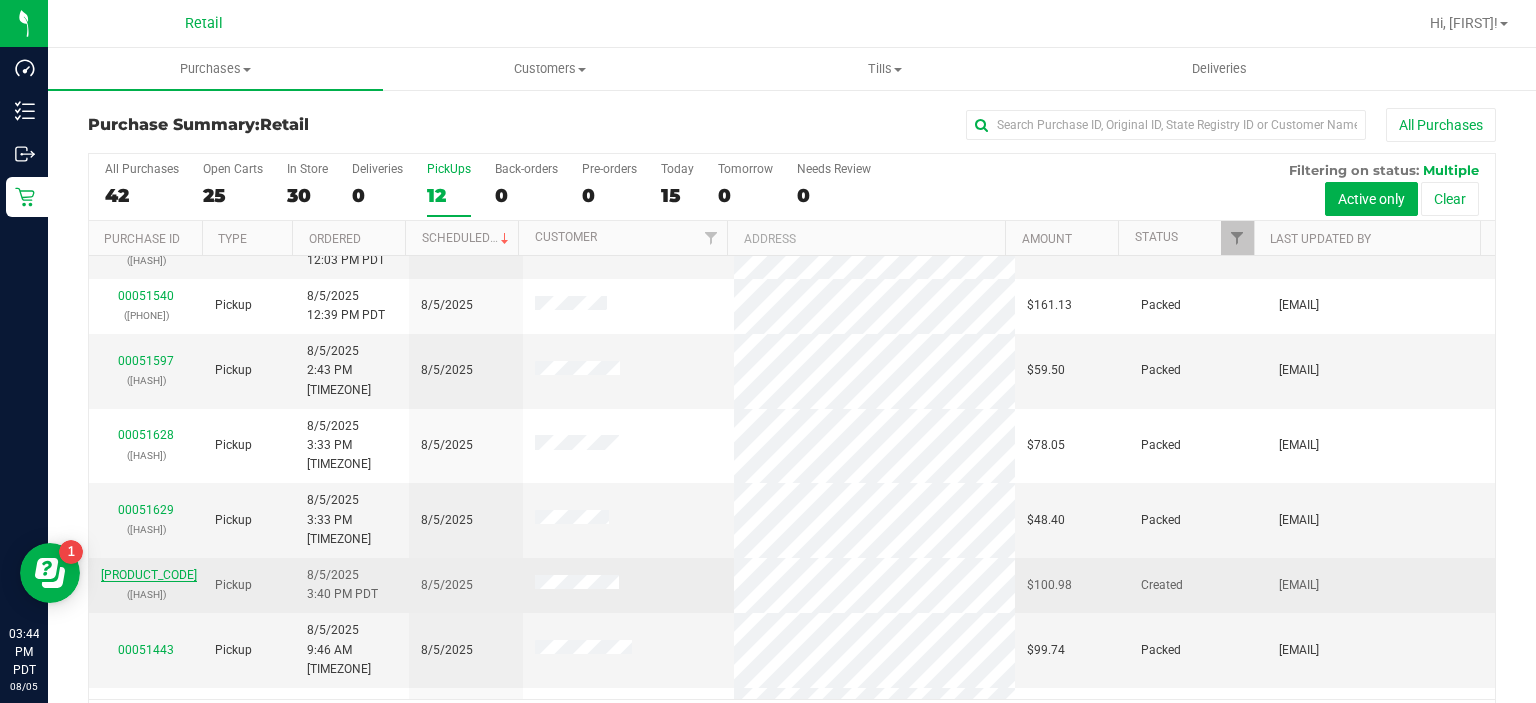 click on "[PRODUCT_CODE]" at bounding box center (149, 575) 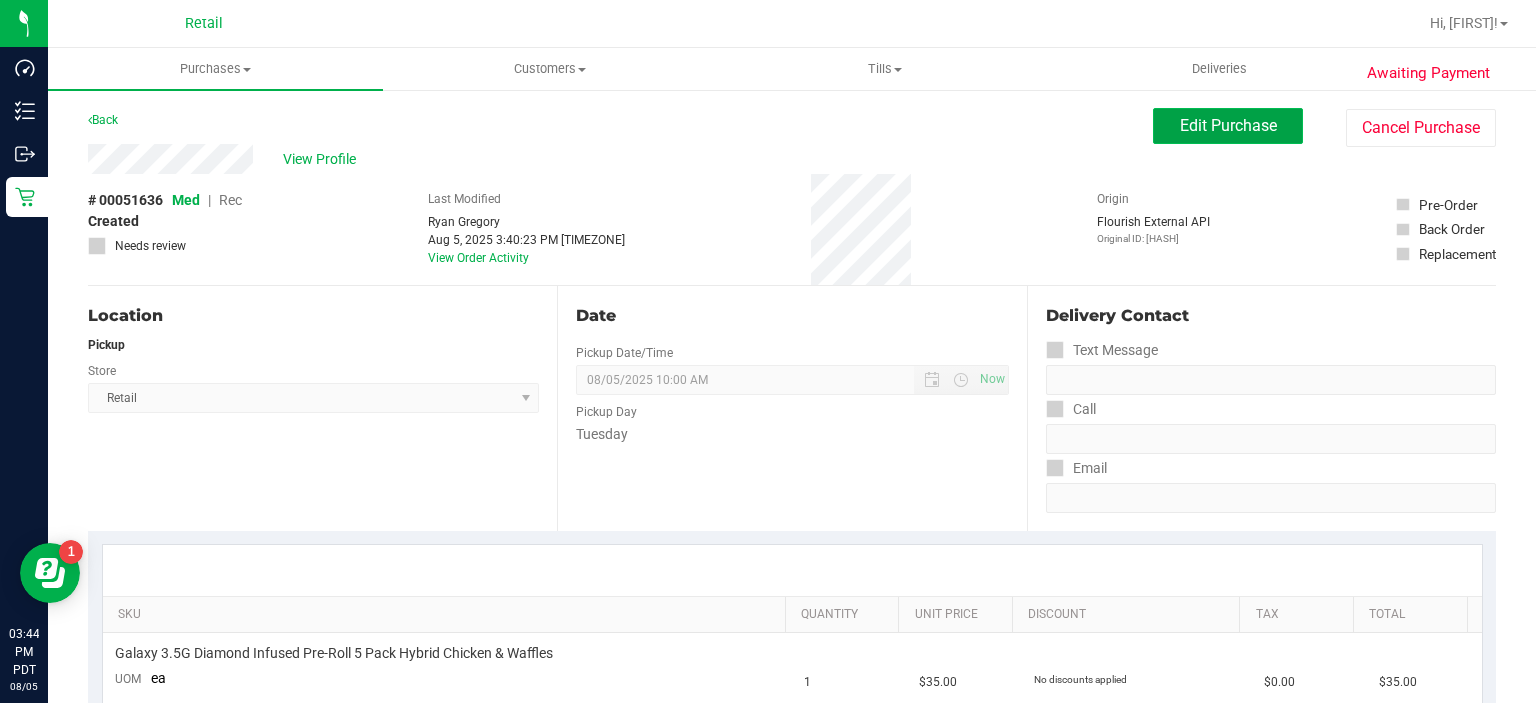 click on "Edit Purchase" at bounding box center [1228, 125] 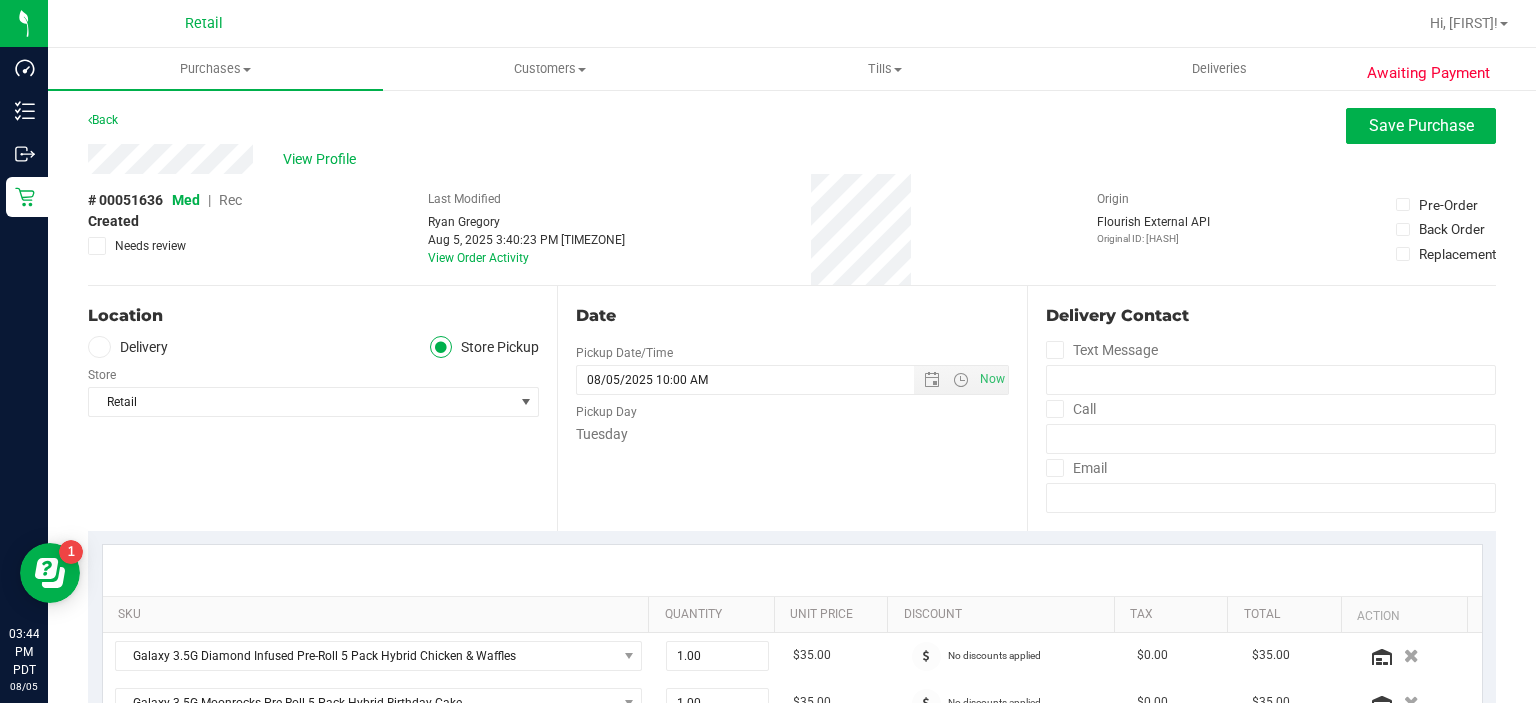 click on "Rec" at bounding box center [230, 200] 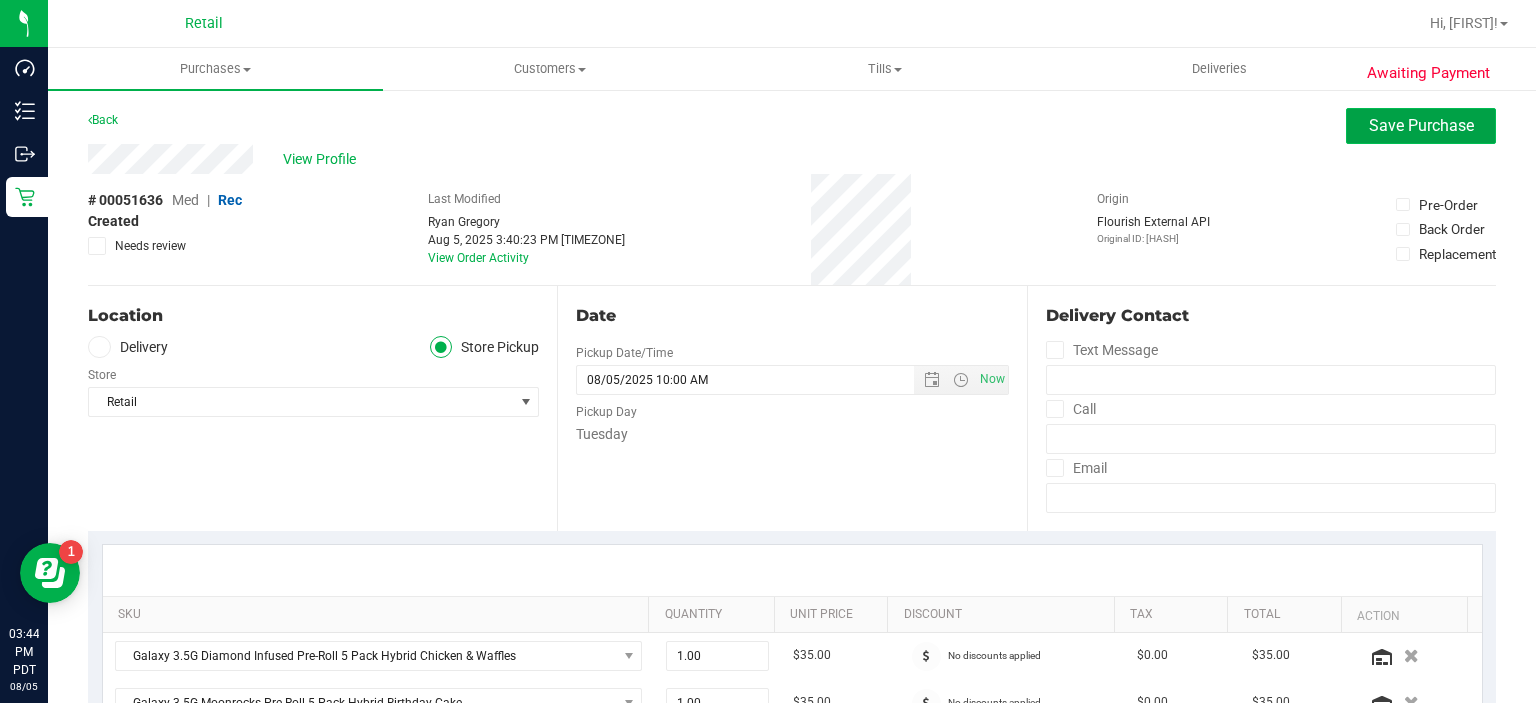 click on "Save Purchase" at bounding box center (1421, 125) 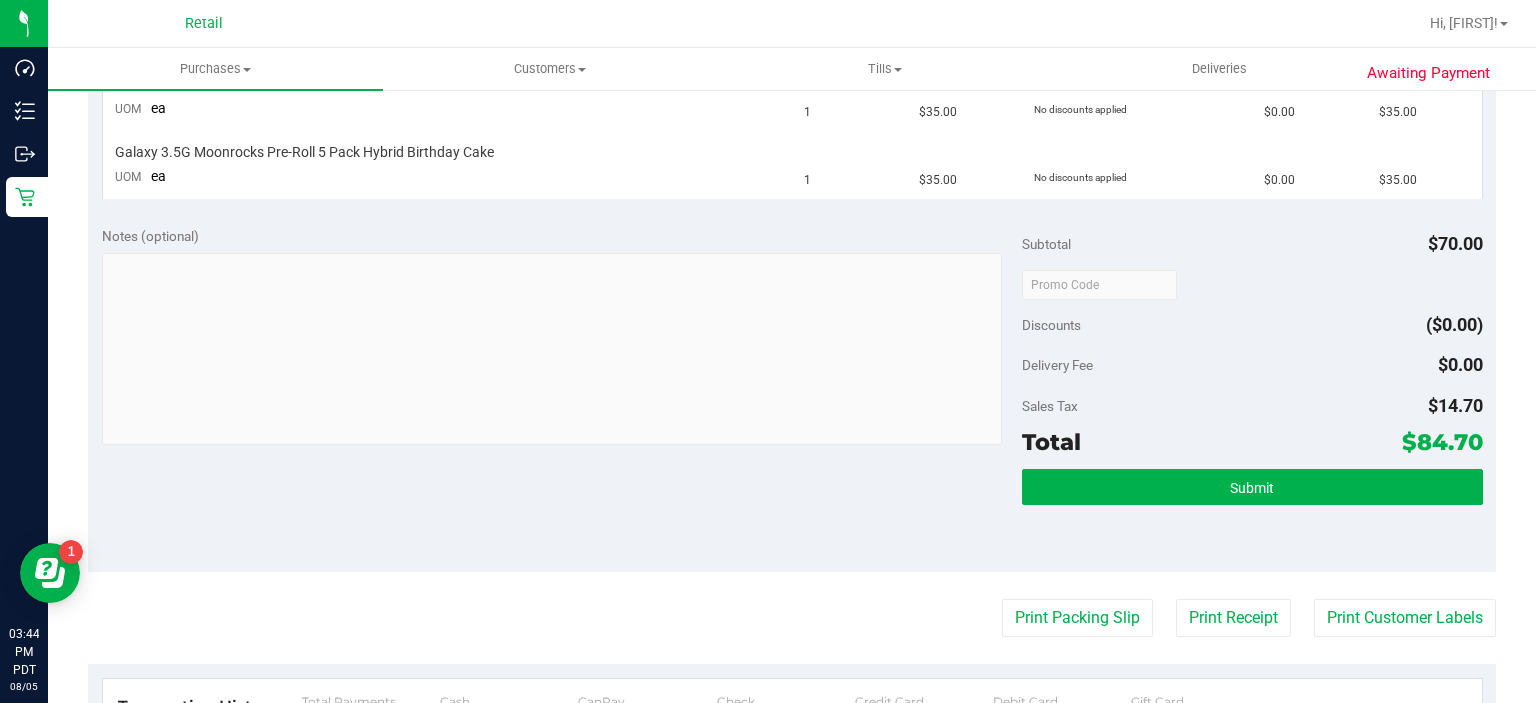 scroll, scrollTop: 613, scrollLeft: 0, axis: vertical 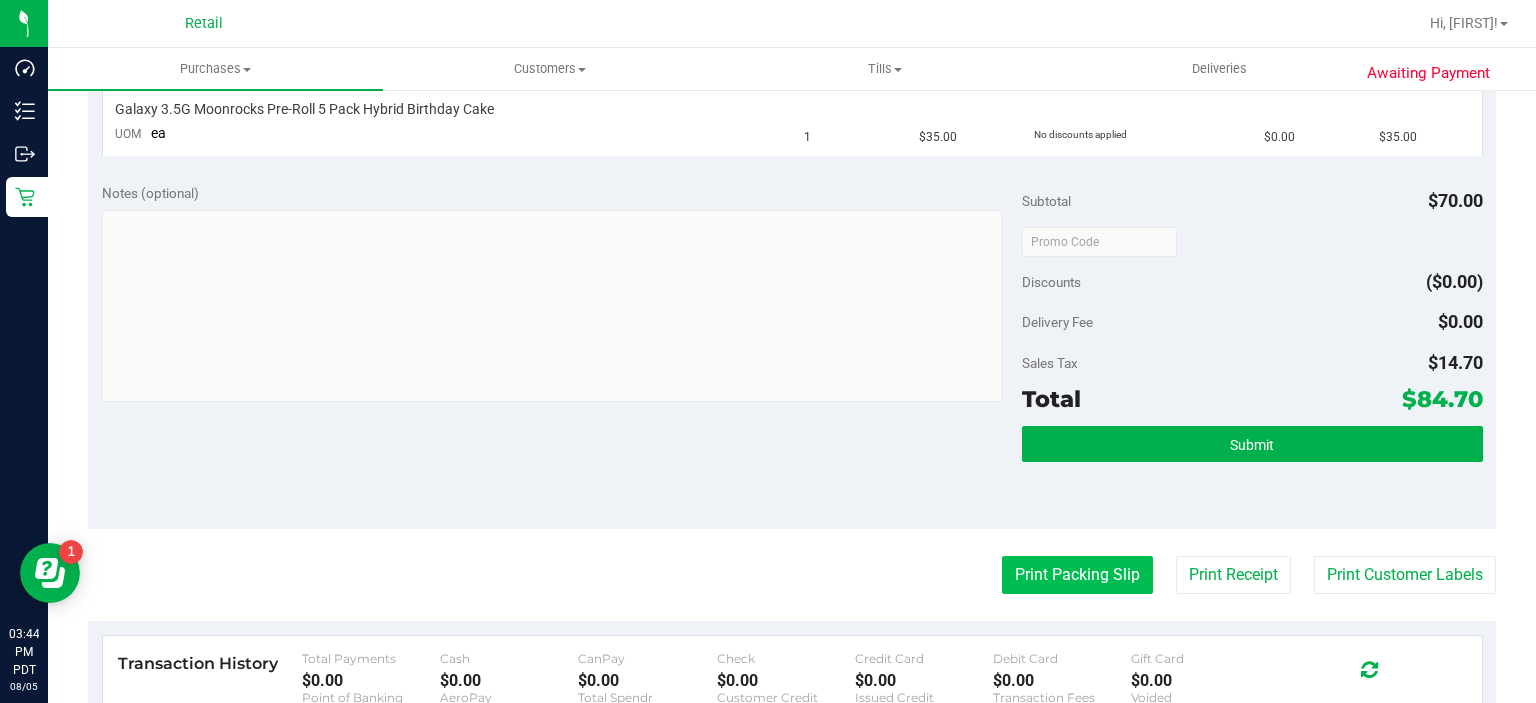 click on "Print Packing Slip" at bounding box center [1077, 575] 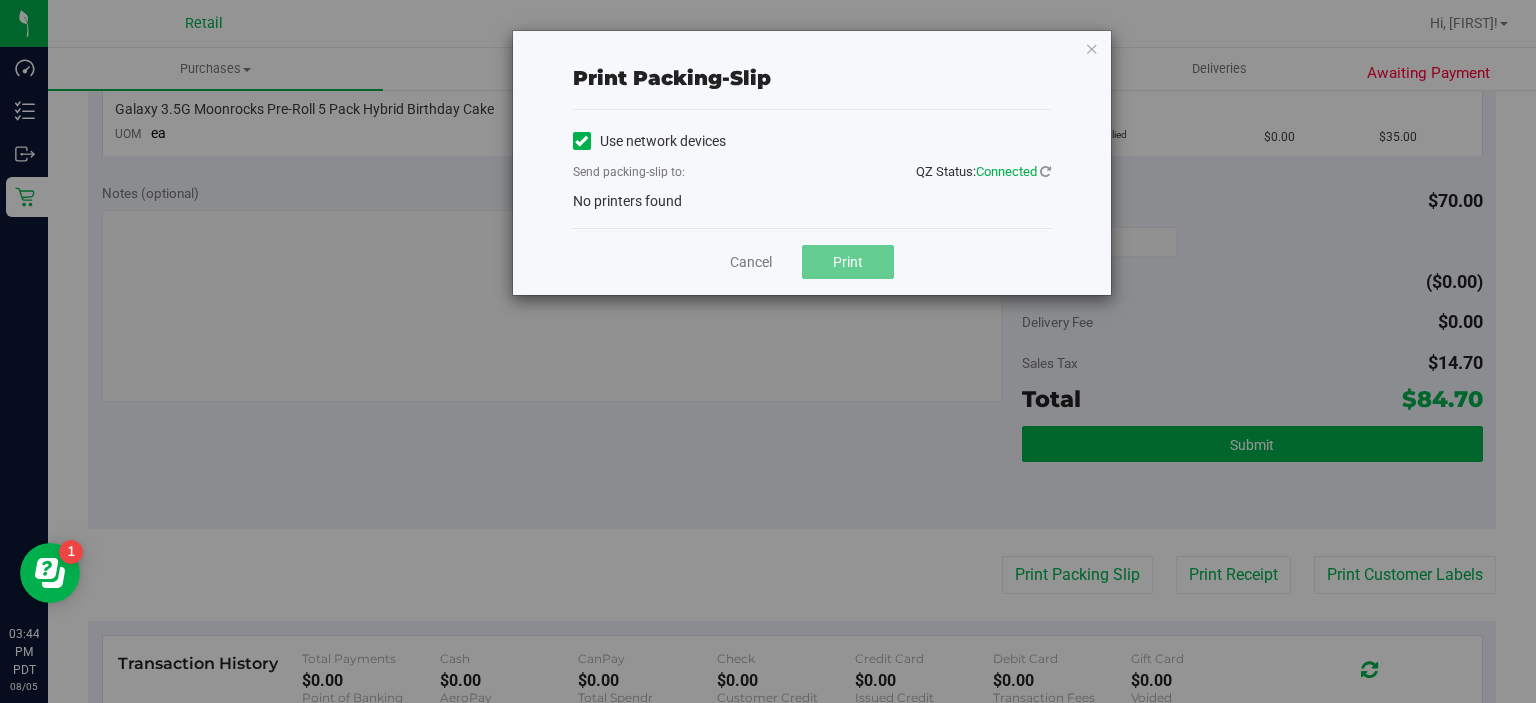 click at bounding box center [581, 141] 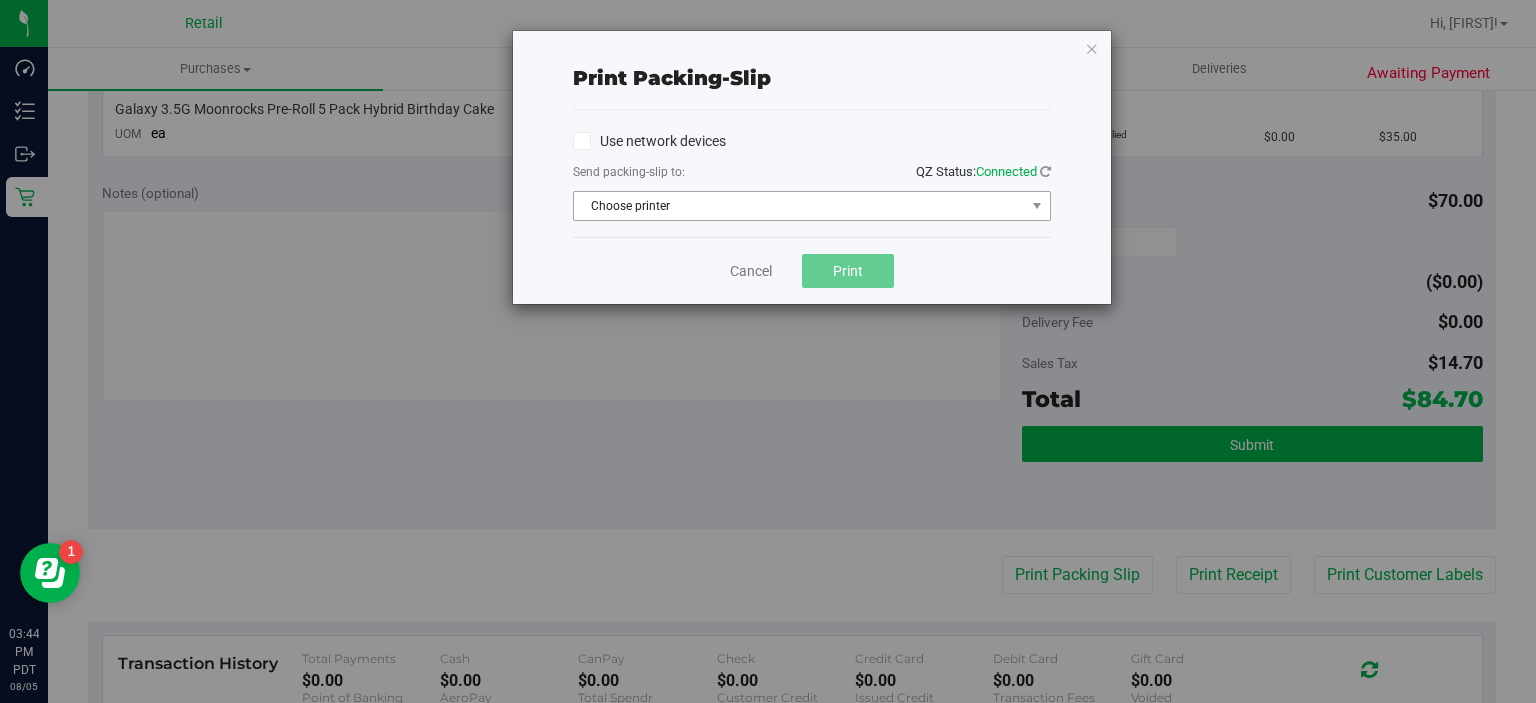 click on "Choose printer" at bounding box center [799, 206] 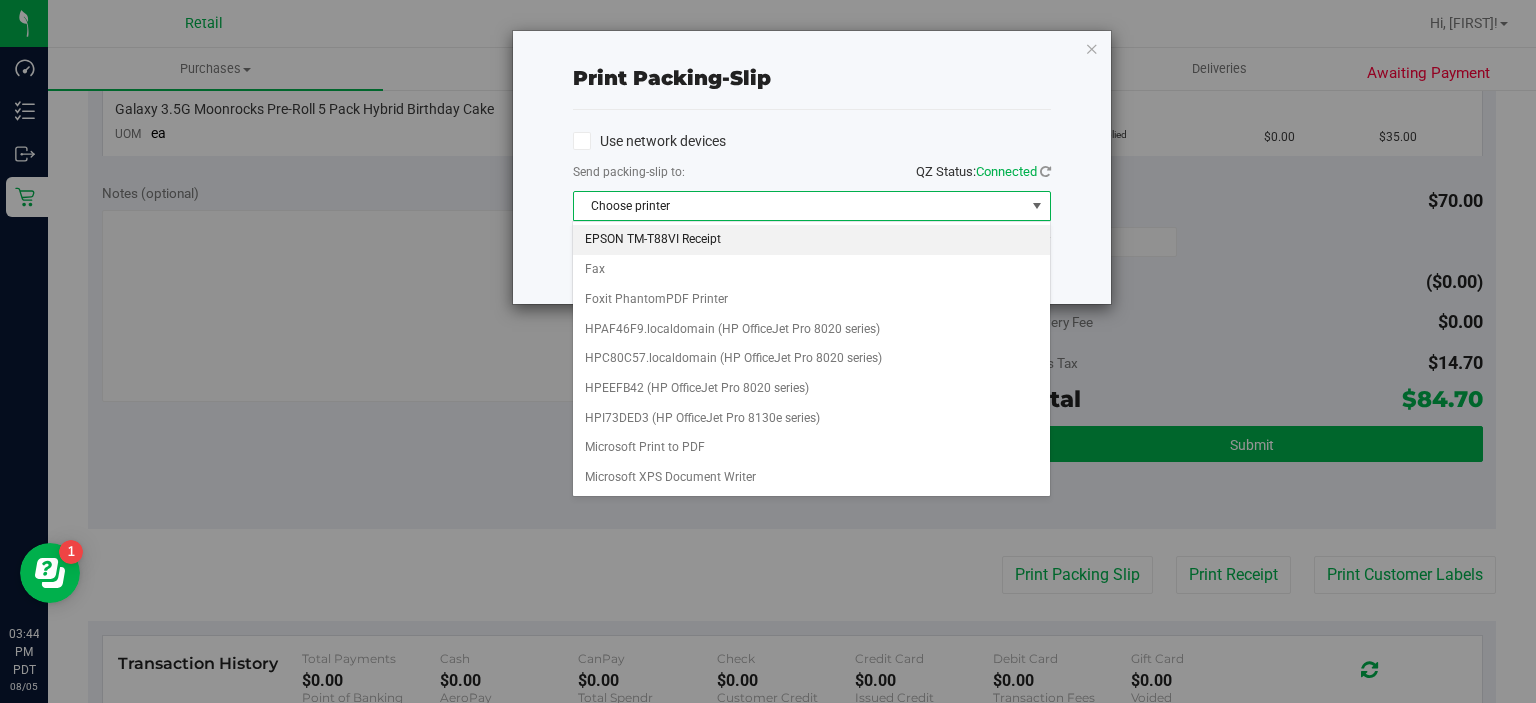 click on "EPSON TM-T88VI Receipt" at bounding box center (811, 240) 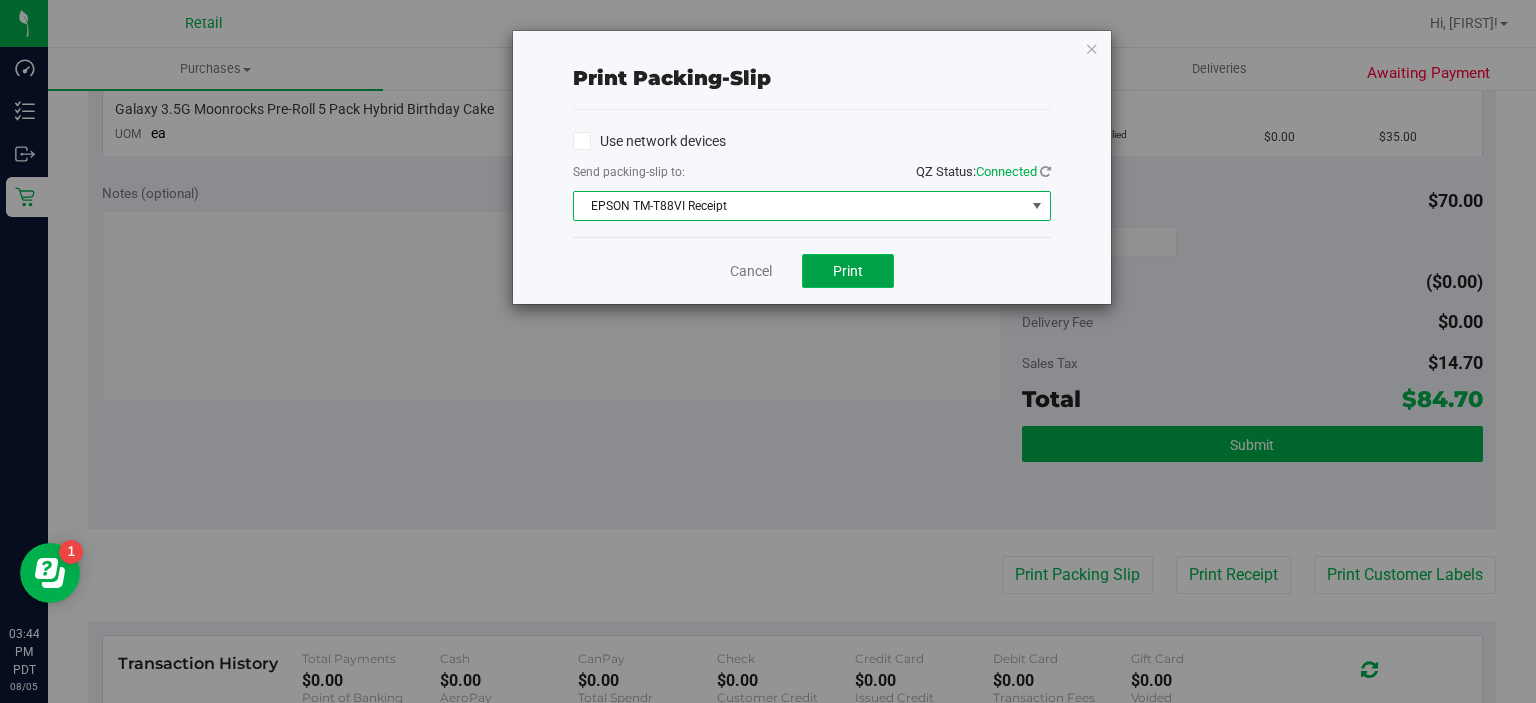 click on "Print" at bounding box center [848, 271] 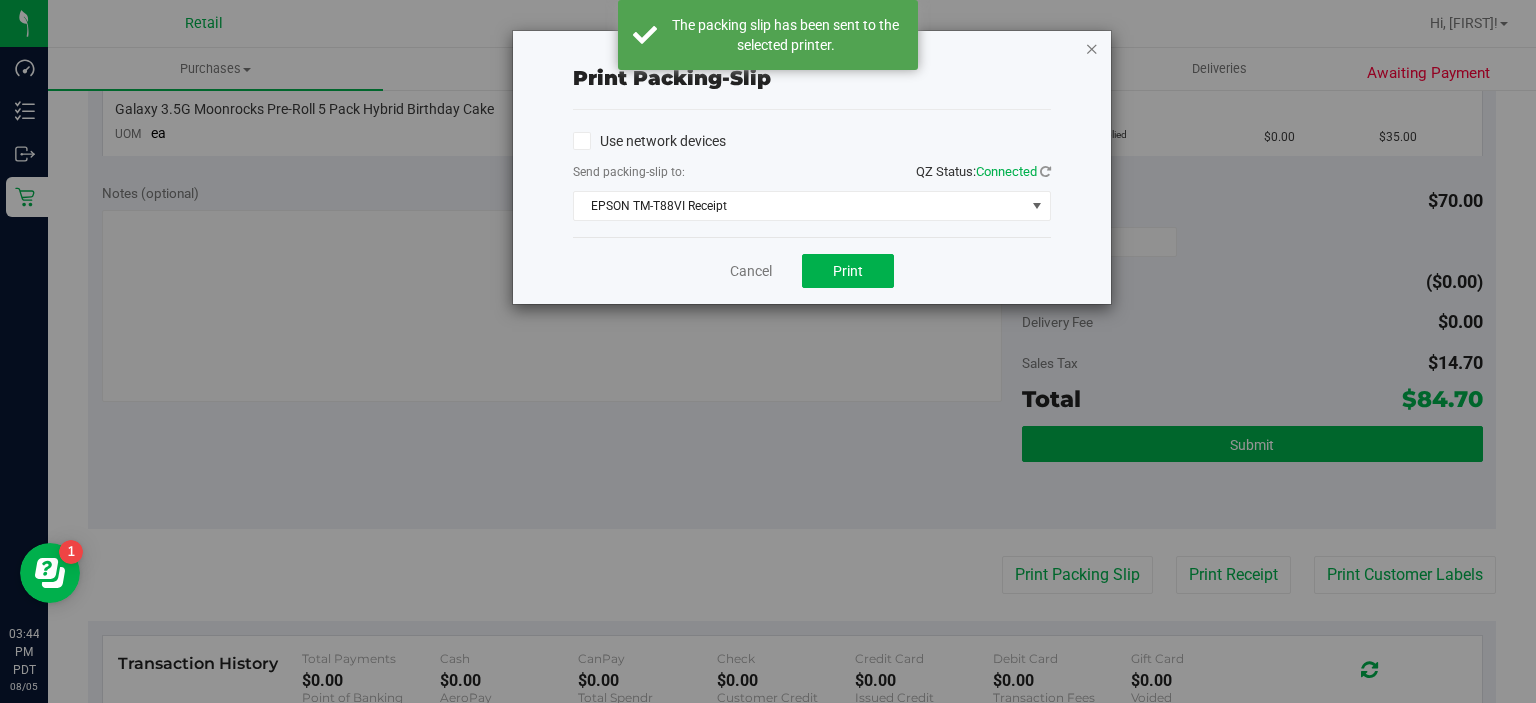 click at bounding box center [1092, 48] 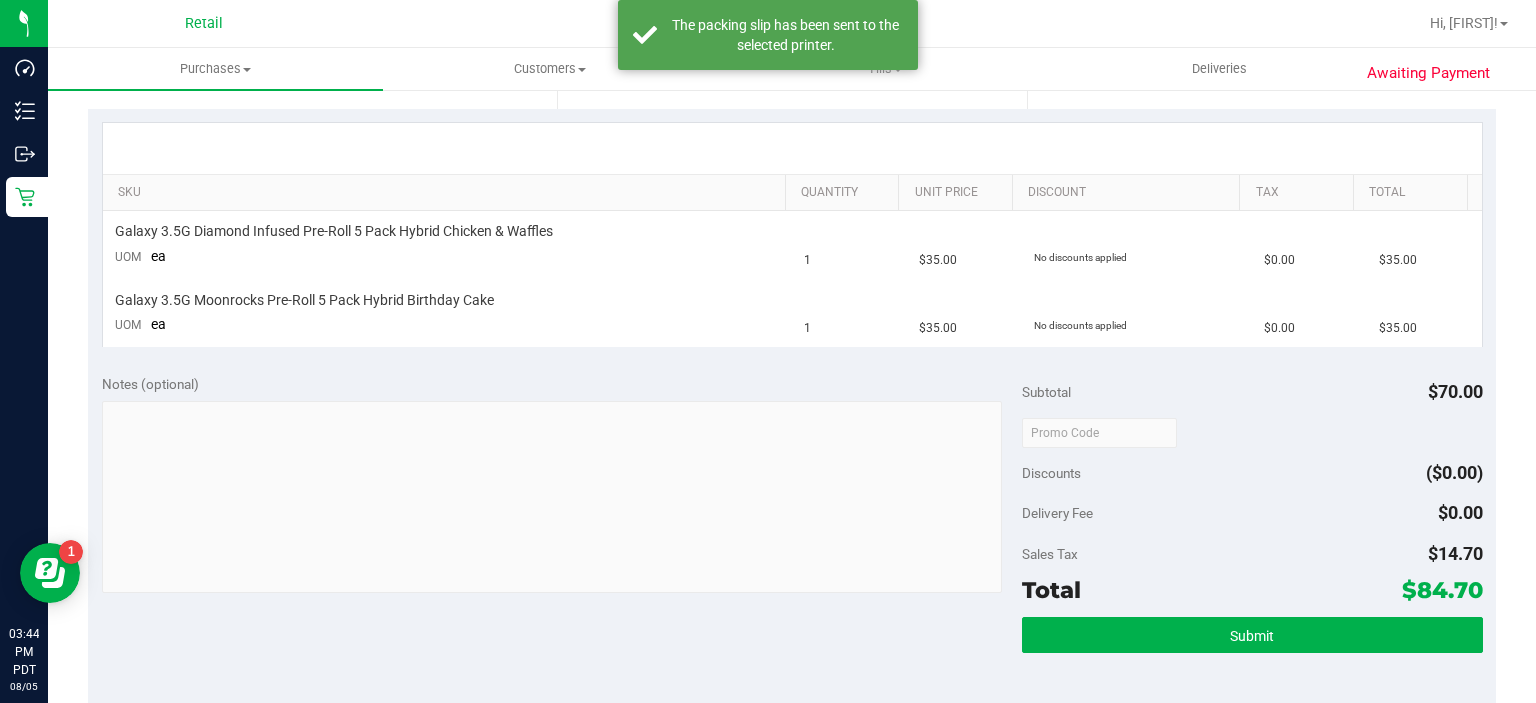 scroll, scrollTop: 462, scrollLeft: 0, axis: vertical 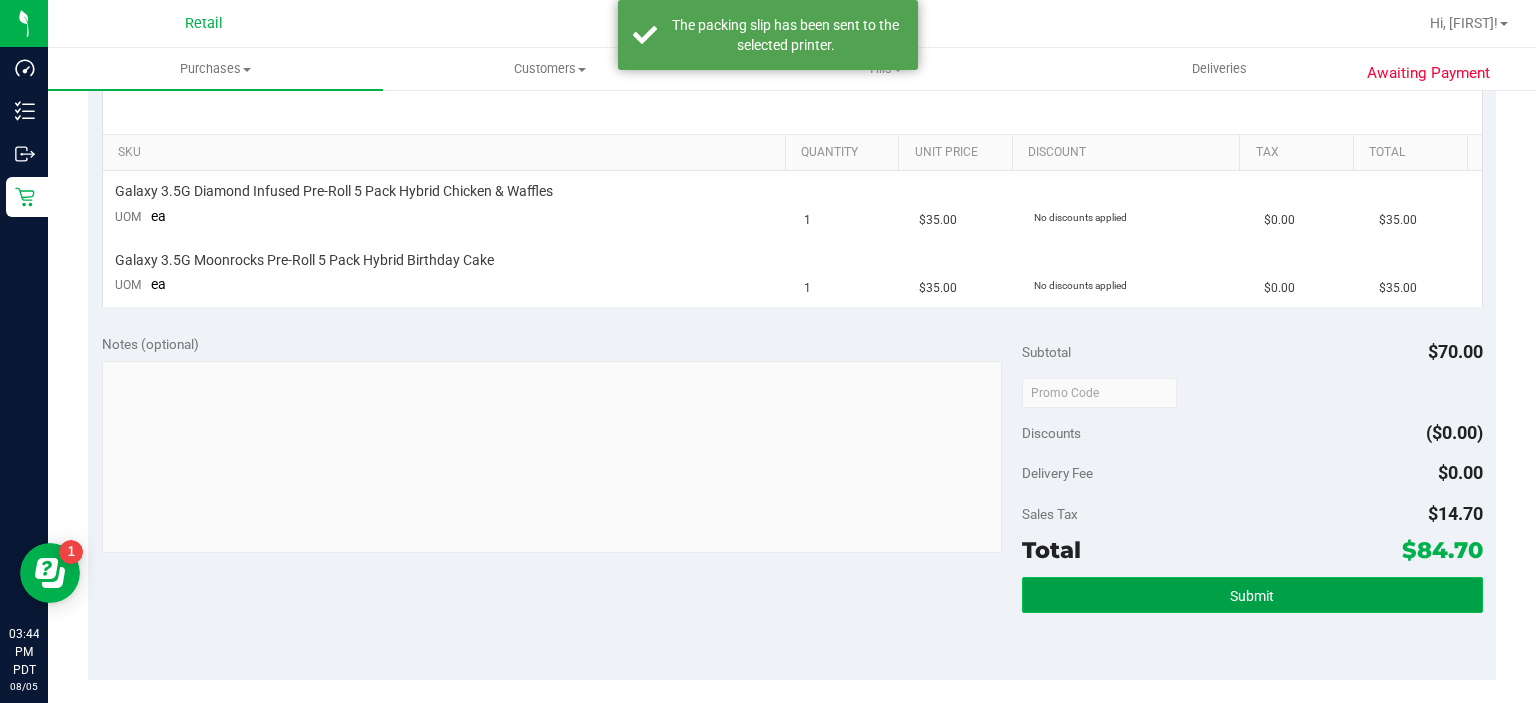 click on "Submit" at bounding box center [1252, 596] 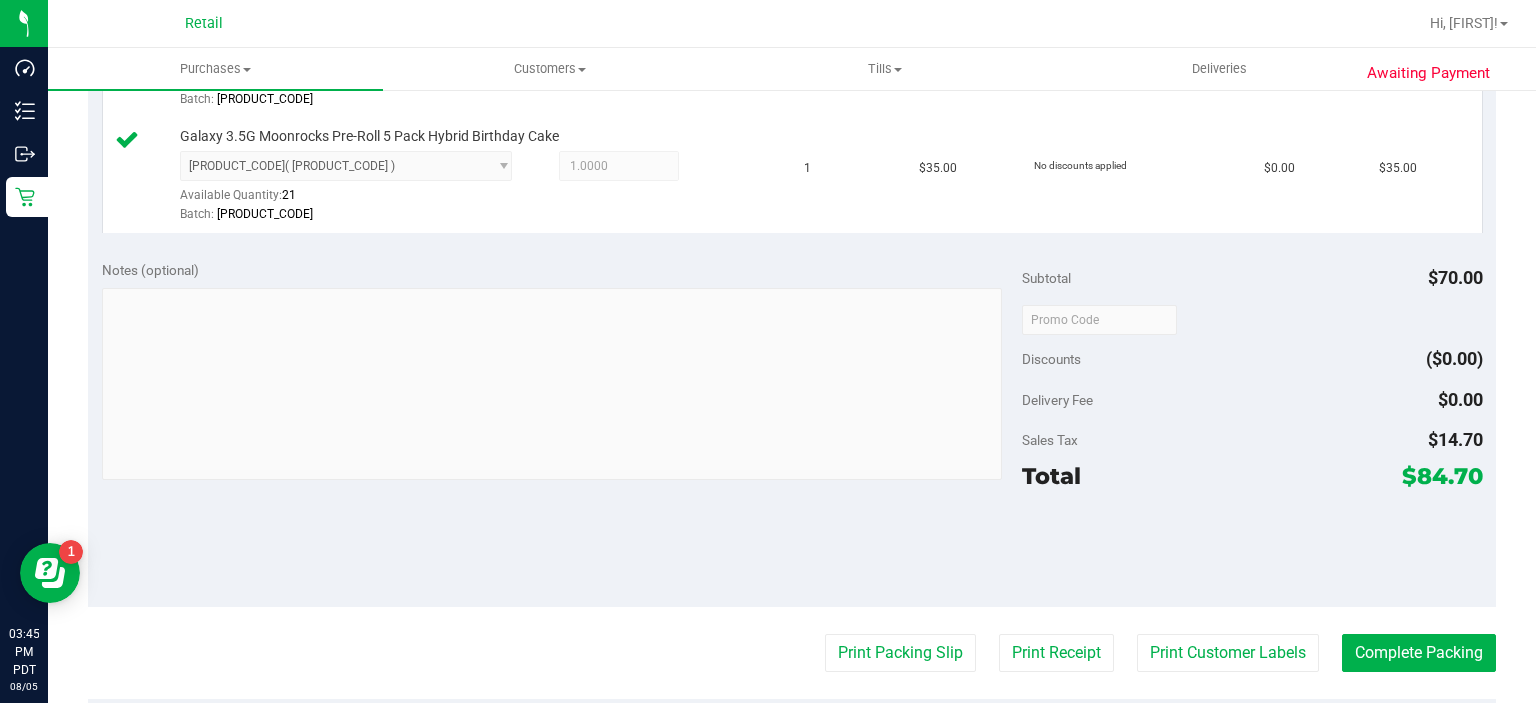 scroll, scrollTop: 650, scrollLeft: 0, axis: vertical 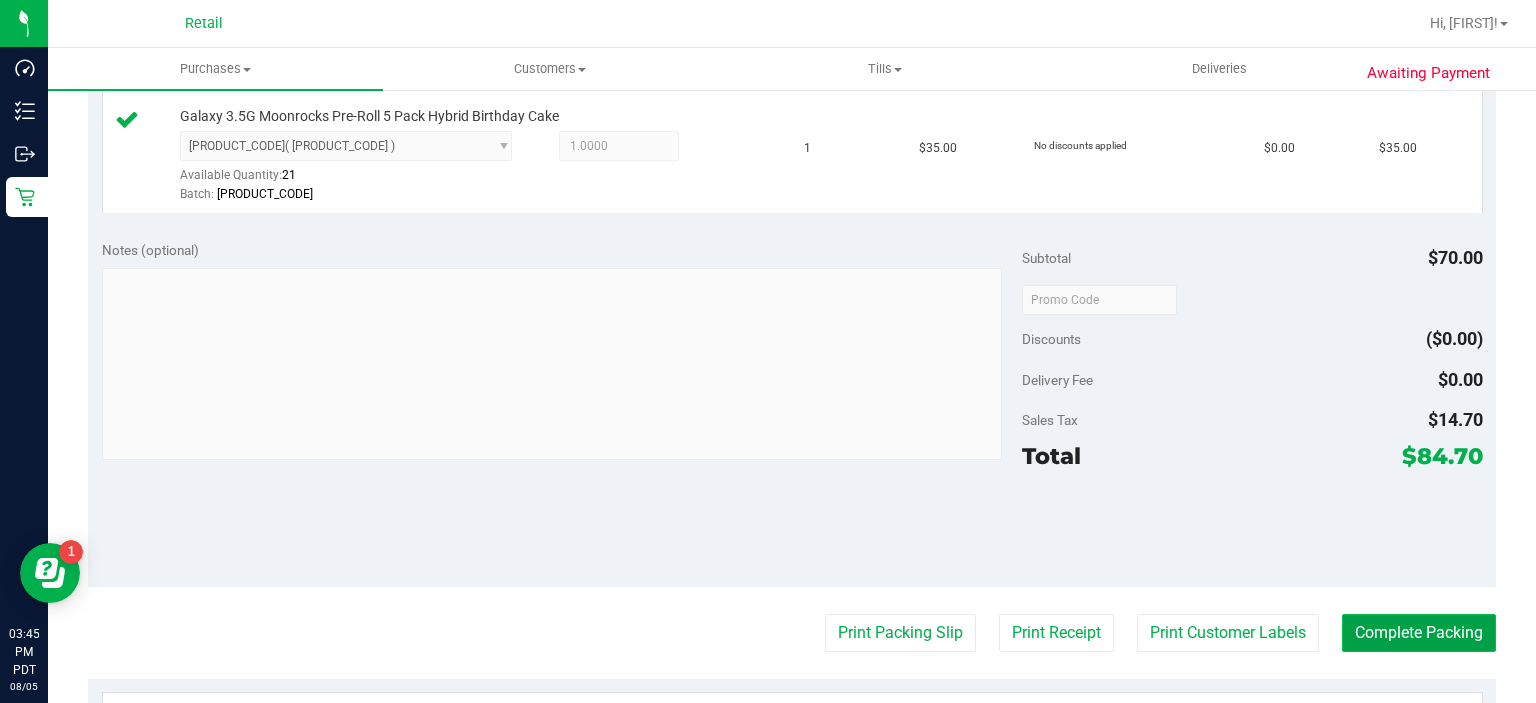 click on "Complete Packing" at bounding box center [1419, 633] 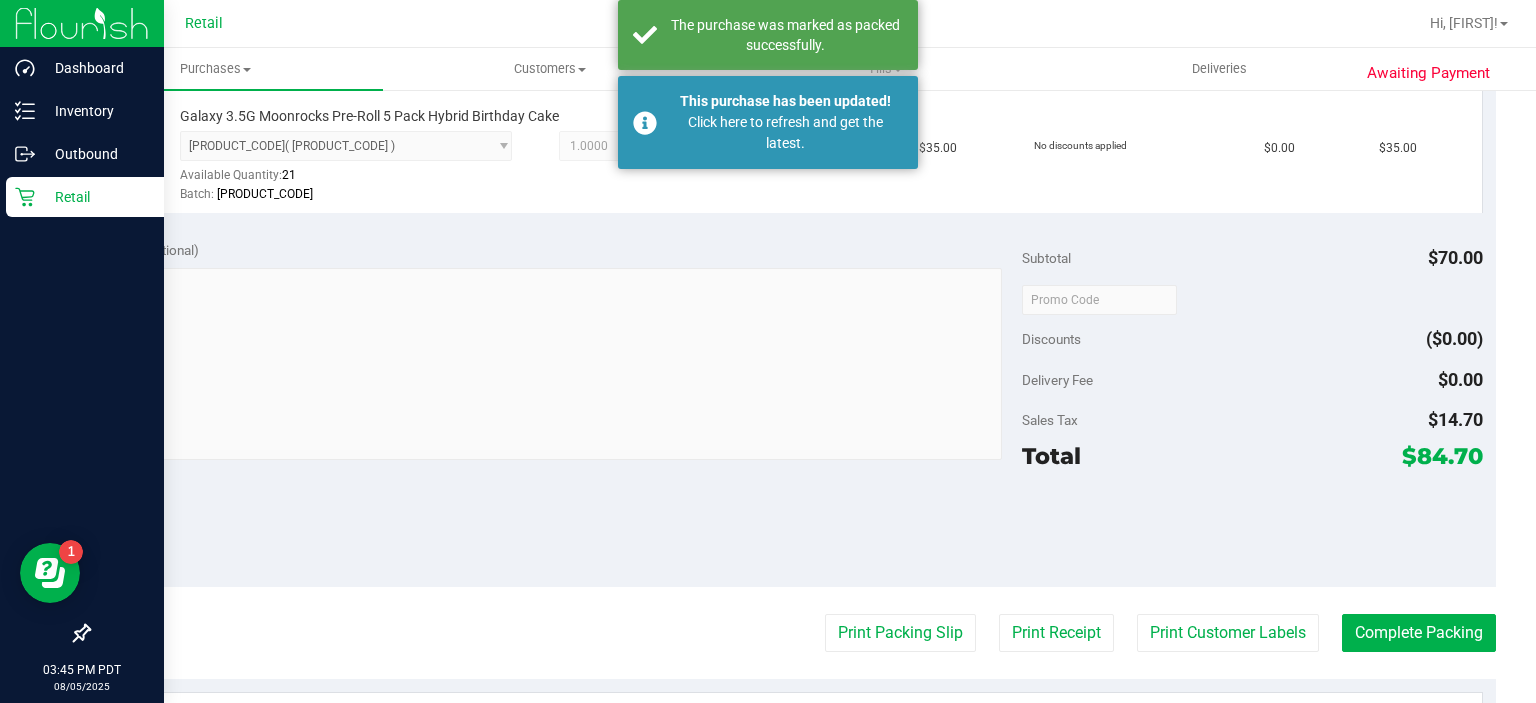 click on "Retail" at bounding box center (85, 197) 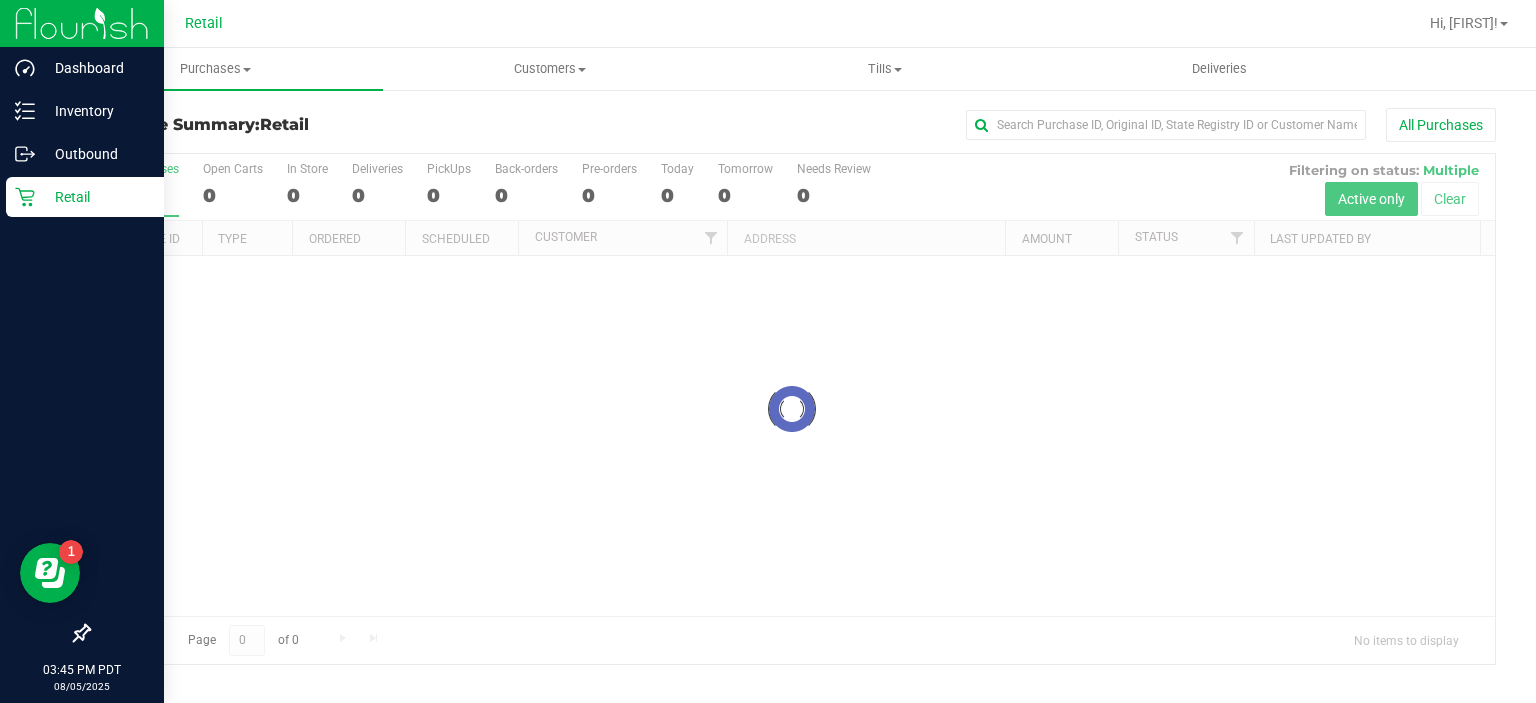 scroll, scrollTop: 0, scrollLeft: 0, axis: both 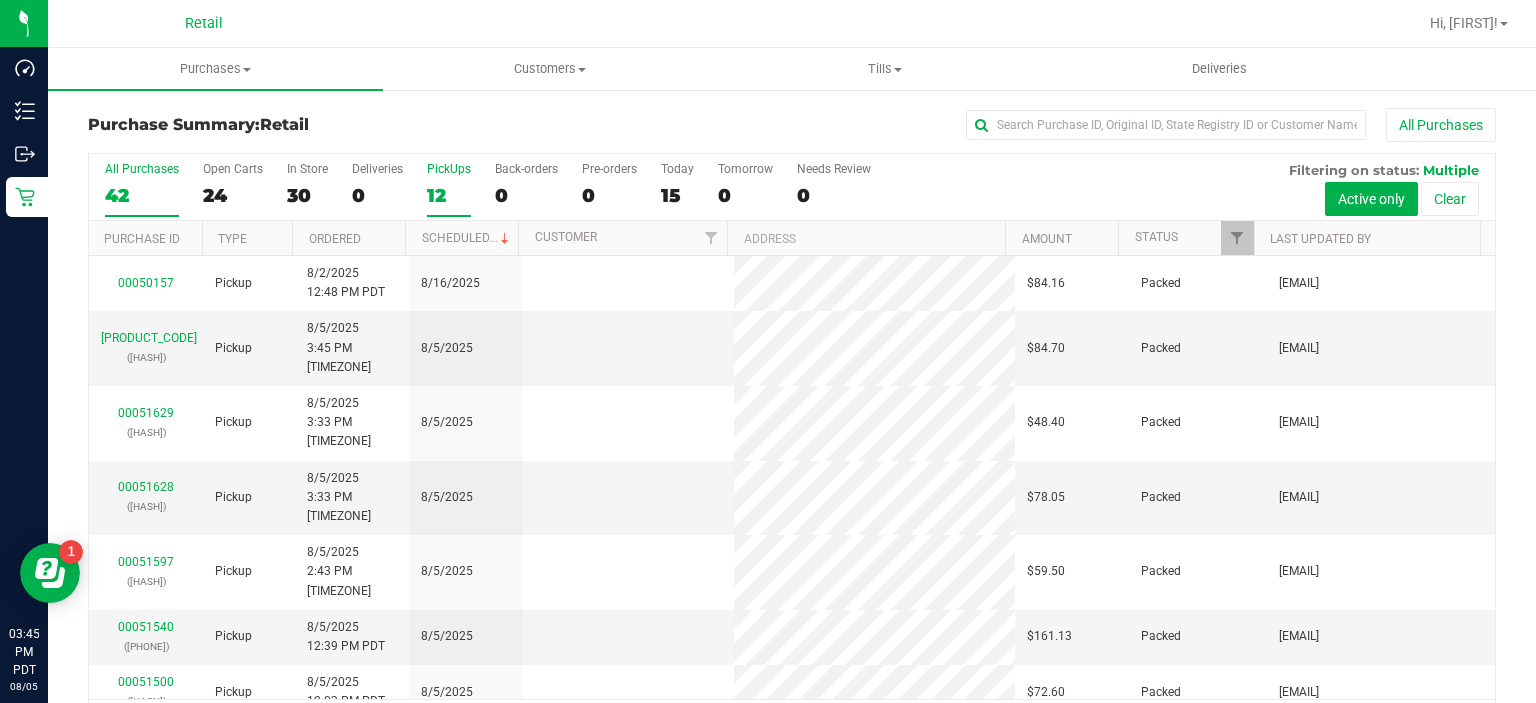 click on "12" at bounding box center [449, 195] 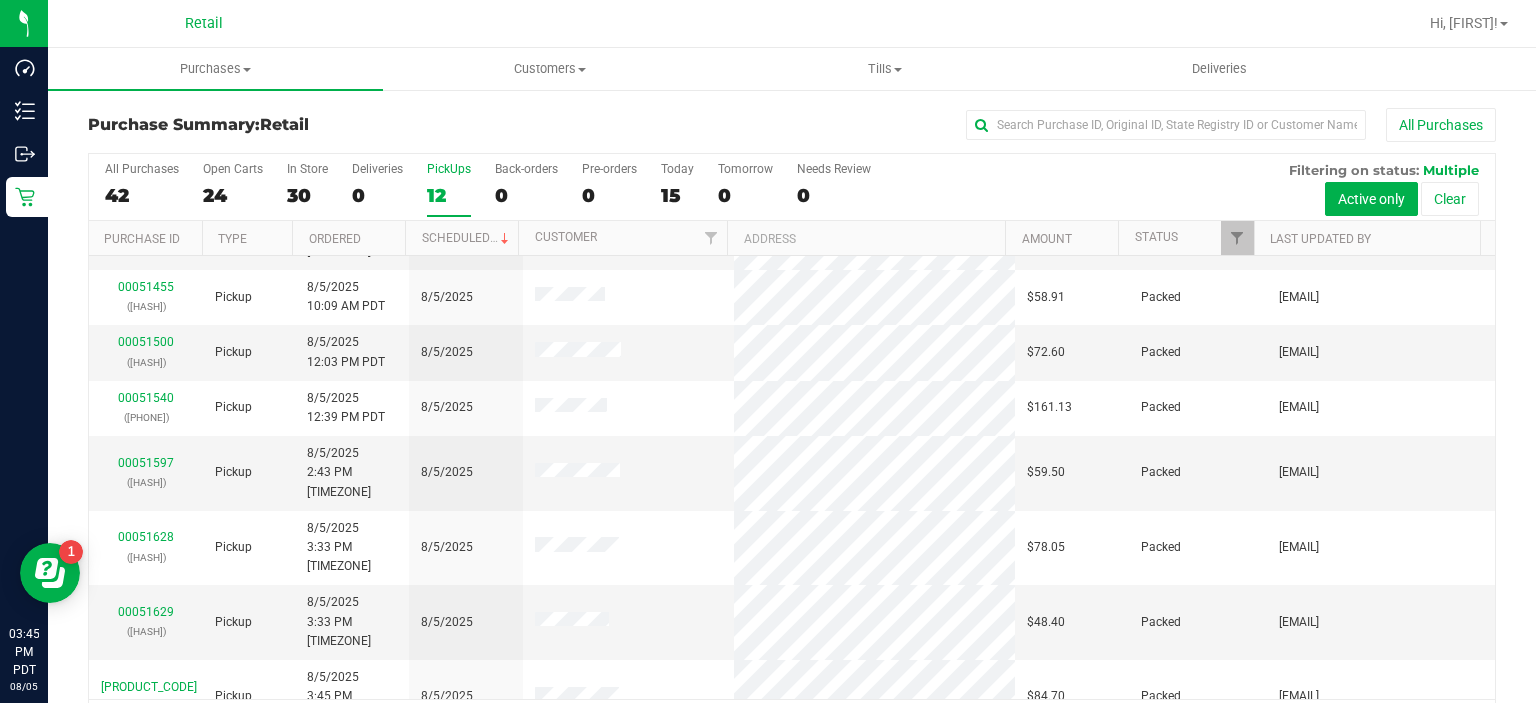 scroll, scrollTop: 218, scrollLeft: 0, axis: vertical 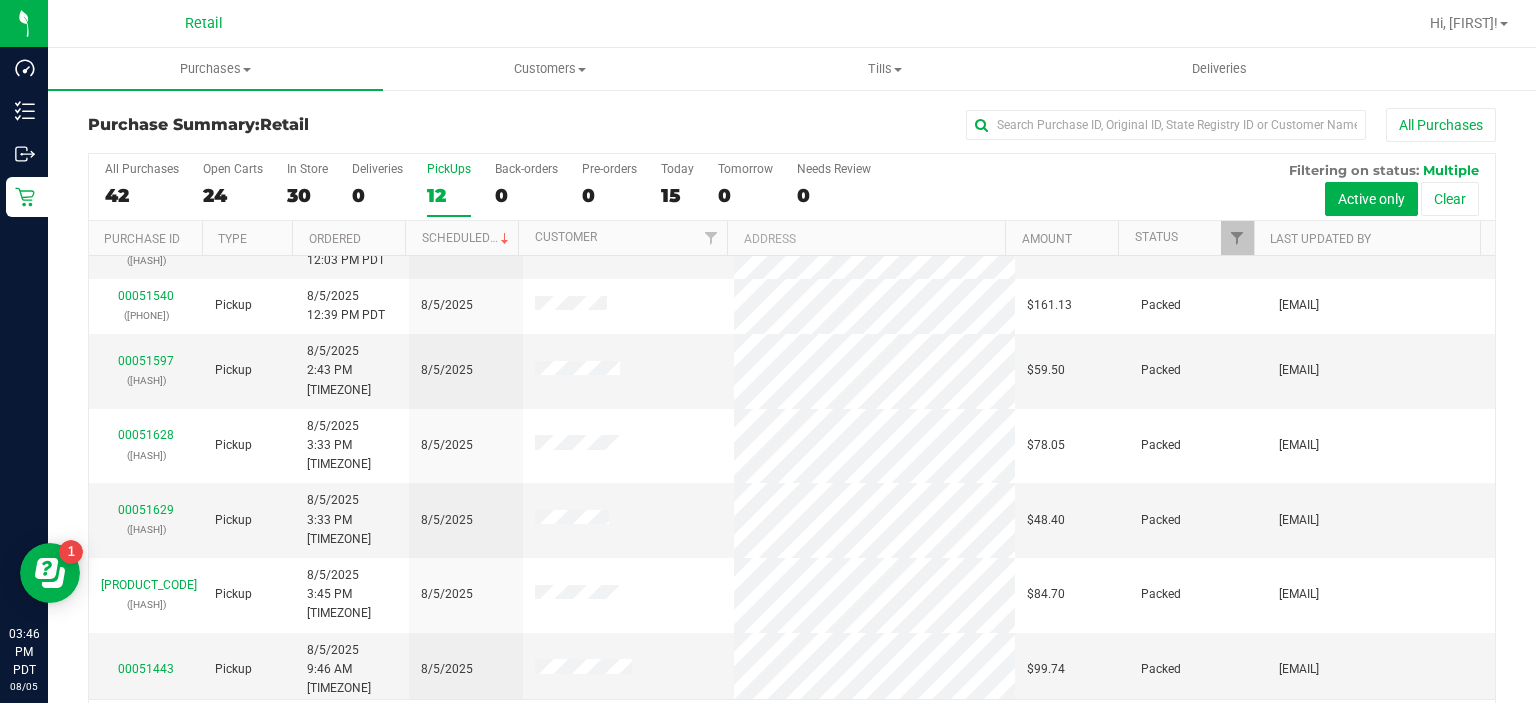 click on "12" at bounding box center [449, 195] 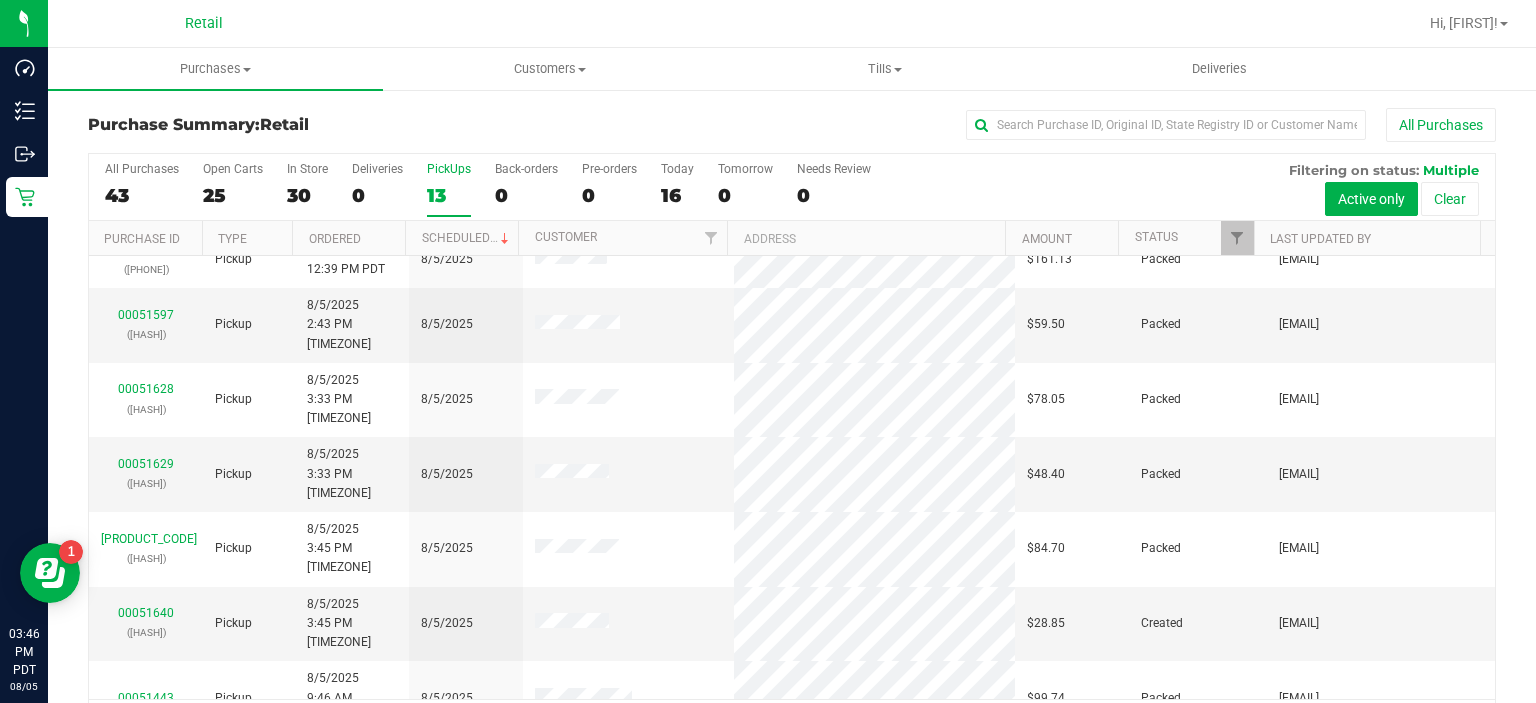 scroll, scrollTop: 265, scrollLeft: 0, axis: vertical 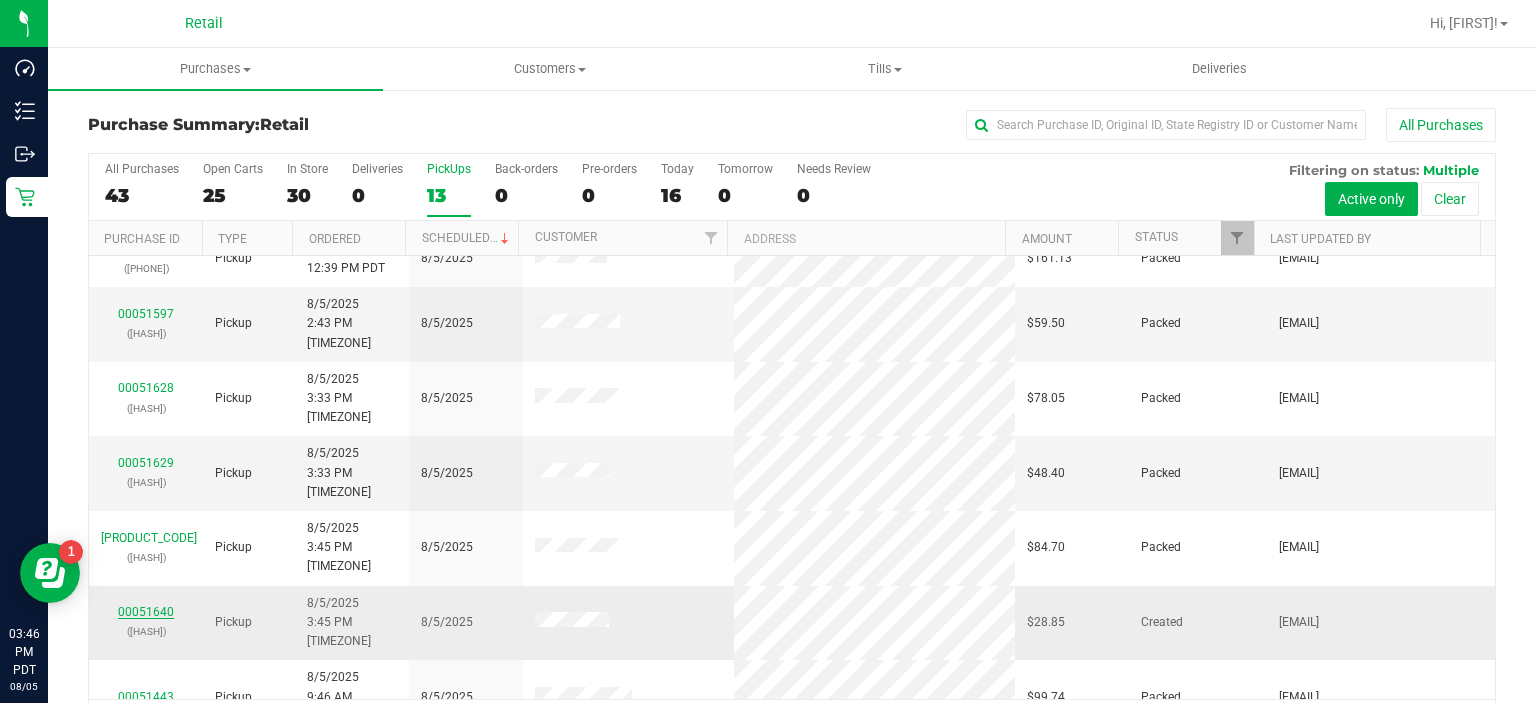 click on "00051640" at bounding box center (146, 612) 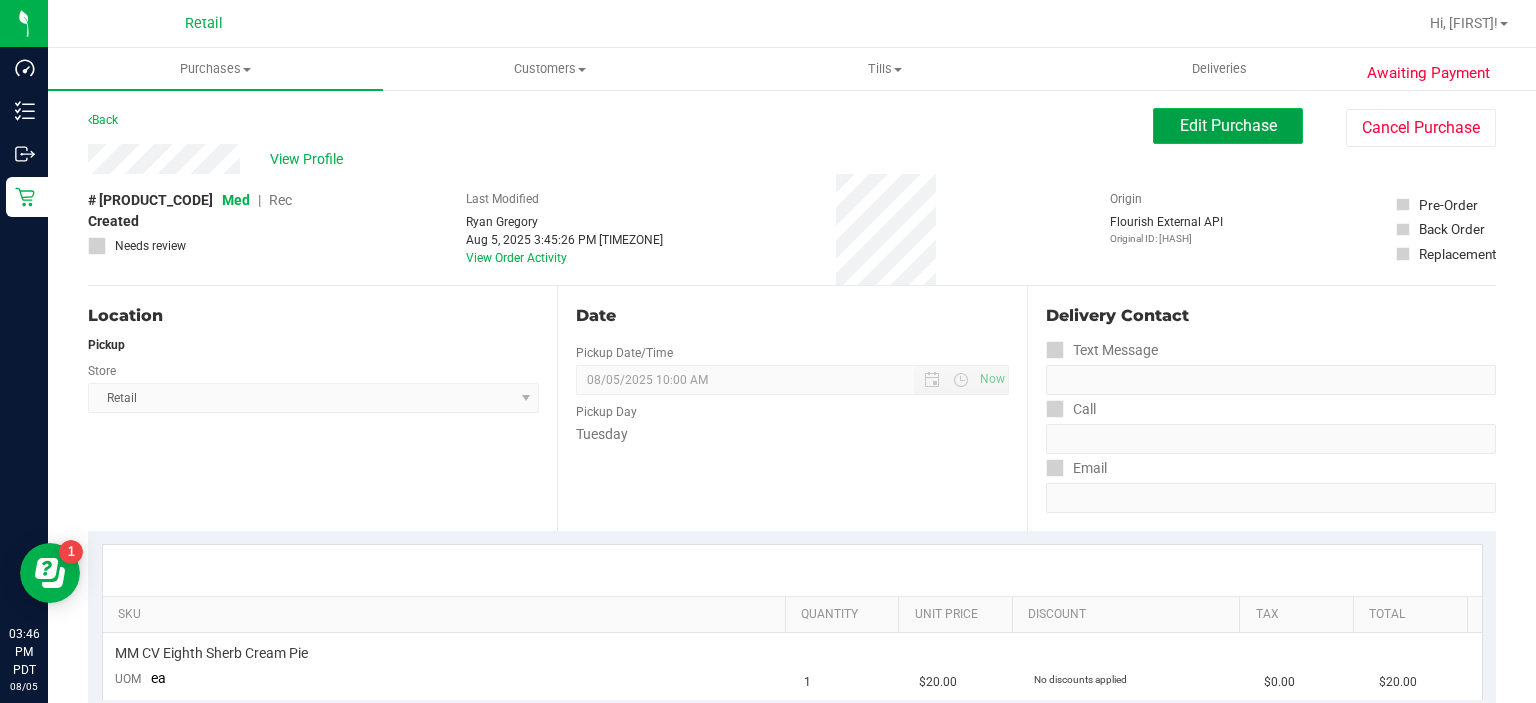click on "Edit Purchase" at bounding box center [1228, 125] 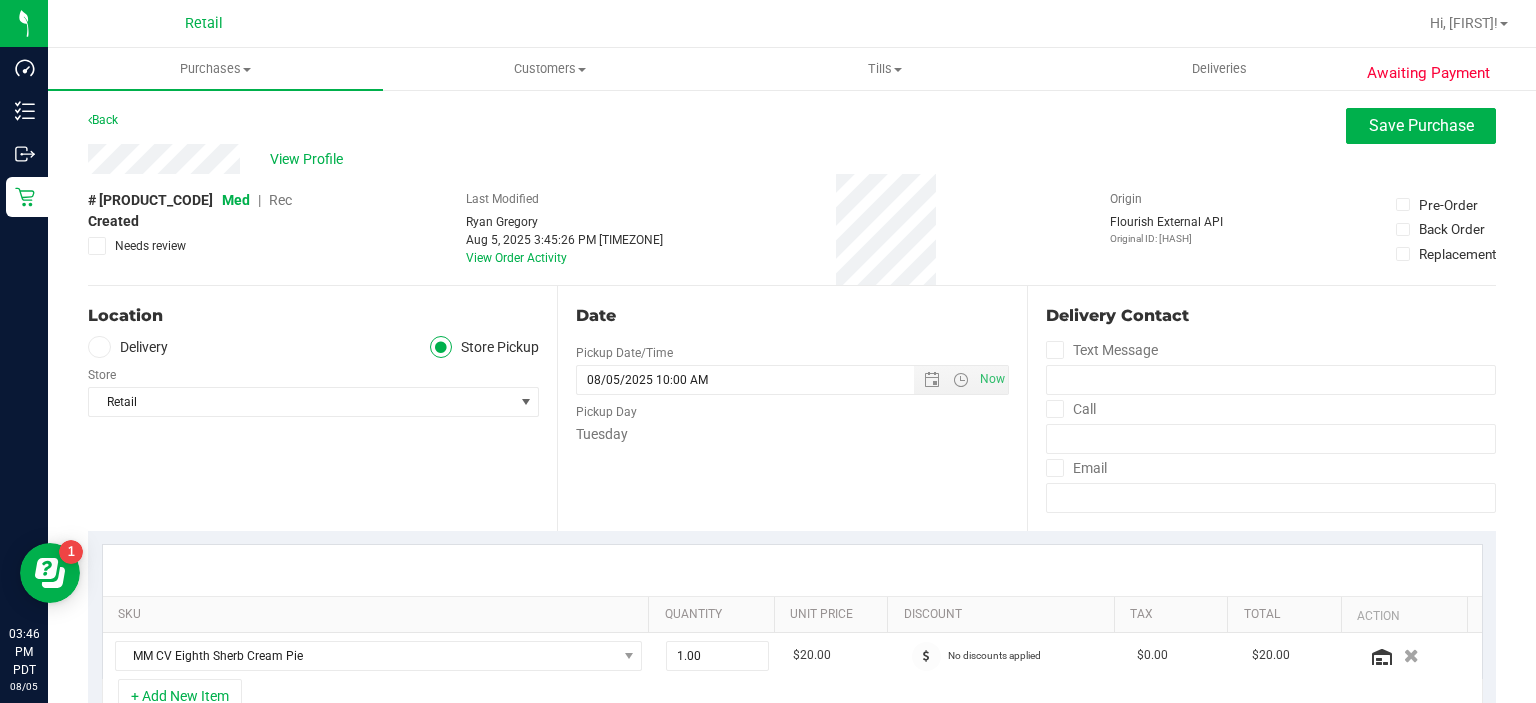 click on "Rec" at bounding box center (280, 200) 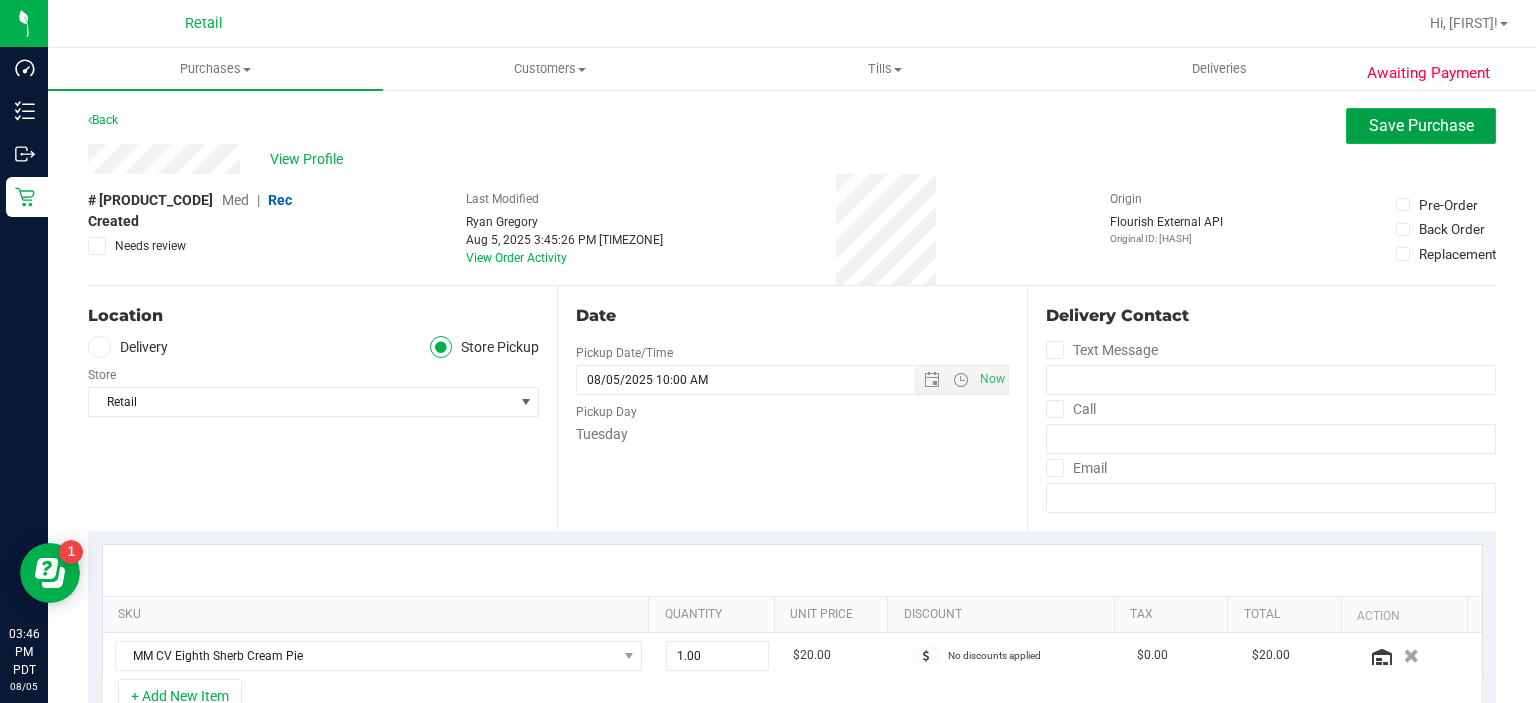 click on "Save Purchase" at bounding box center [1421, 125] 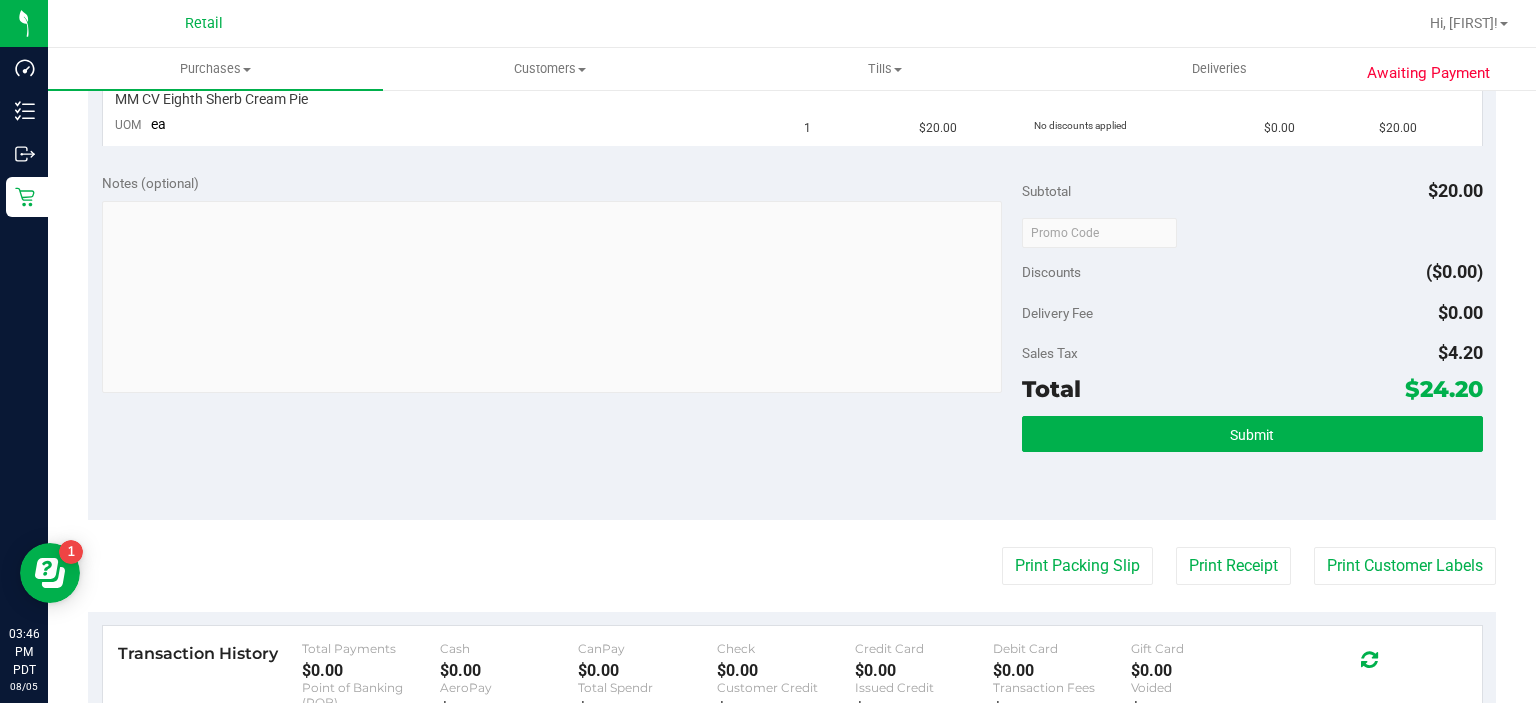 scroll, scrollTop: 555, scrollLeft: 0, axis: vertical 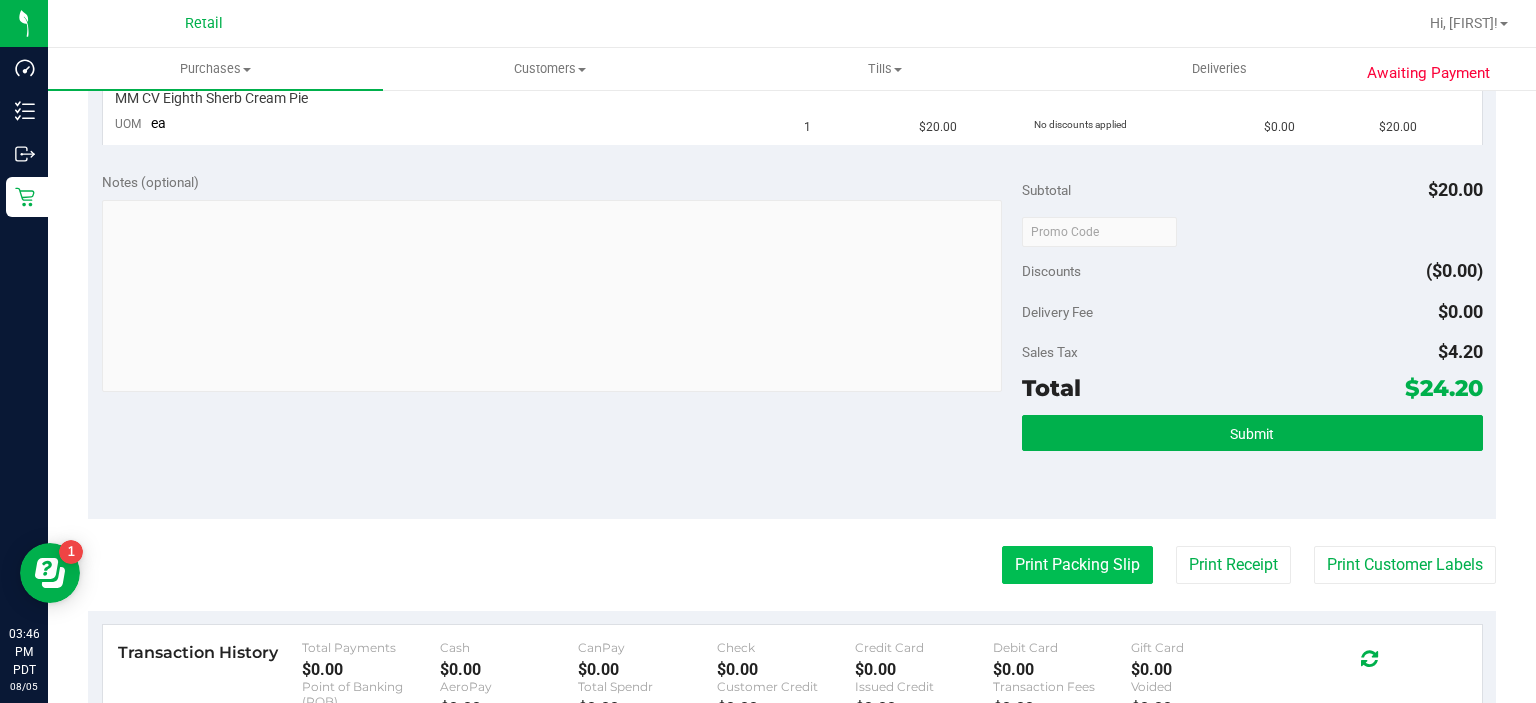 click on "Print Packing Slip" at bounding box center (1077, 565) 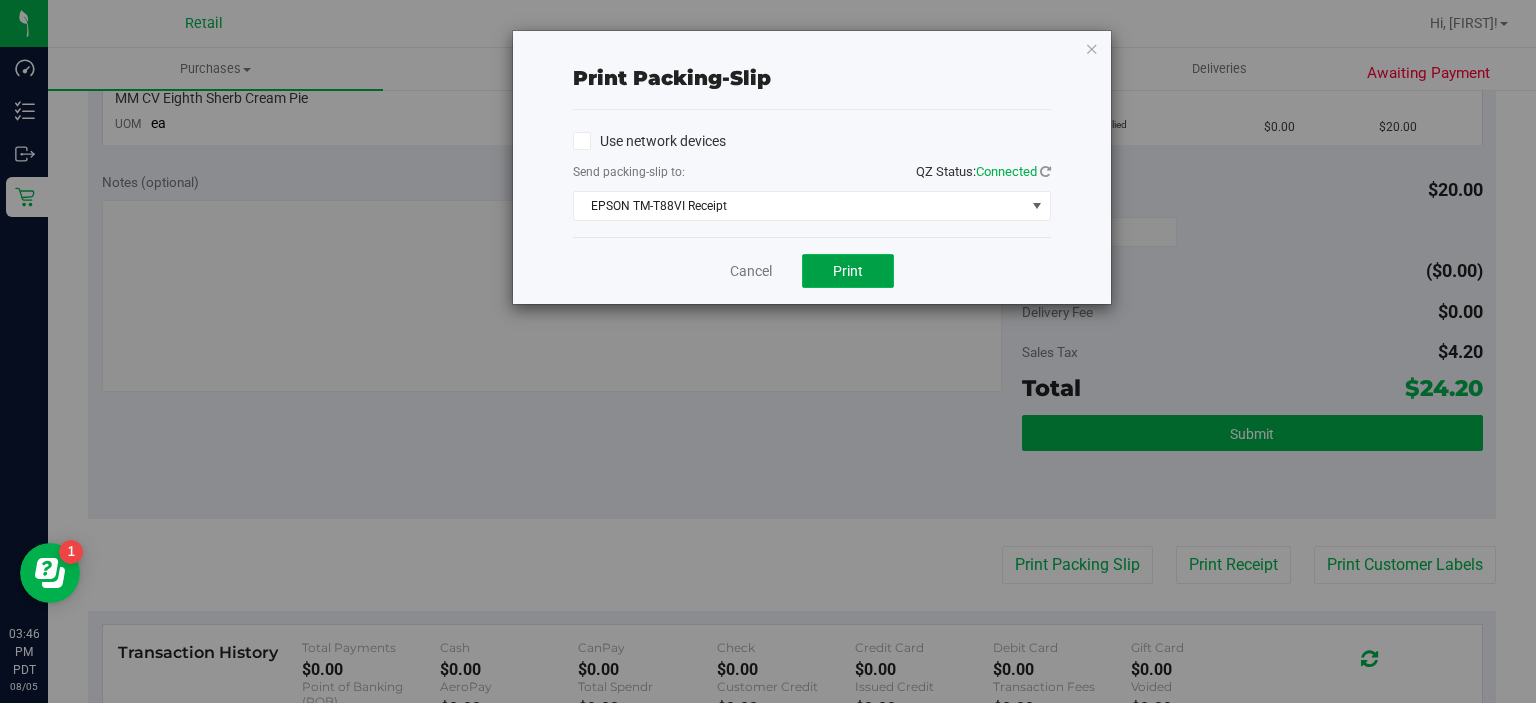click on "Print" at bounding box center [848, 271] 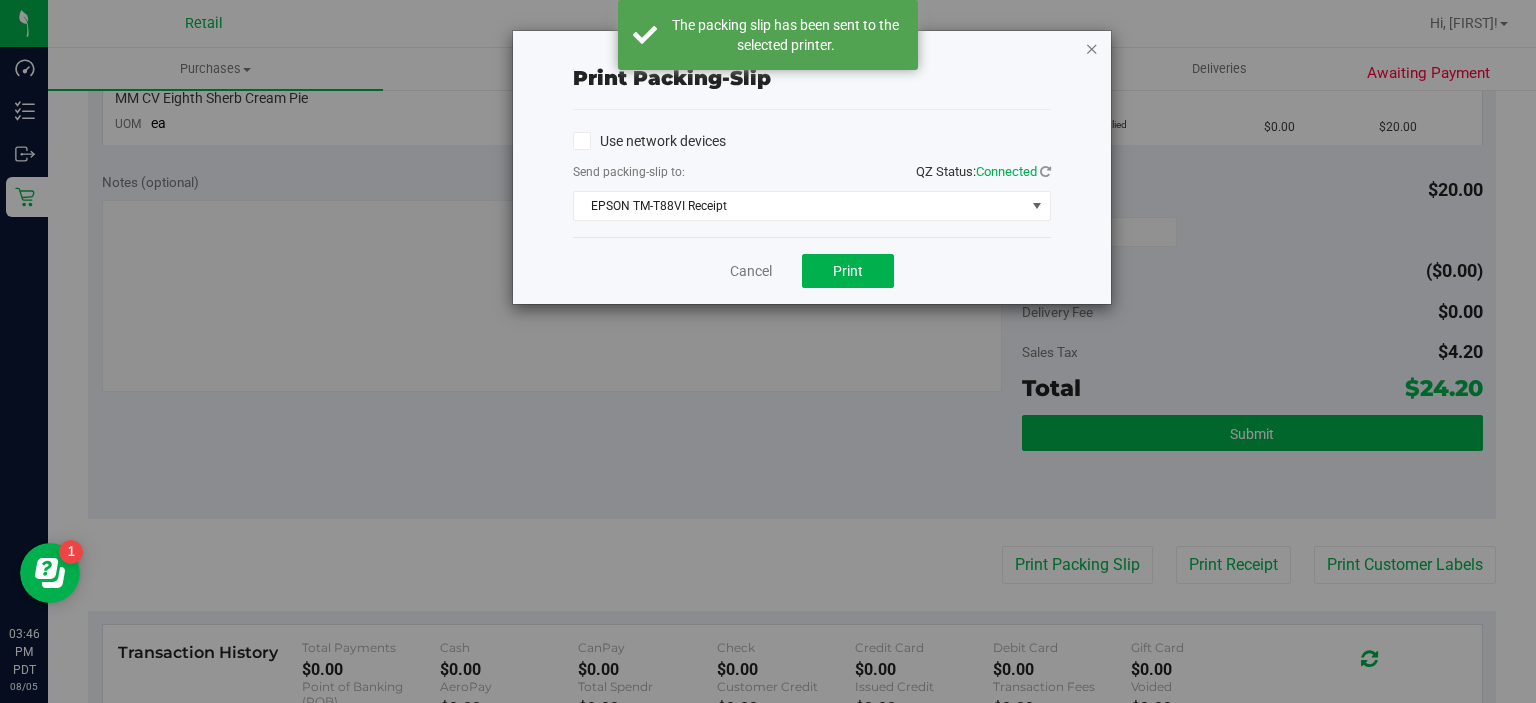 click at bounding box center [1092, 48] 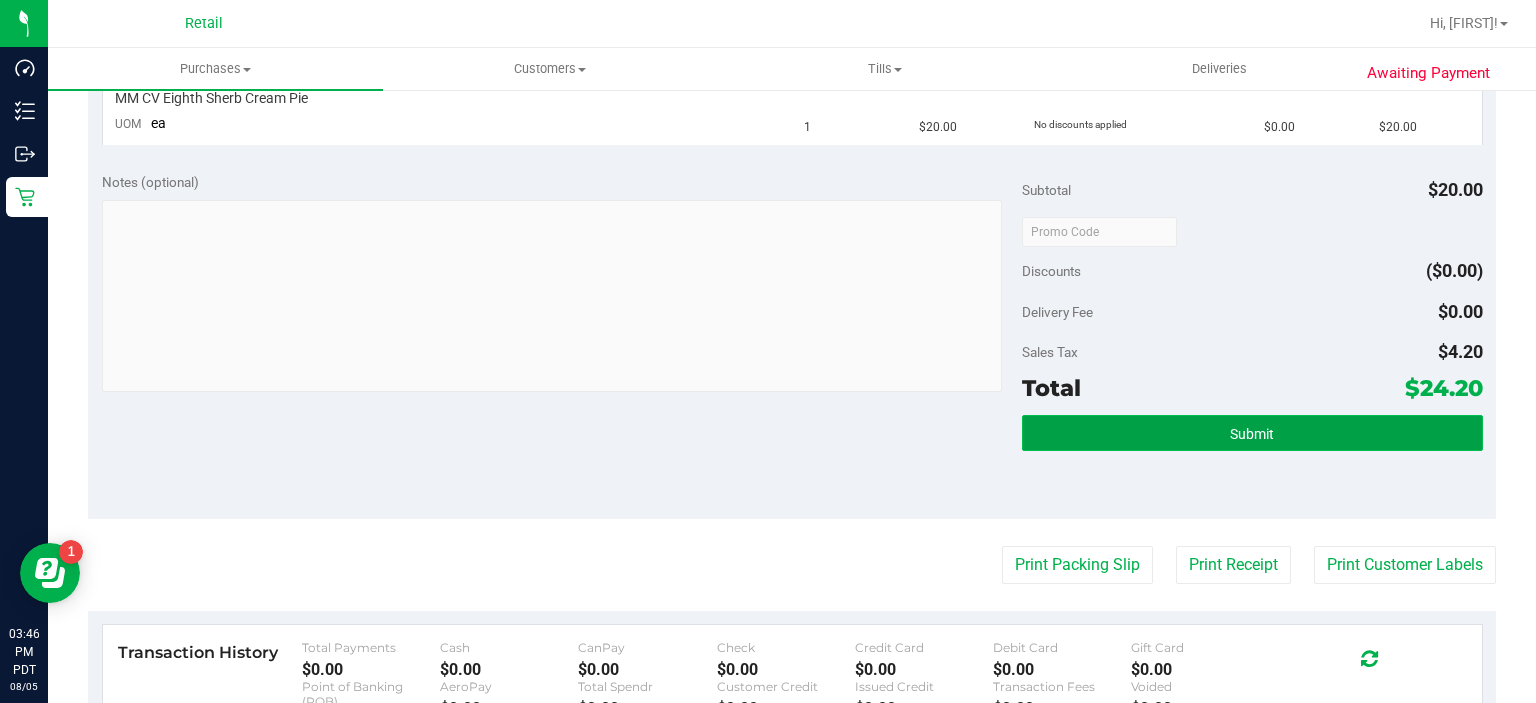 click on "Submit" at bounding box center (1252, 433) 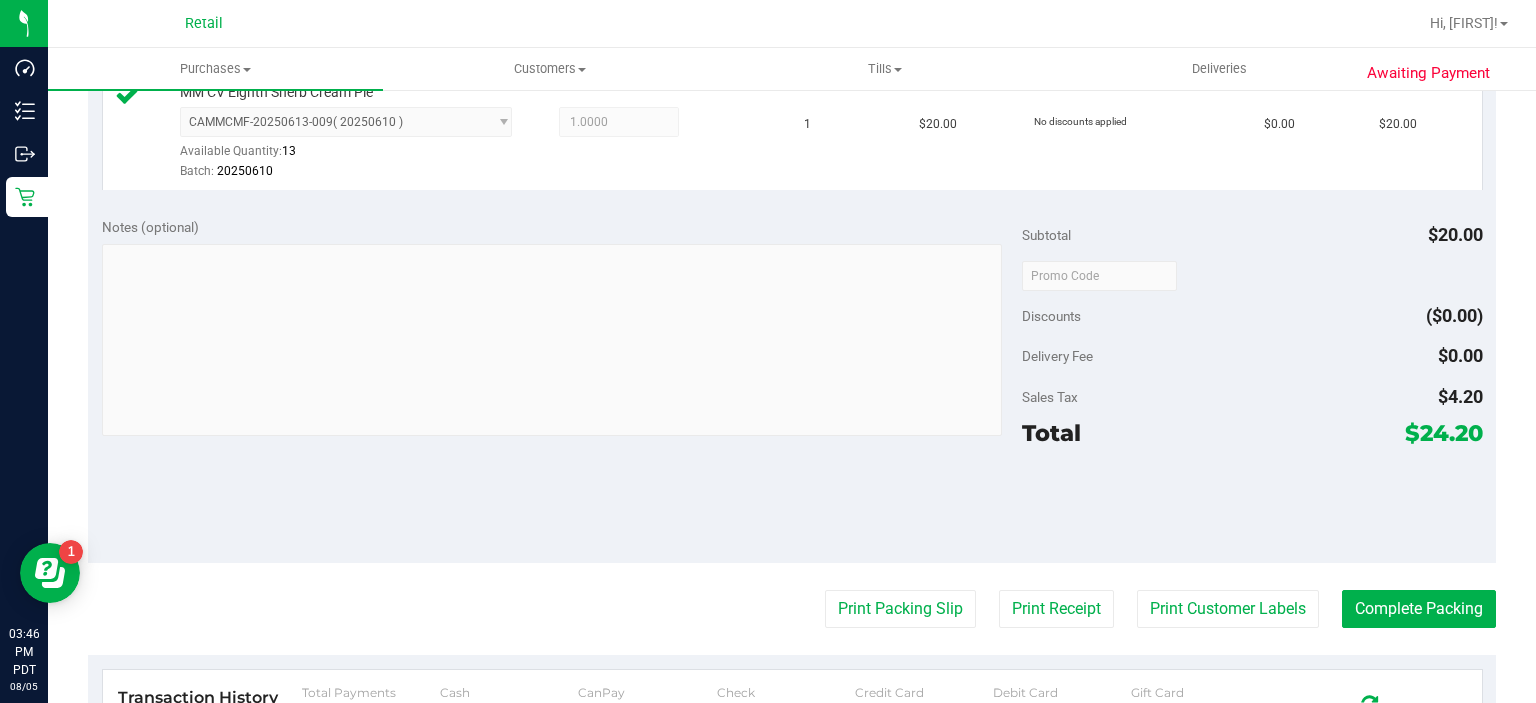scroll, scrollTop: 624, scrollLeft: 0, axis: vertical 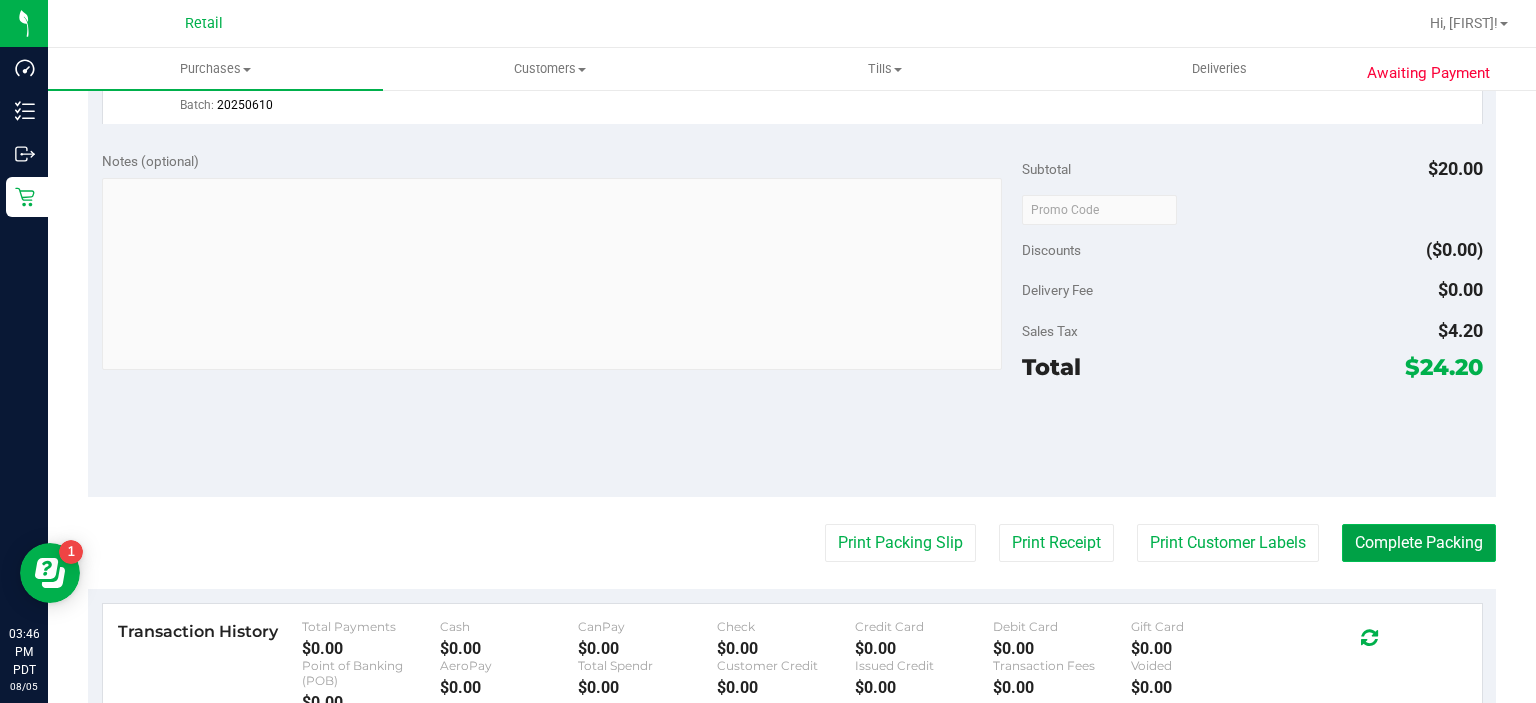 click on "Complete Packing" at bounding box center (1419, 543) 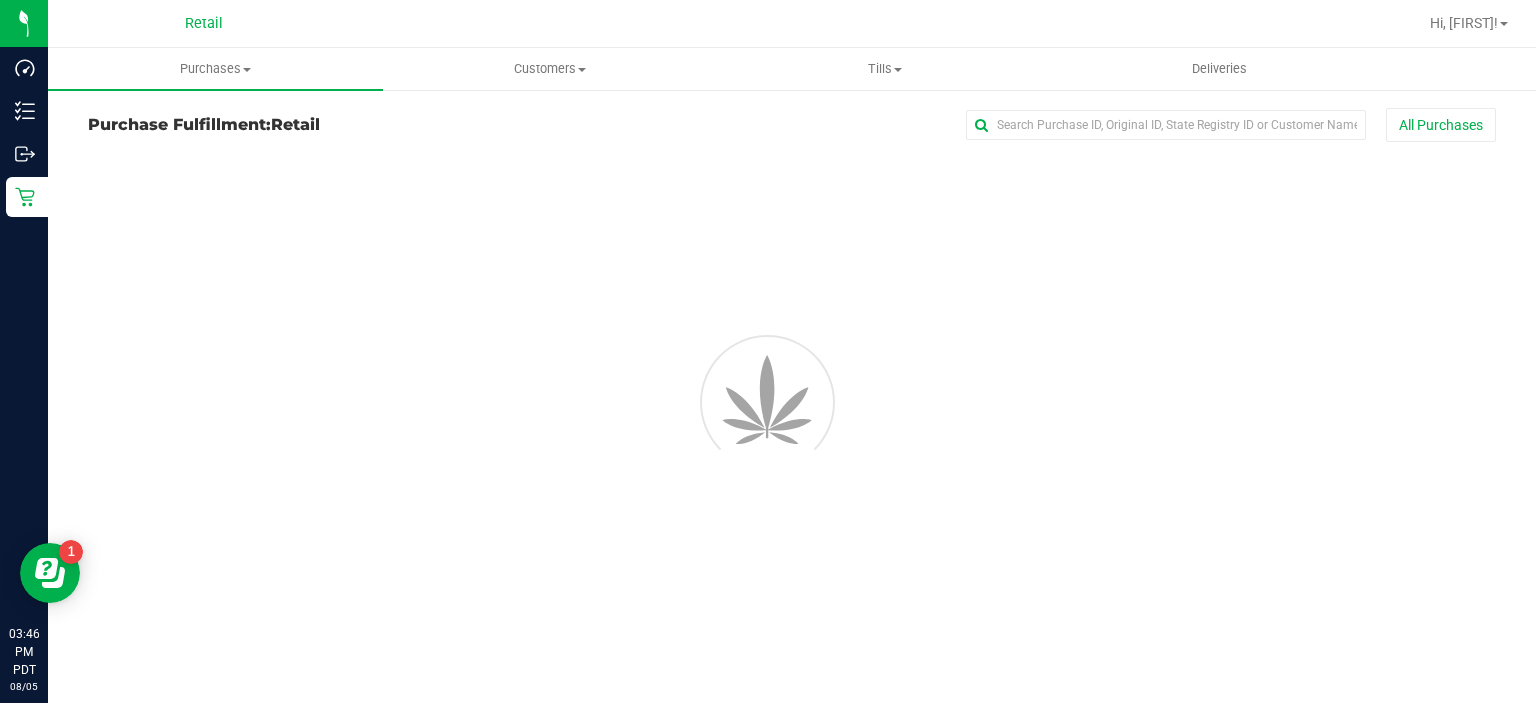 scroll, scrollTop: 0, scrollLeft: 0, axis: both 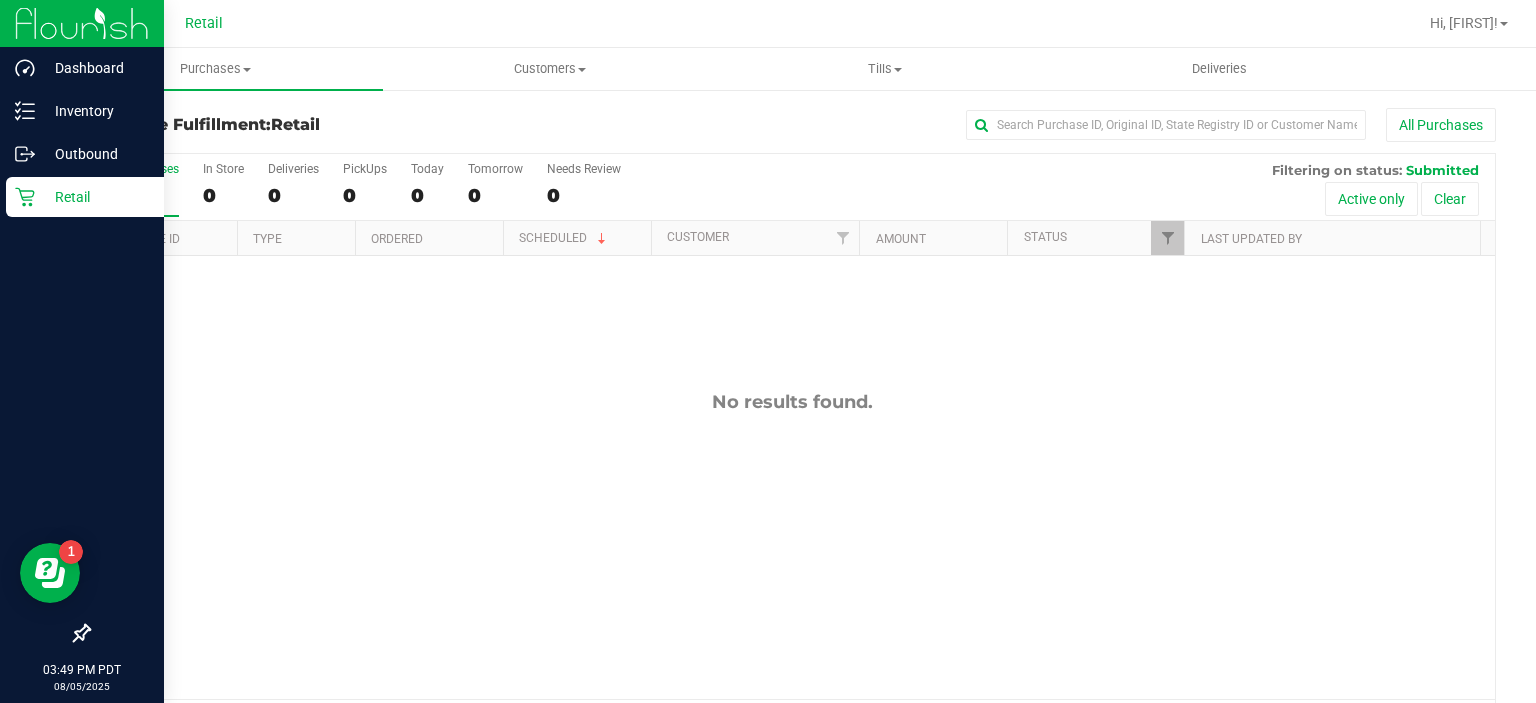 click on "Retail" at bounding box center (85, 197) 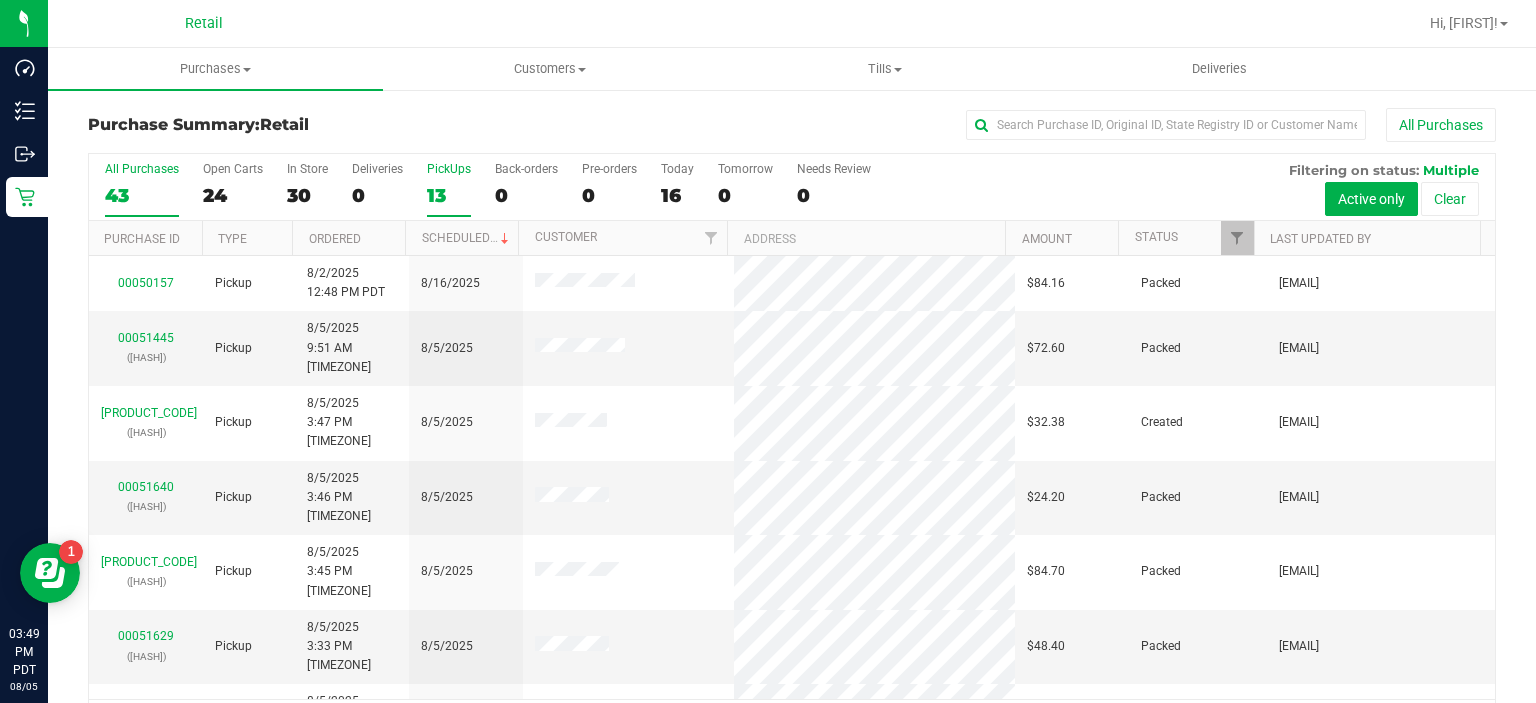 click on "PickUps" at bounding box center [449, 169] 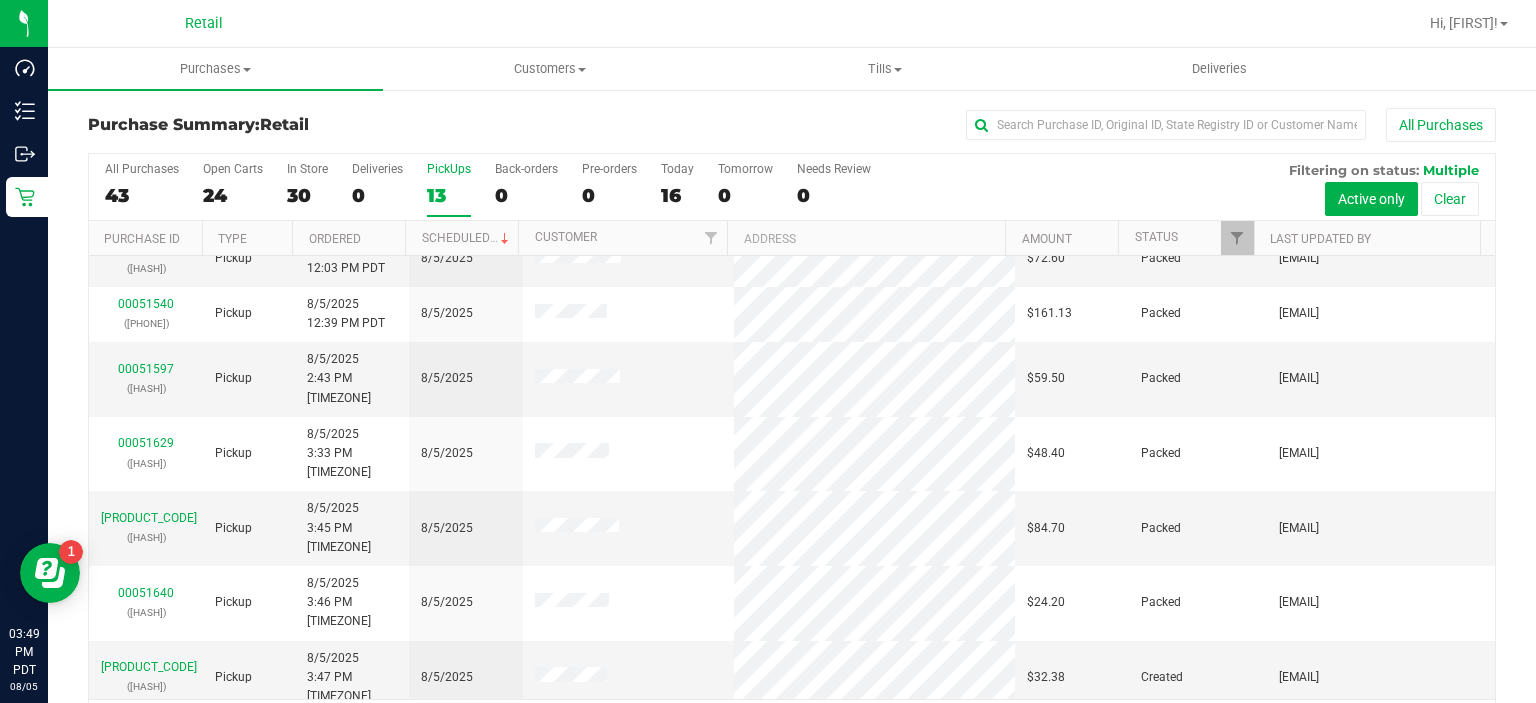 scroll, scrollTop: 273, scrollLeft: 0, axis: vertical 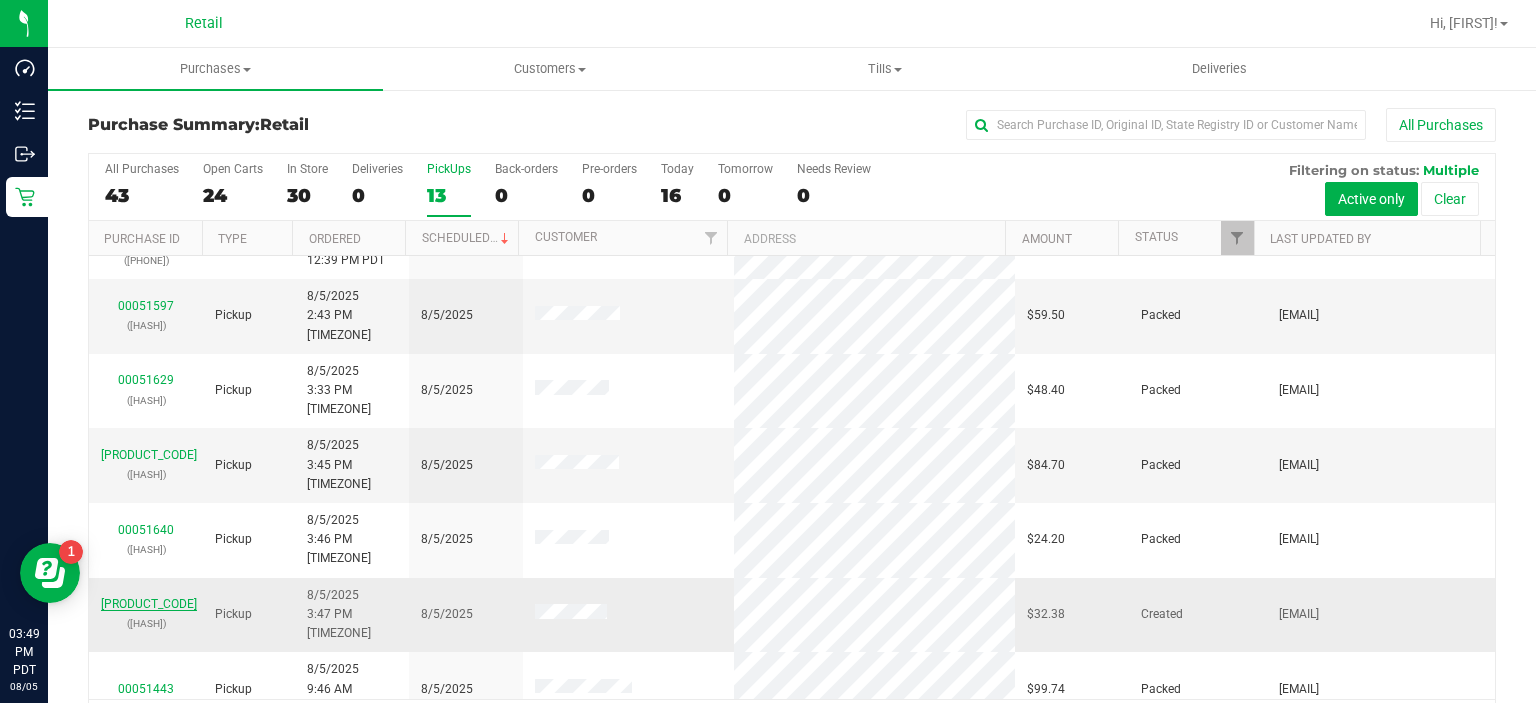 click on "[PRODUCT_CODE]" at bounding box center (149, 604) 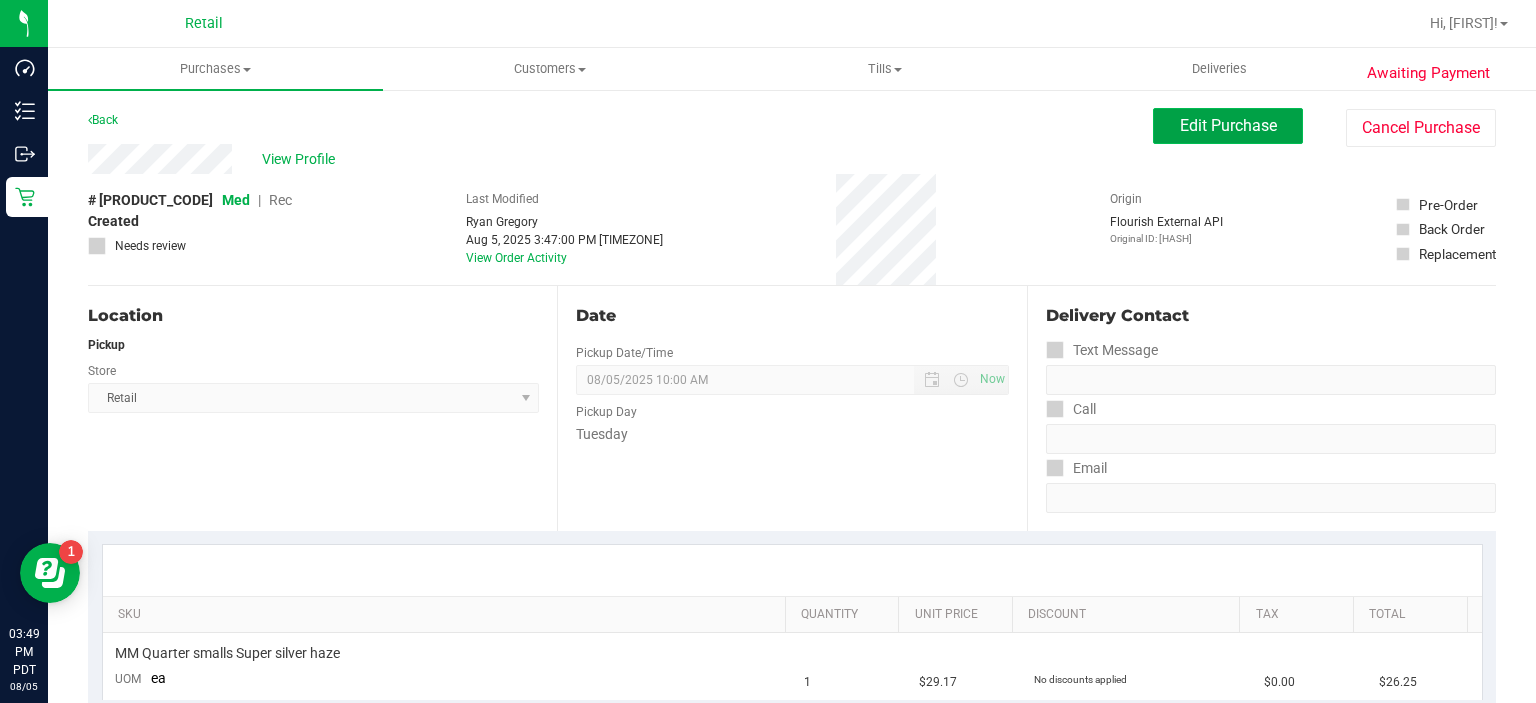 click on "Edit Purchase" at bounding box center (1228, 125) 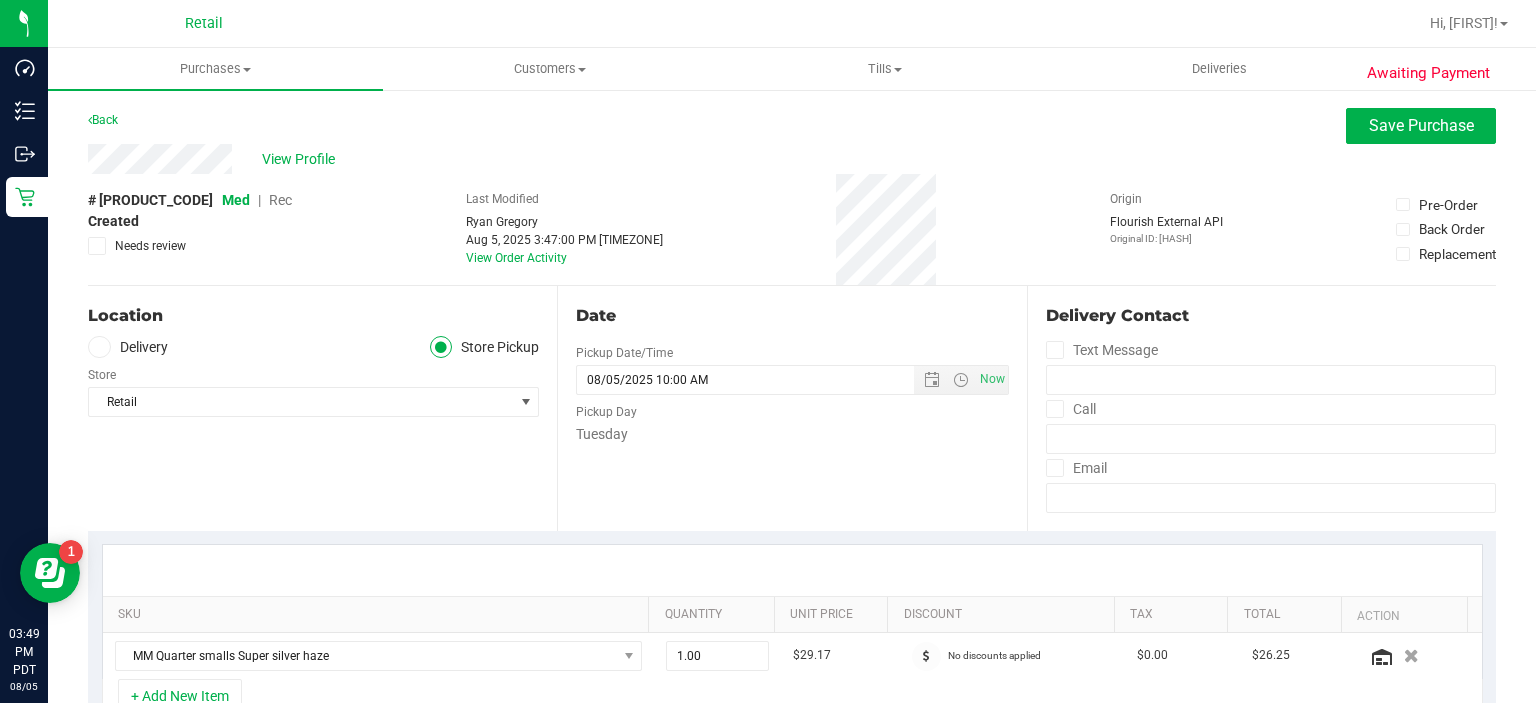 click on "Rec" at bounding box center (280, 200) 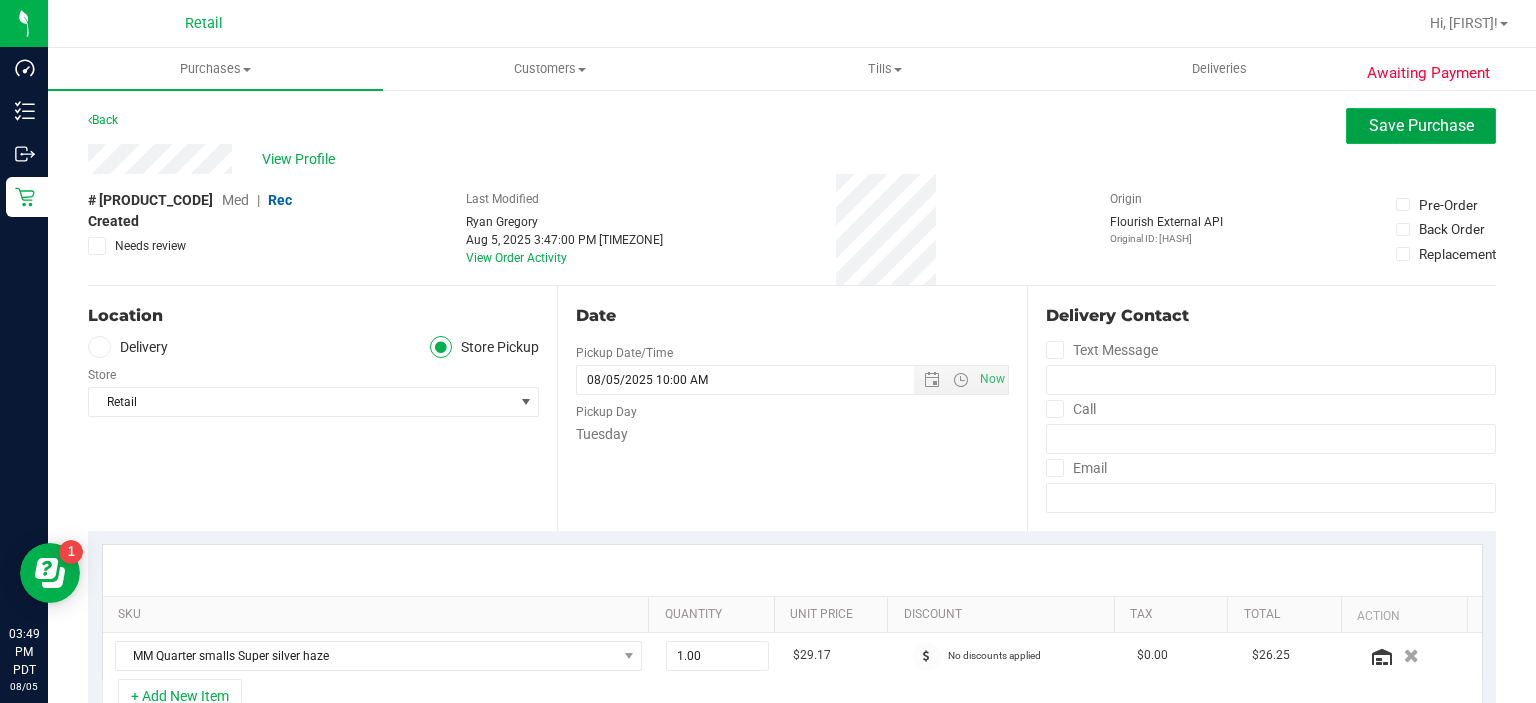 click on "Save Purchase" at bounding box center [1421, 125] 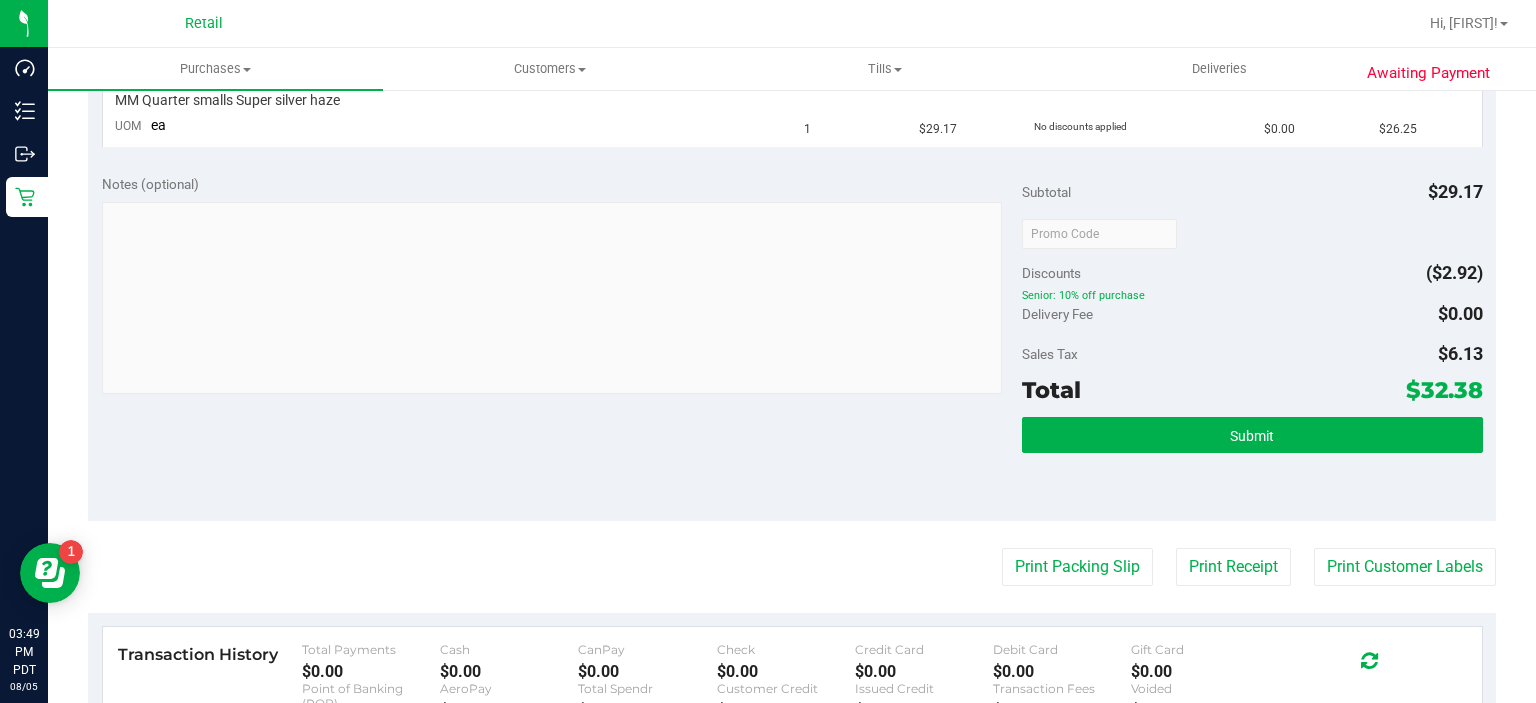 scroll, scrollTop: 560, scrollLeft: 0, axis: vertical 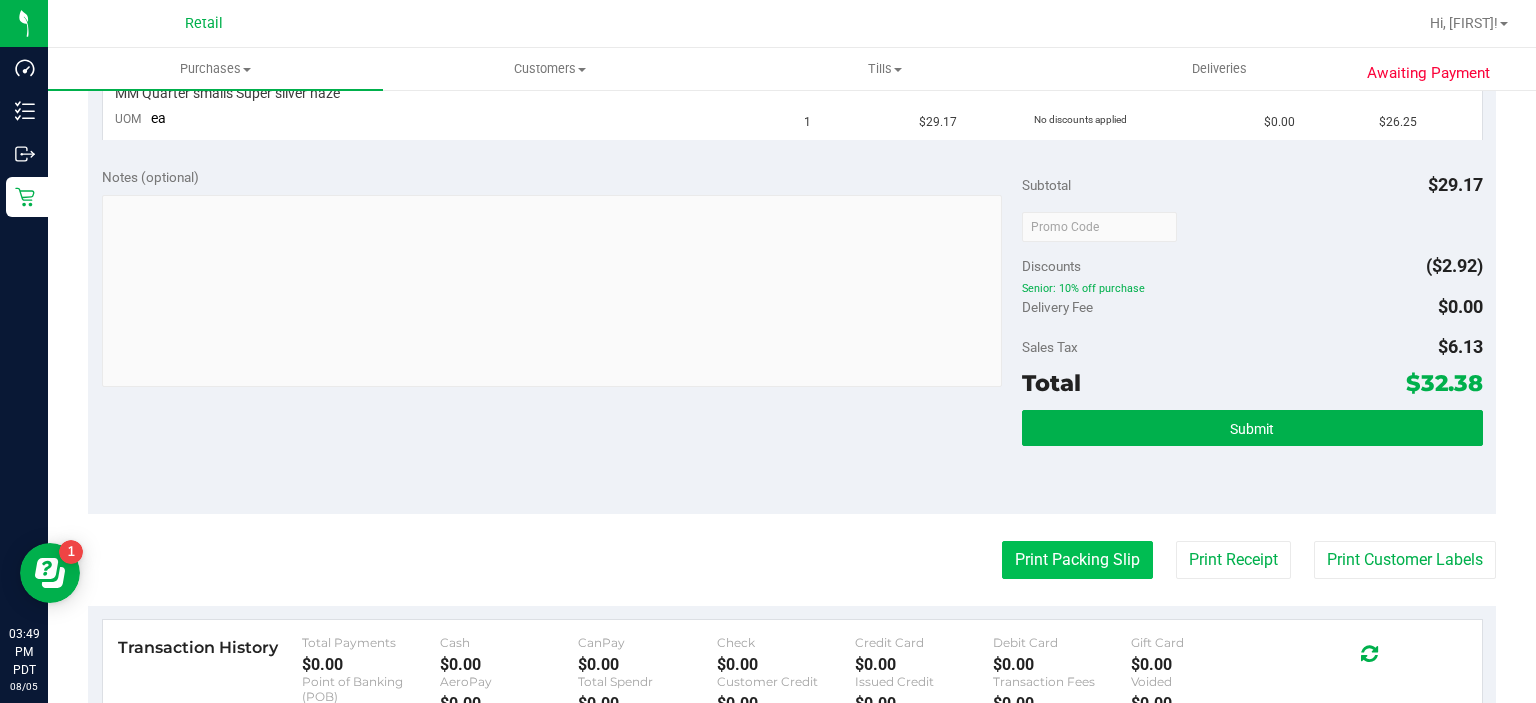 click on "Print Packing Slip" at bounding box center (1077, 560) 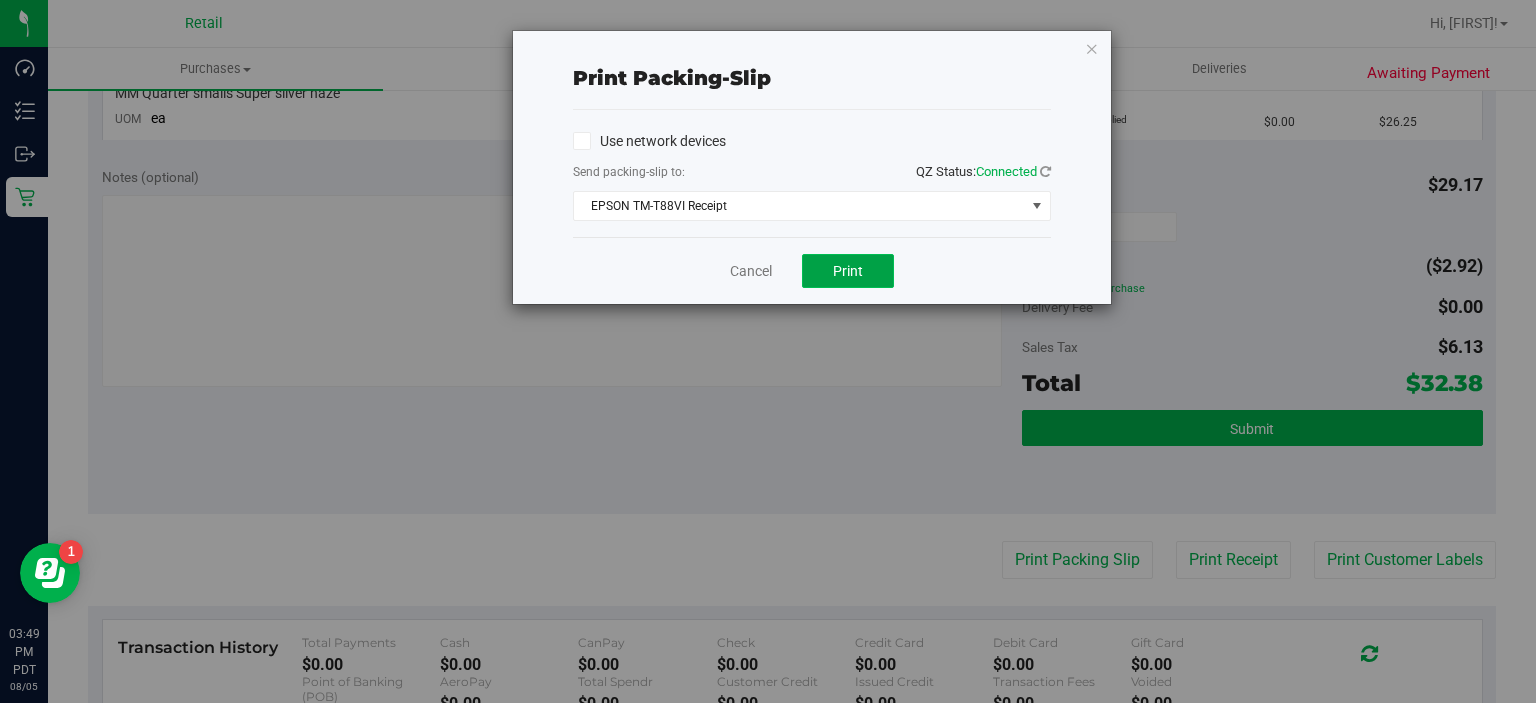 click on "Print" at bounding box center (848, 271) 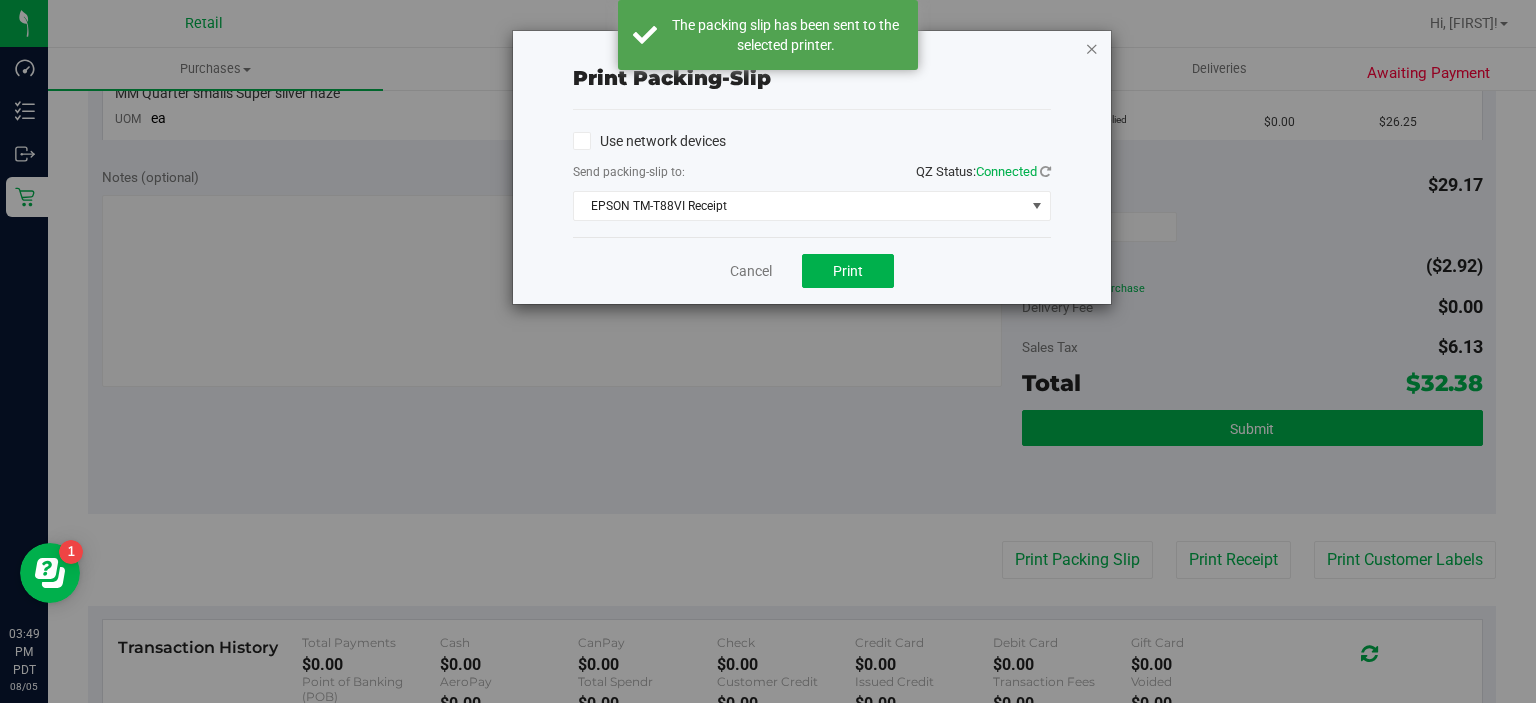 click at bounding box center [1092, 48] 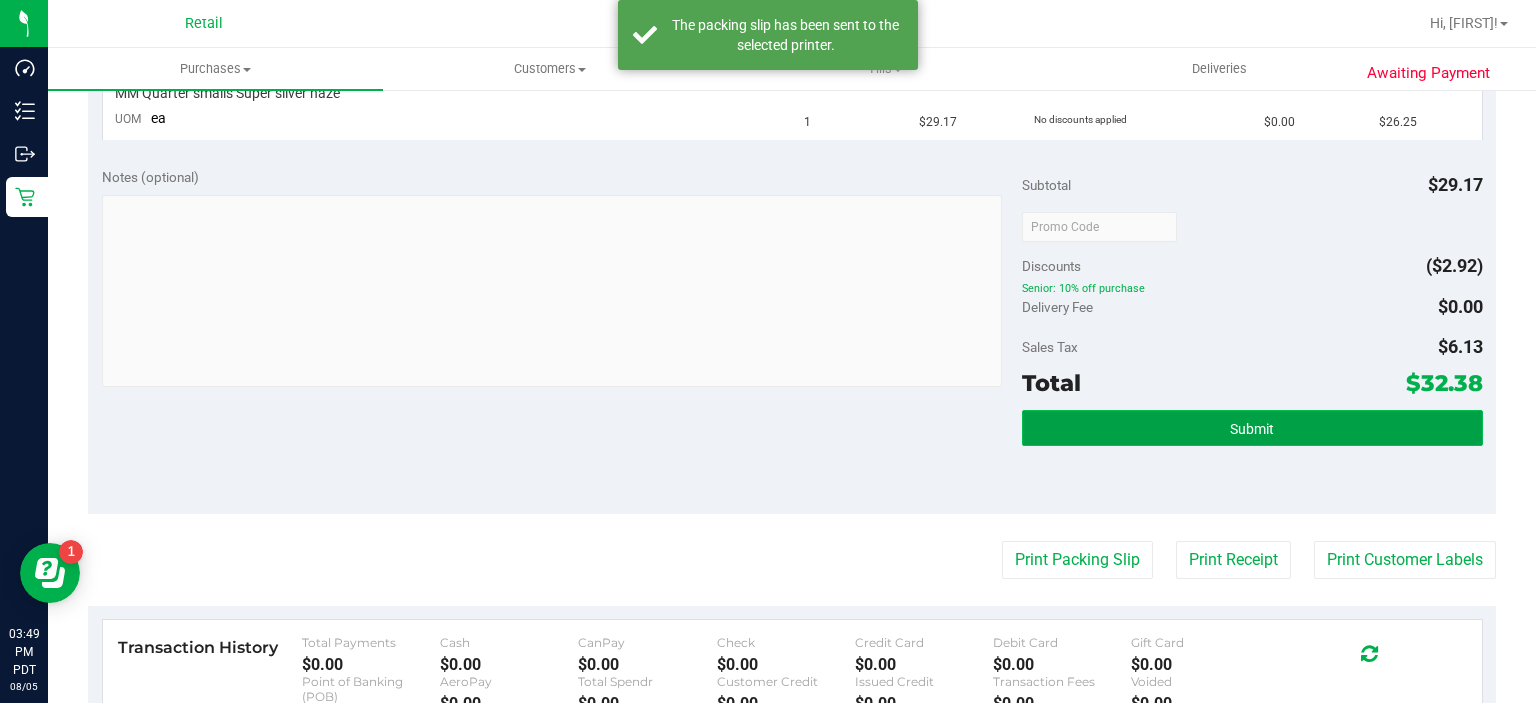 click on "Submit" at bounding box center (1252, 428) 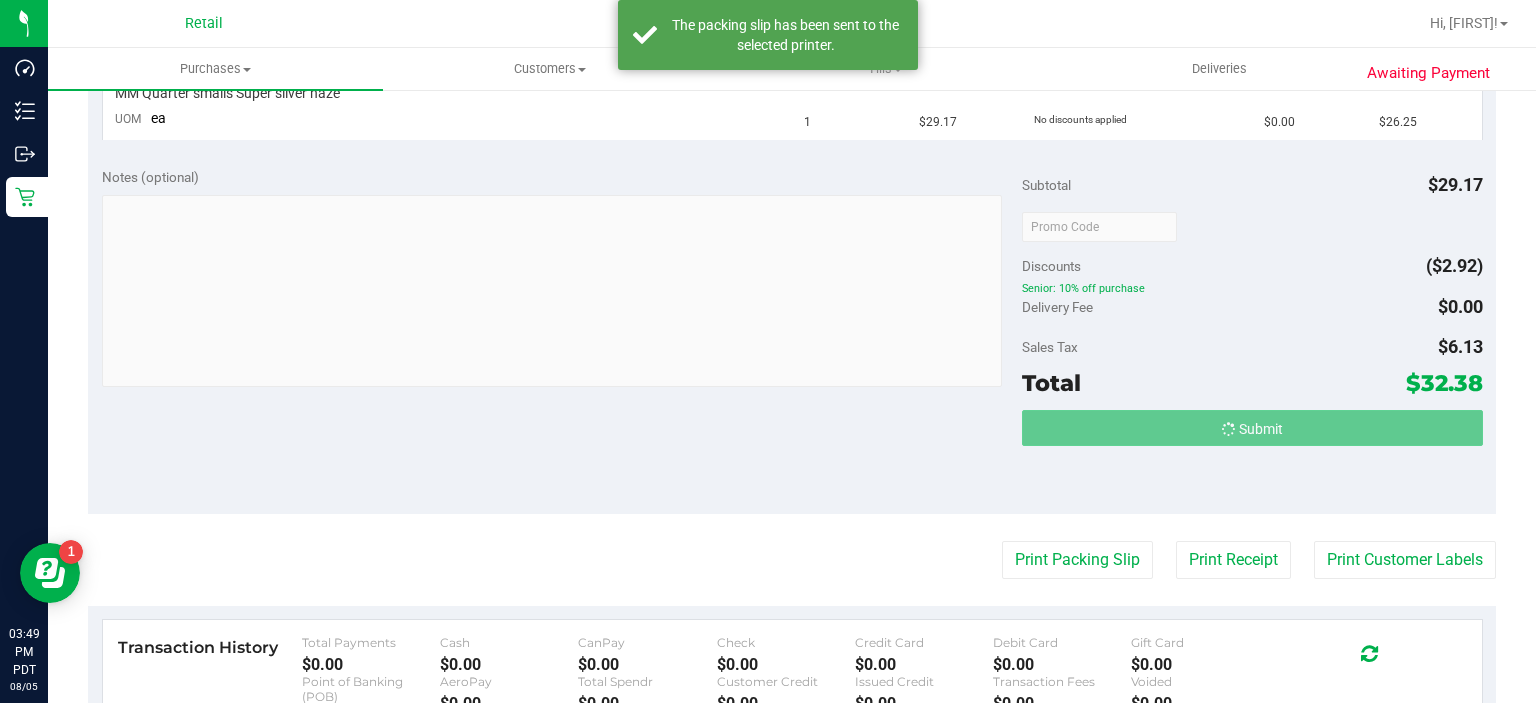 scroll, scrollTop: 563, scrollLeft: 0, axis: vertical 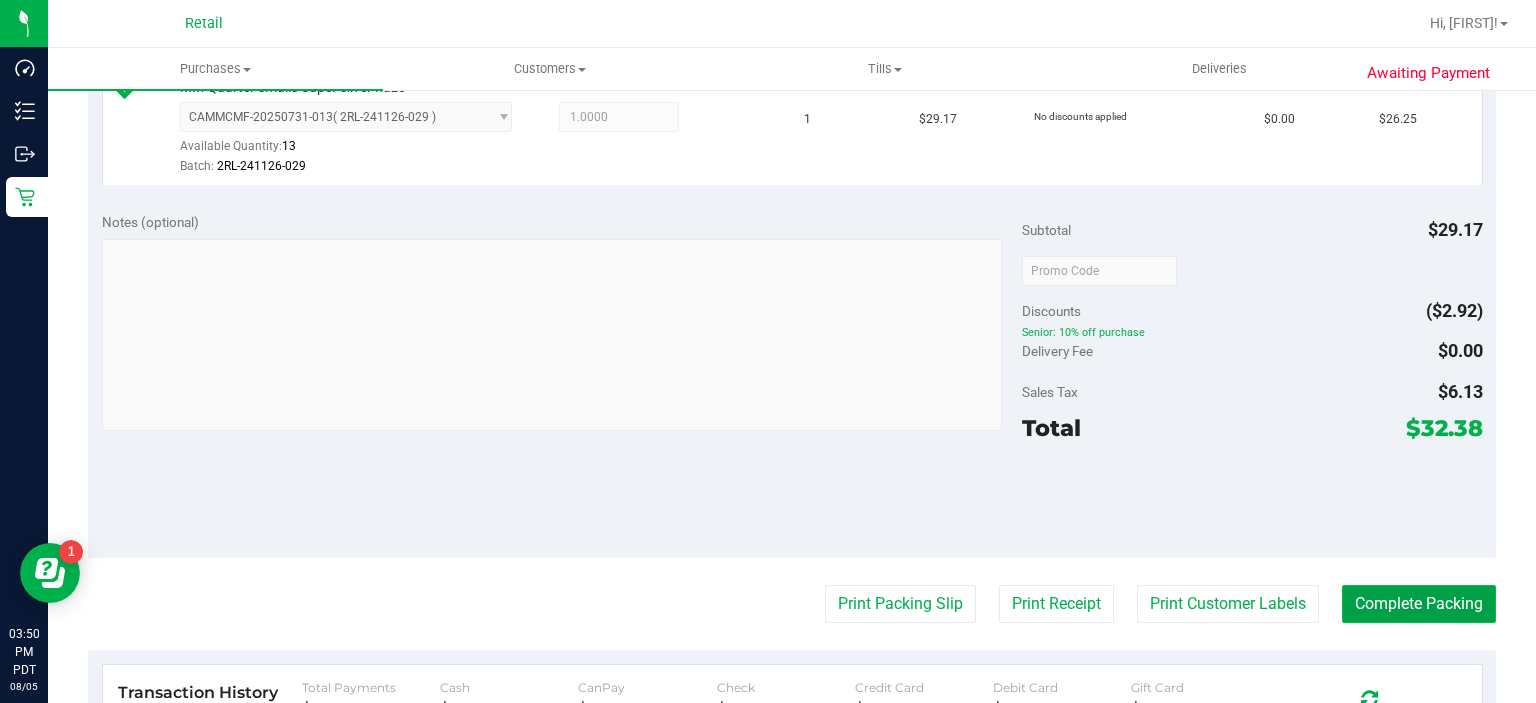 click on "Complete Packing" at bounding box center [1419, 604] 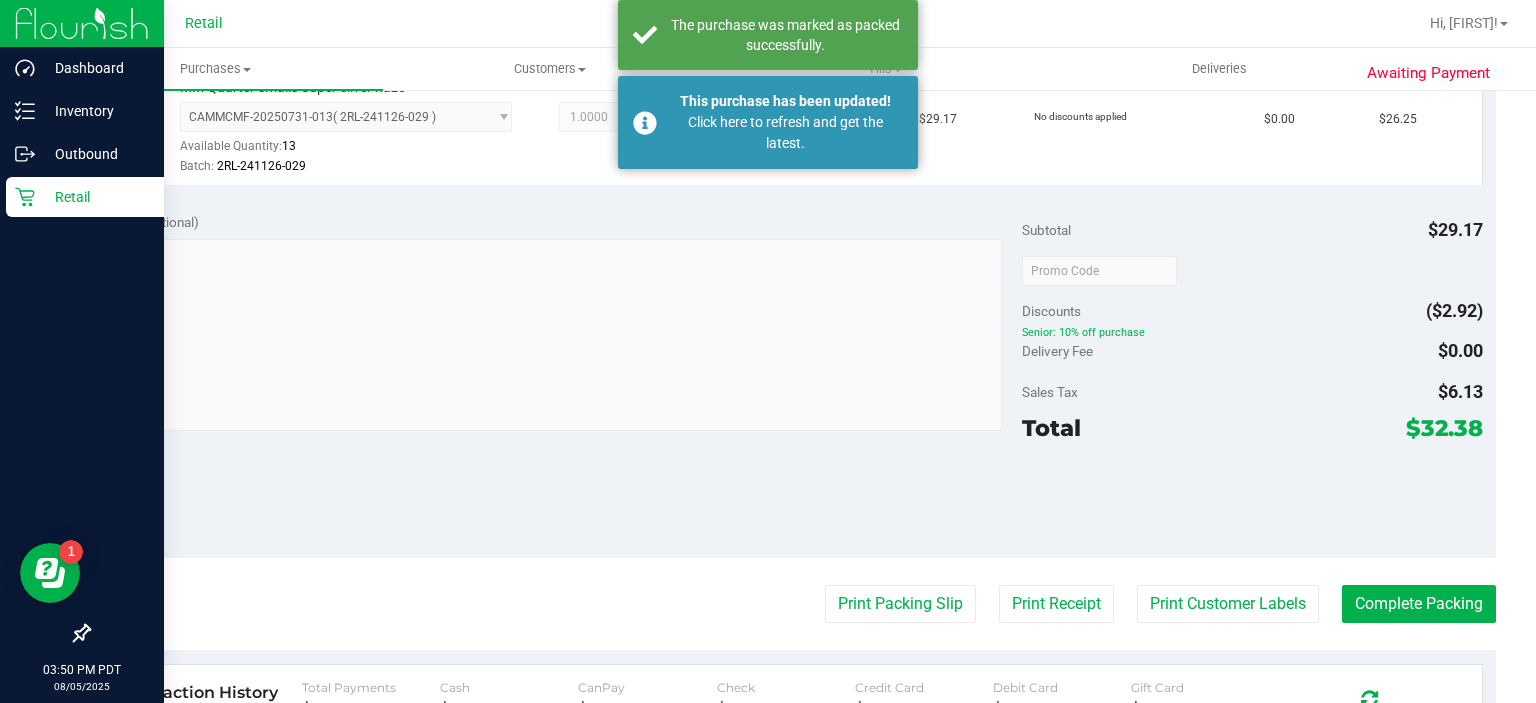 click 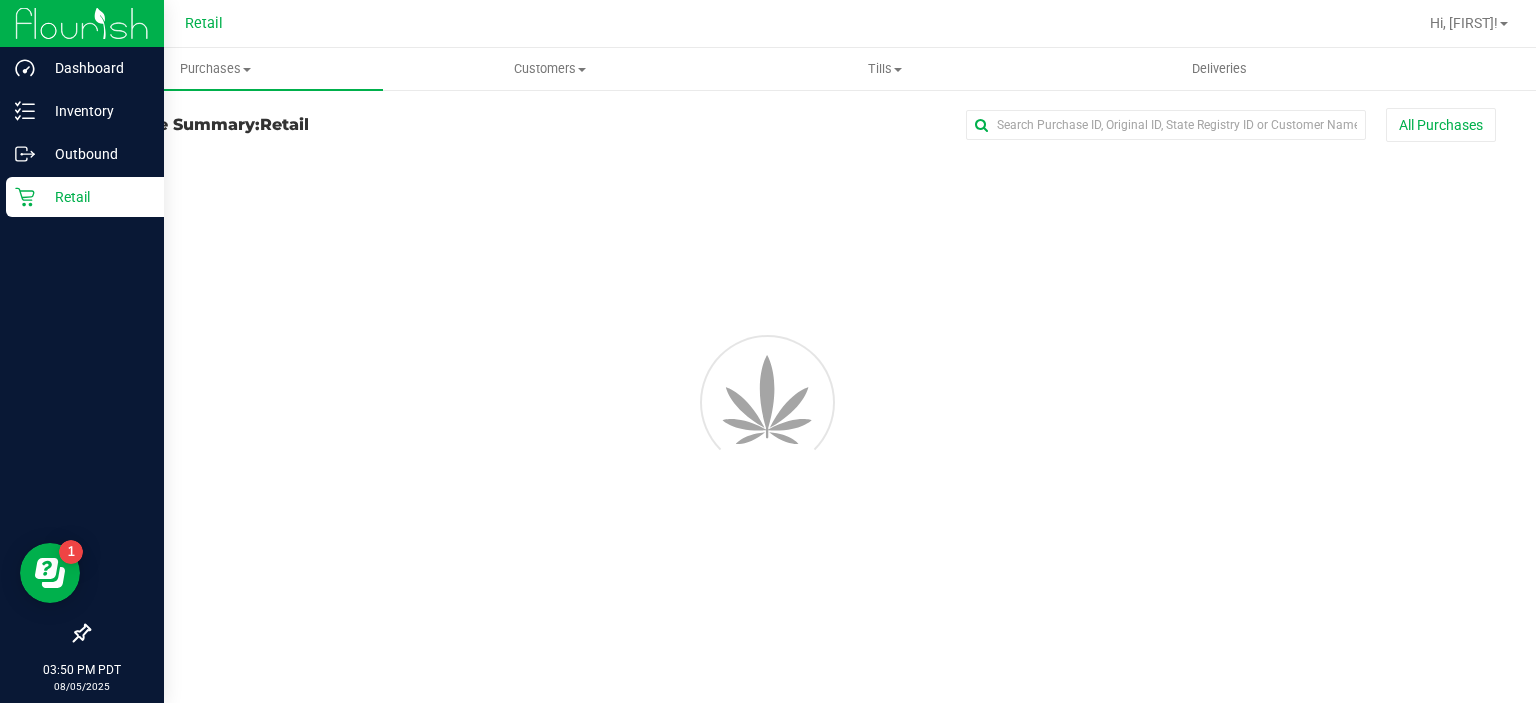 scroll, scrollTop: 0, scrollLeft: 0, axis: both 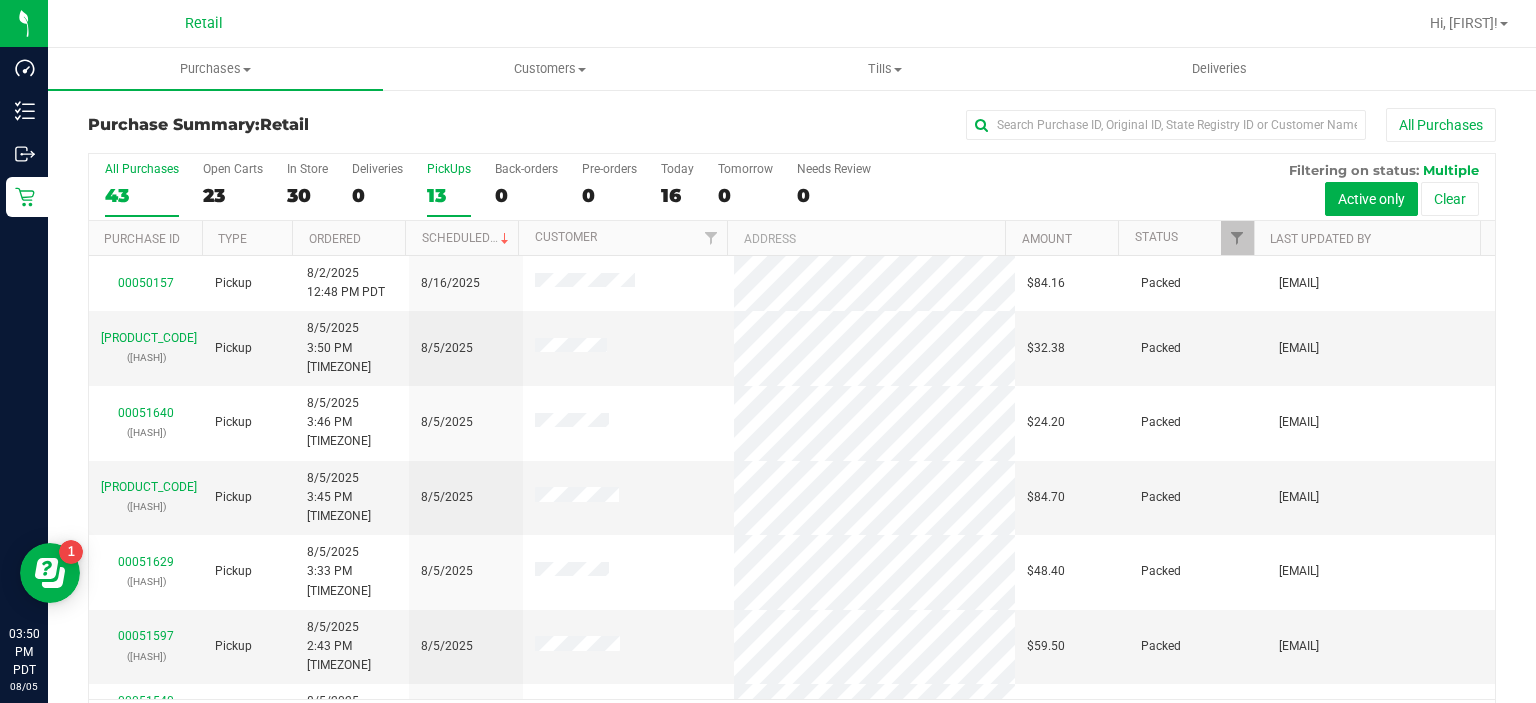 click on "13" at bounding box center (449, 195) 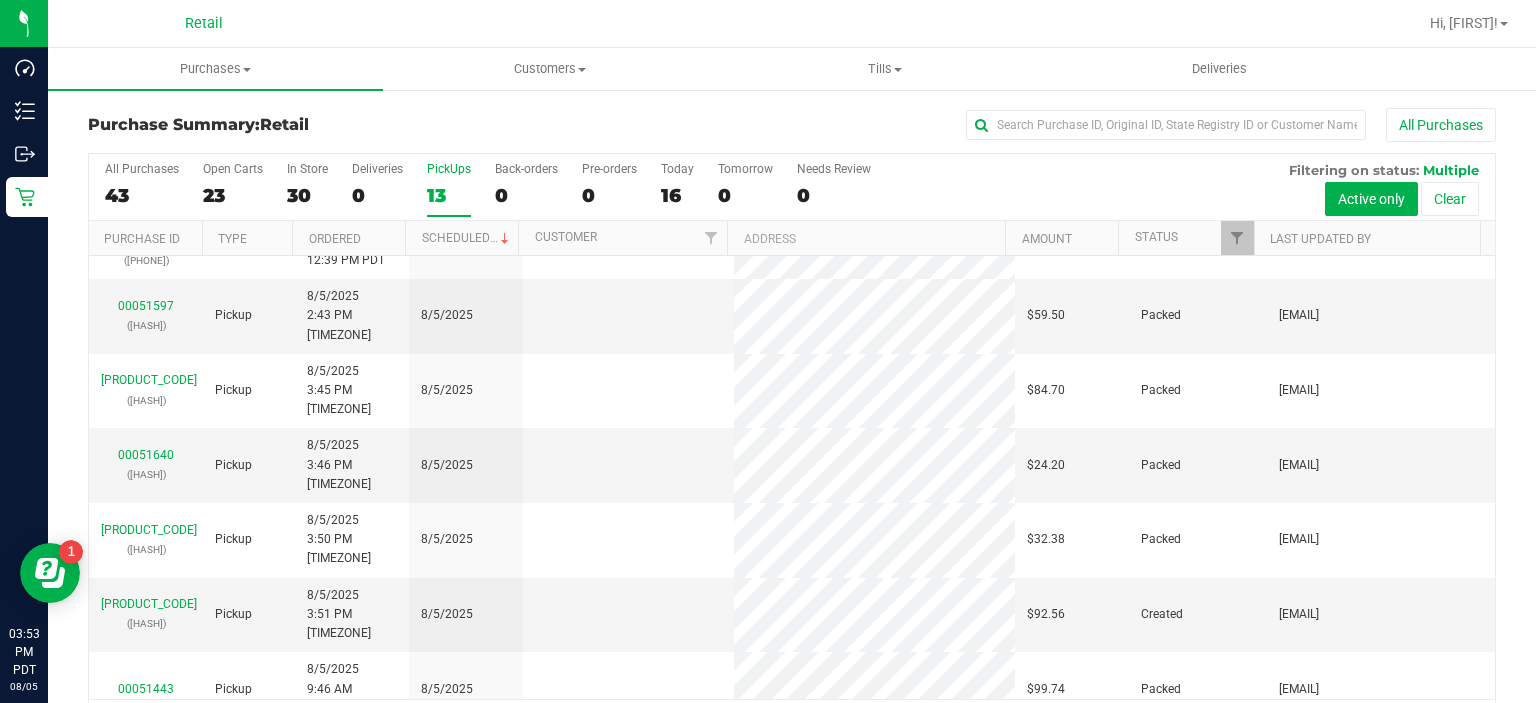 scroll, scrollTop: 0, scrollLeft: 0, axis: both 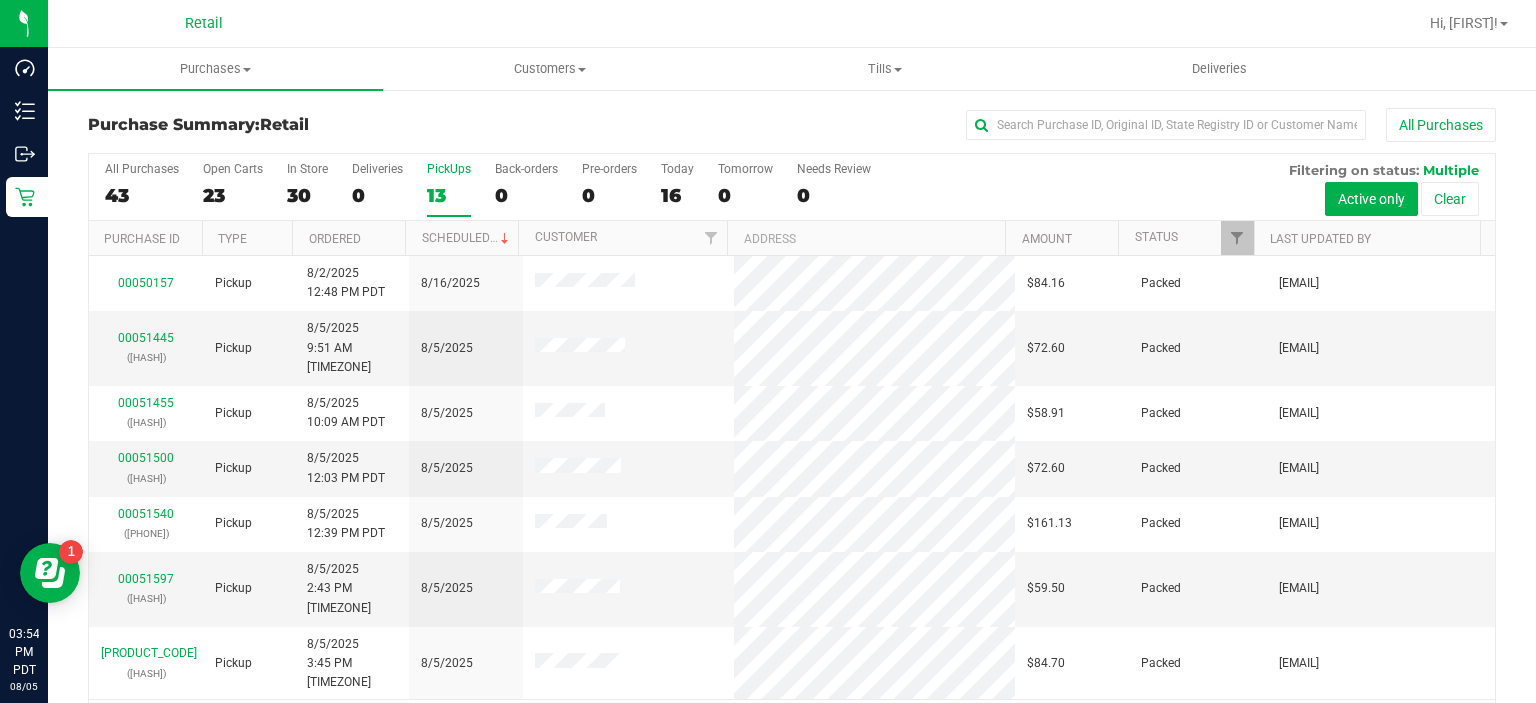 click on "PickUps" at bounding box center (449, 169) 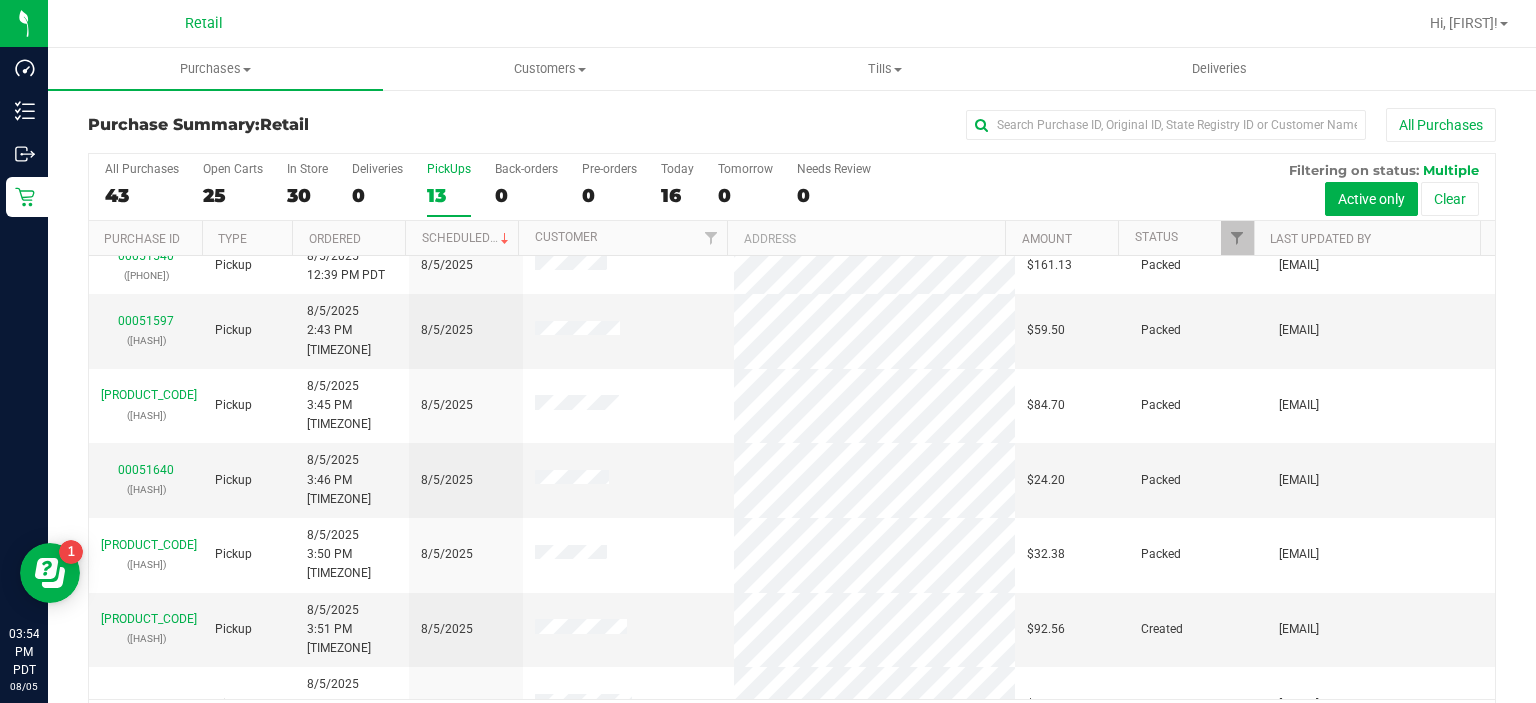 scroll, scrollTop: 273, scrollLeft: 0, axis: vertical 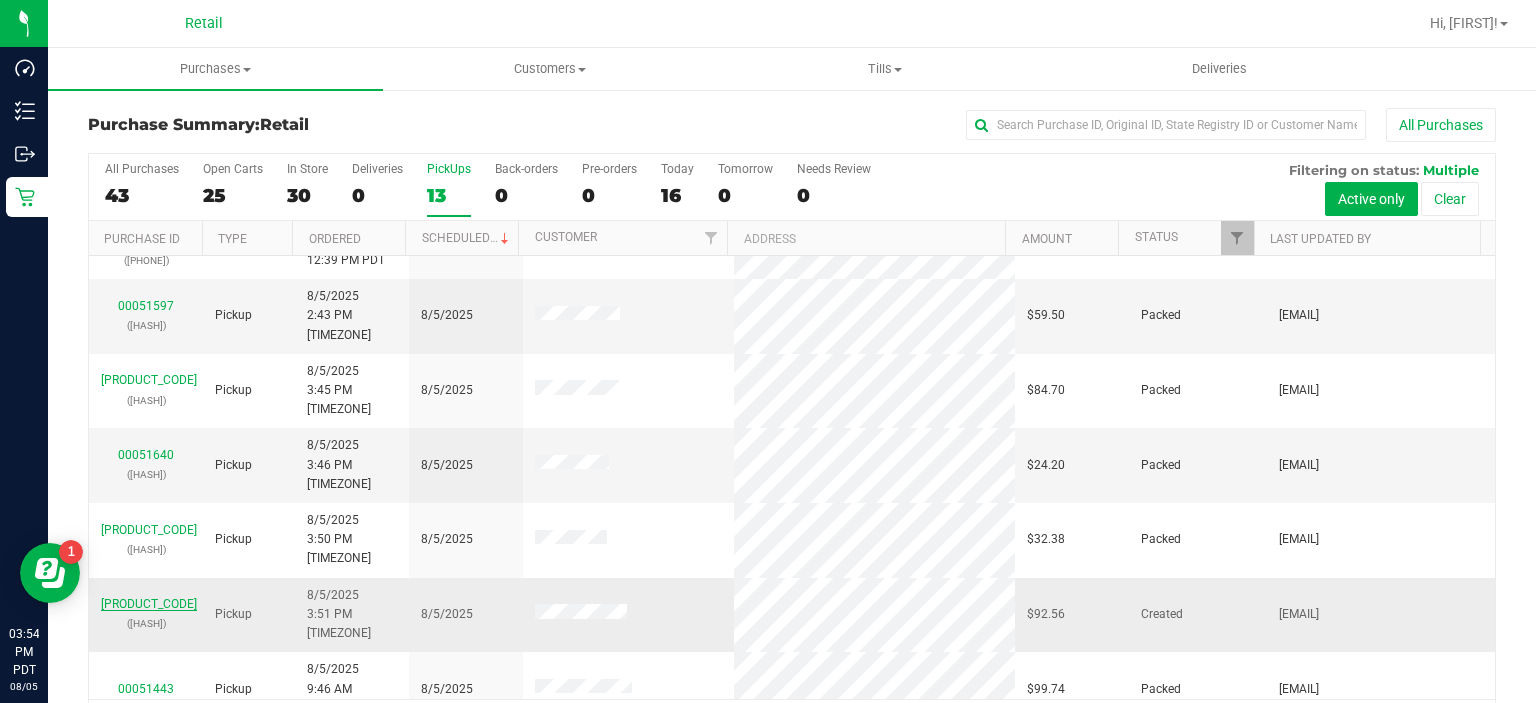 click on "[PRODUCT_CODE]" at bounding box center [149, 604] 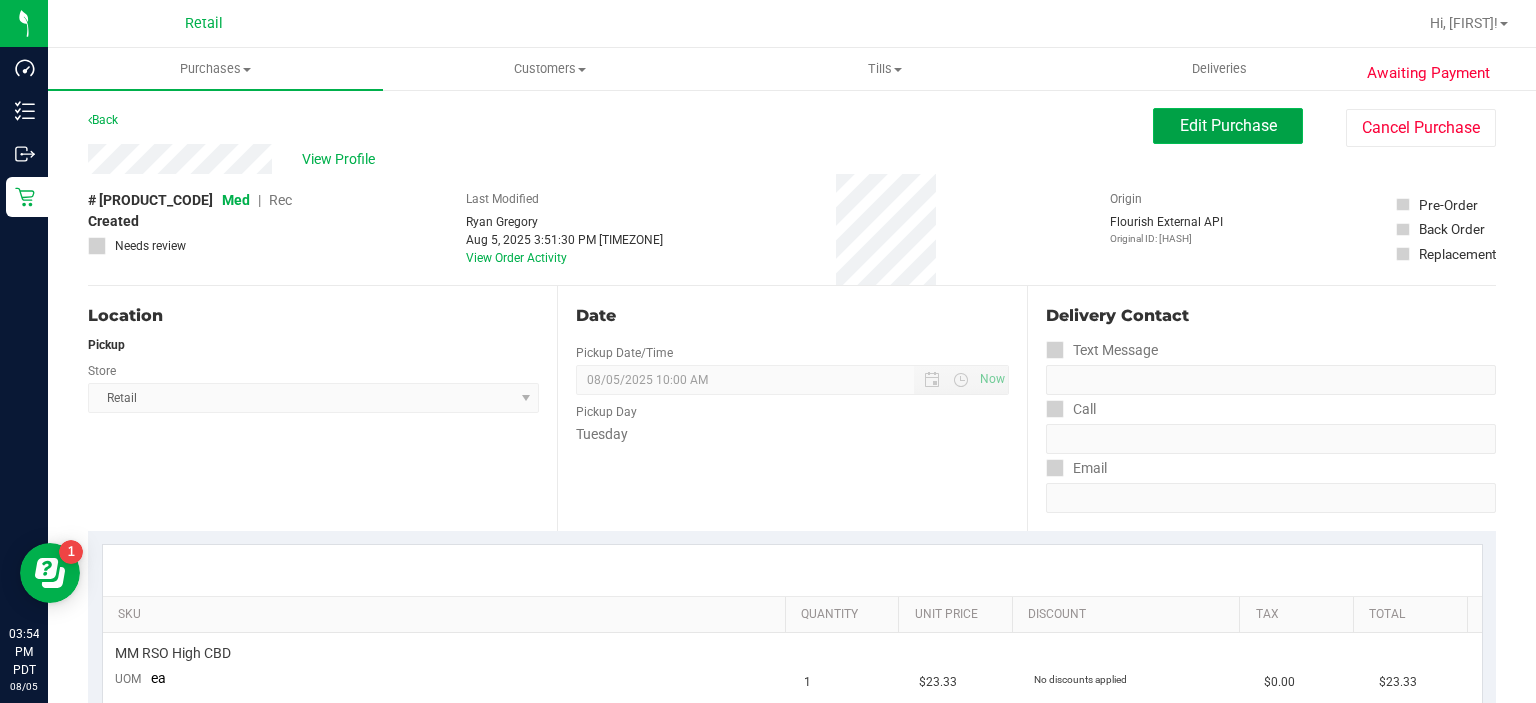 click on "Edit Purchase" at bounding box center (1228, 125) 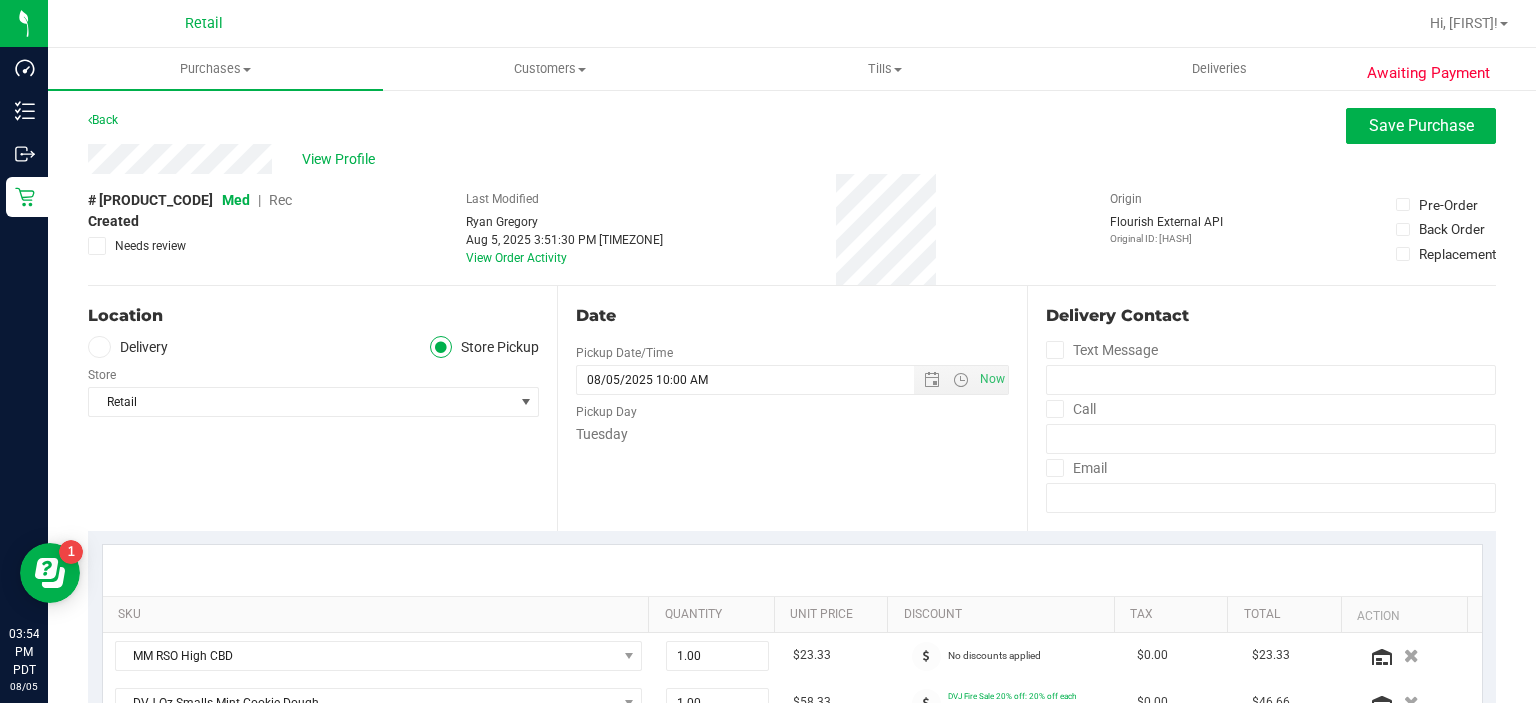 click on "Rec" at bounding box center [280, 200] 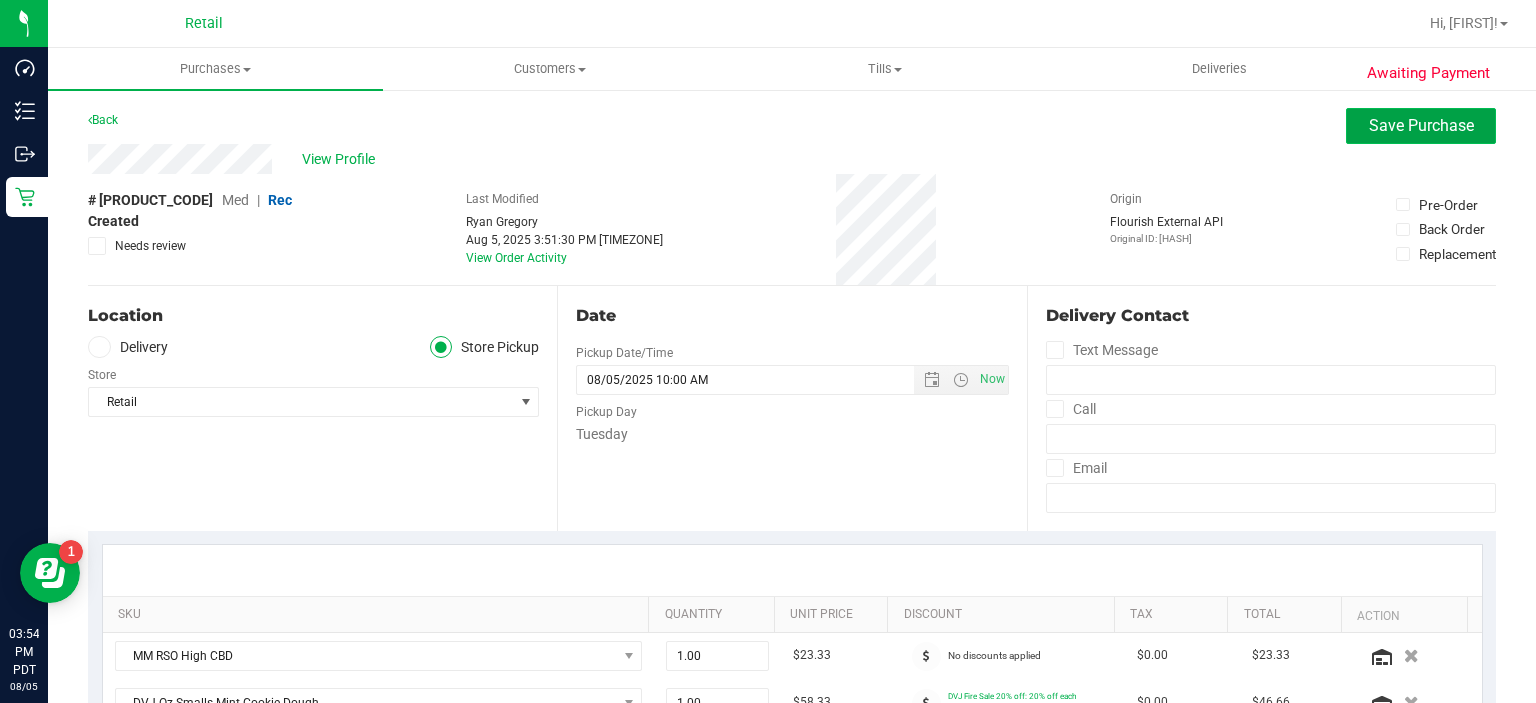 click on "Save Purchase" at bounding box center (1421, 125) 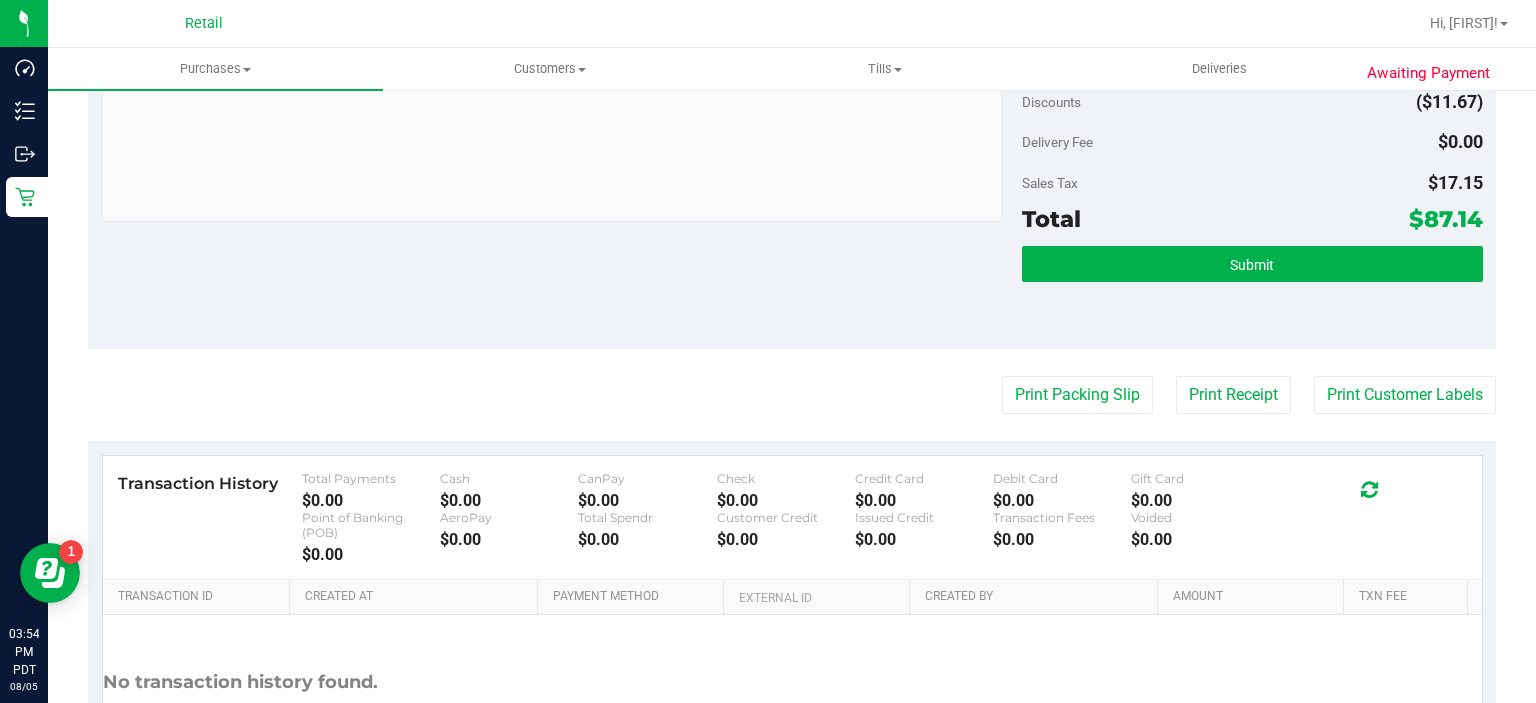 scroll, scrollTop: 799, scrollLeft: 0, axis: vertical 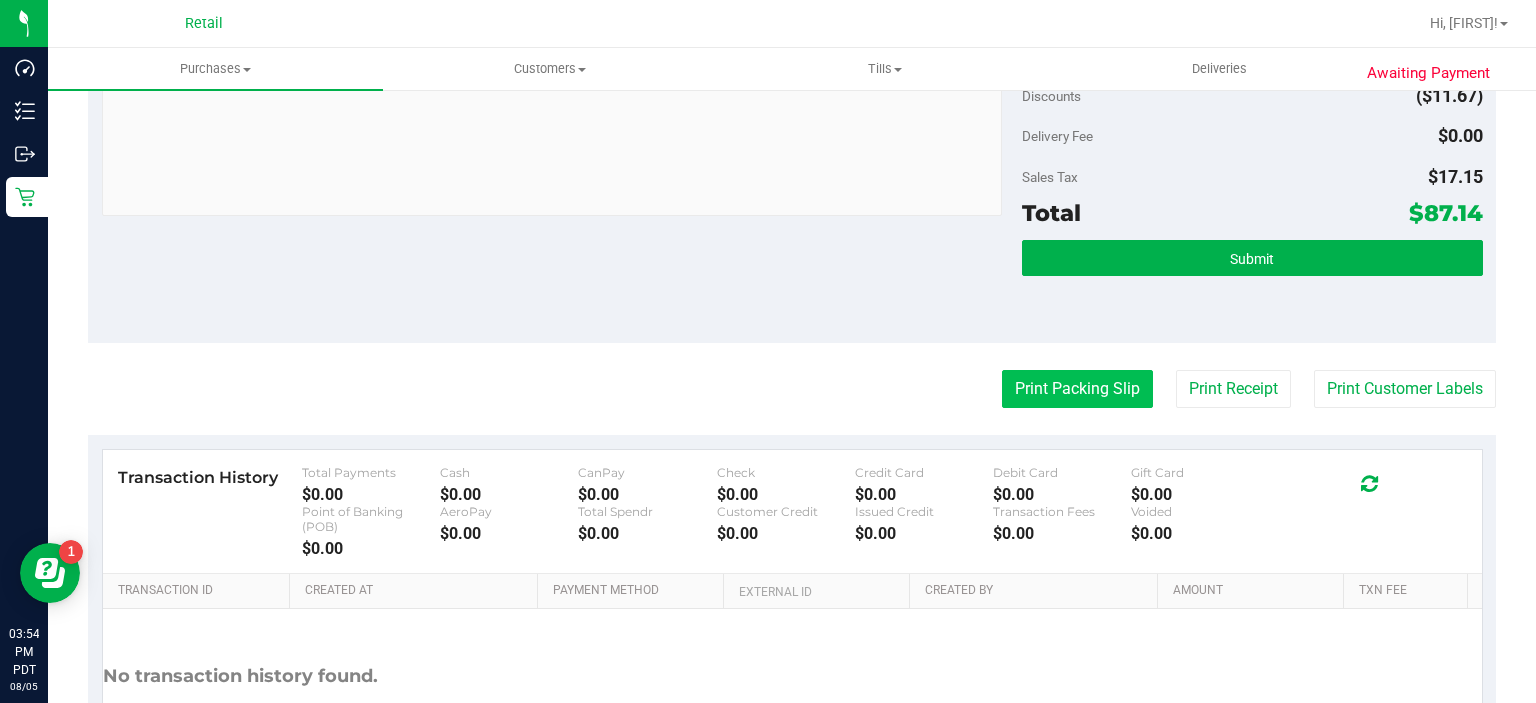 click on "Print Packing Slip" at bounding box center (1077, 389) 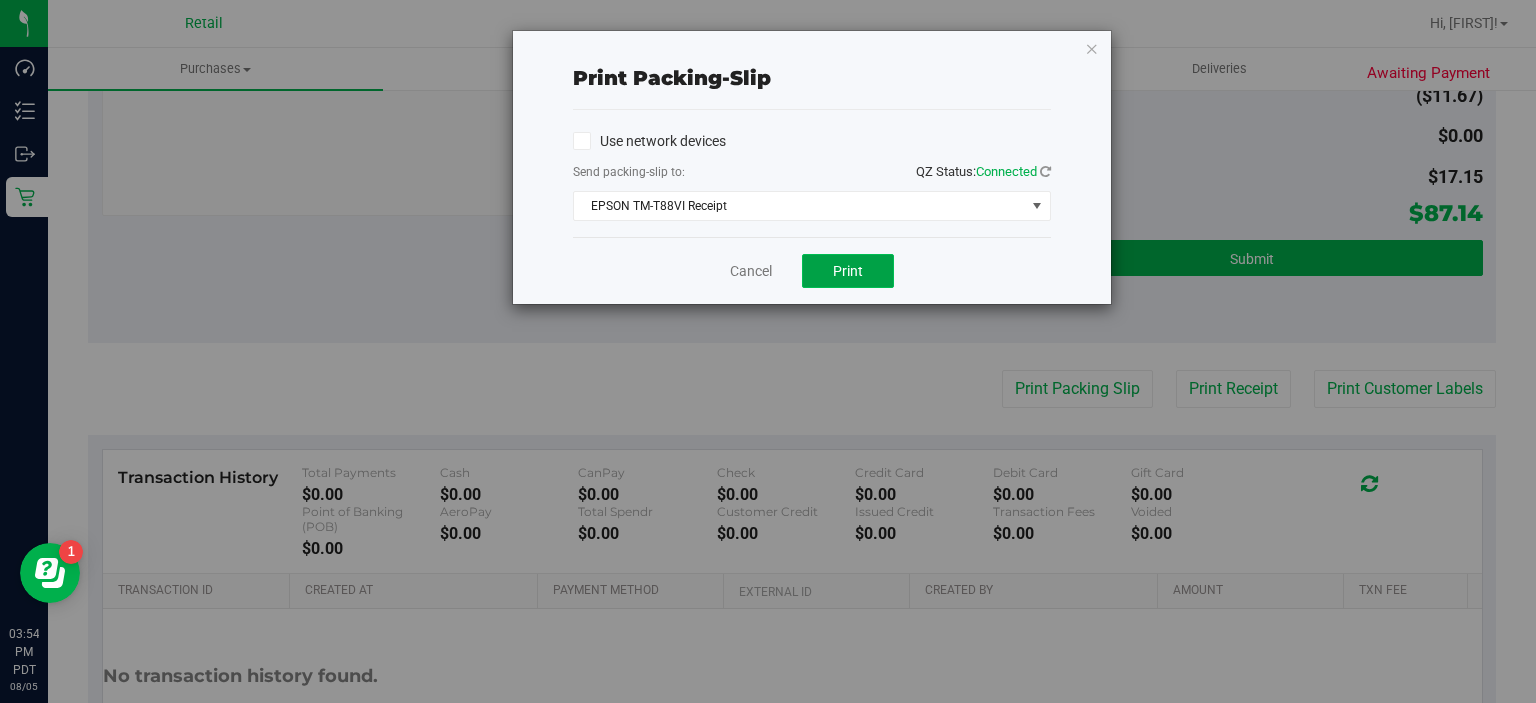click on "Print" at bounding box center (848, 271) 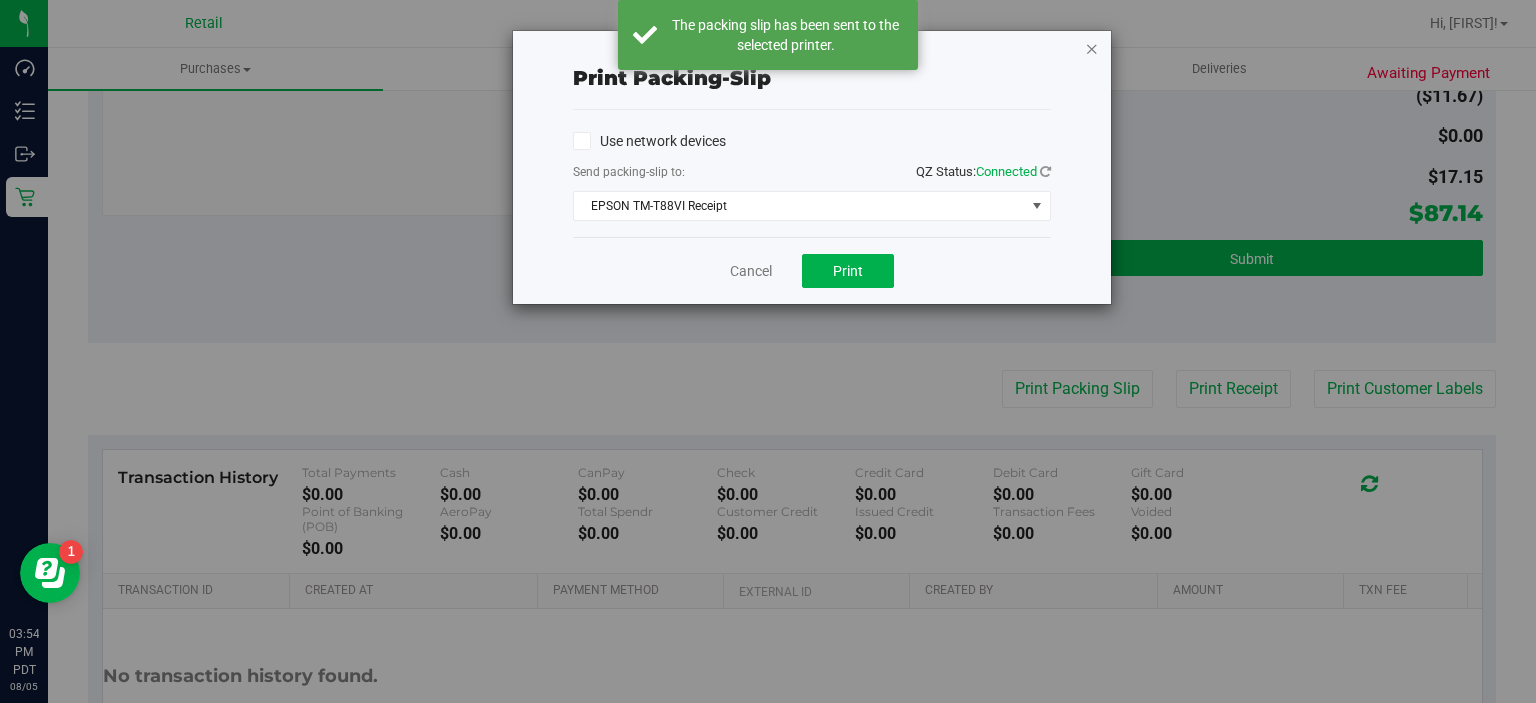 click at bounding box center [1092, 48] 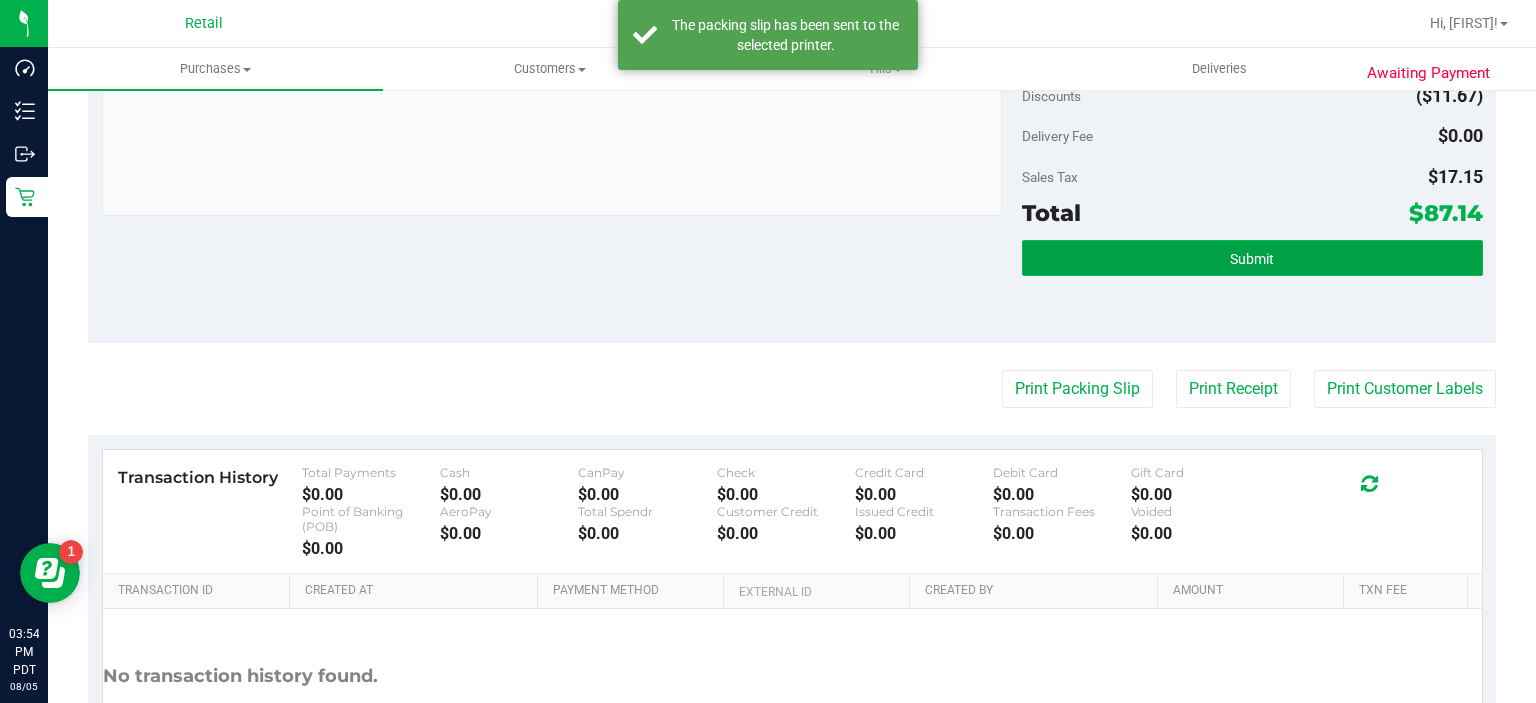 click on "Submit" at bounding box center (1252, 259) 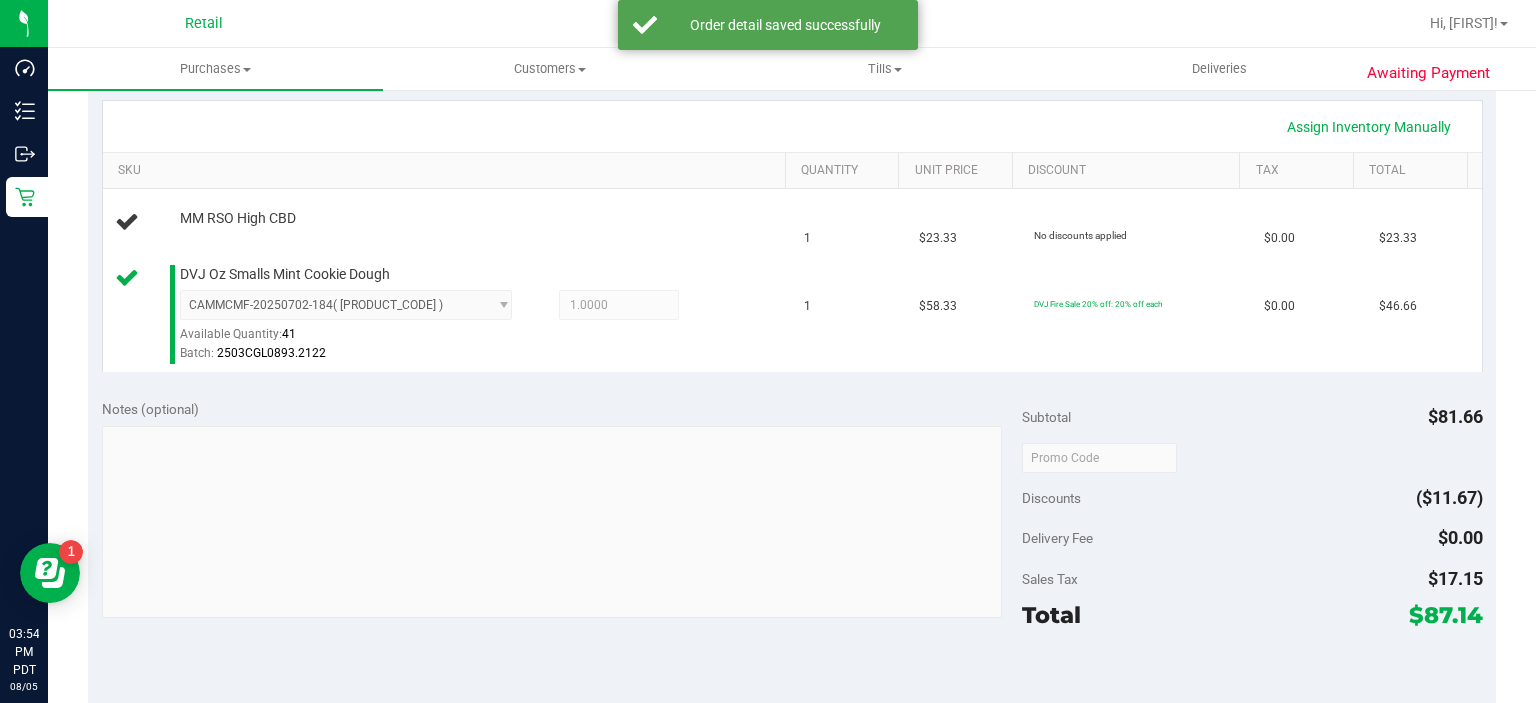 scroll, scrollTop: 443, scrollLeft: 0, axis: vertical 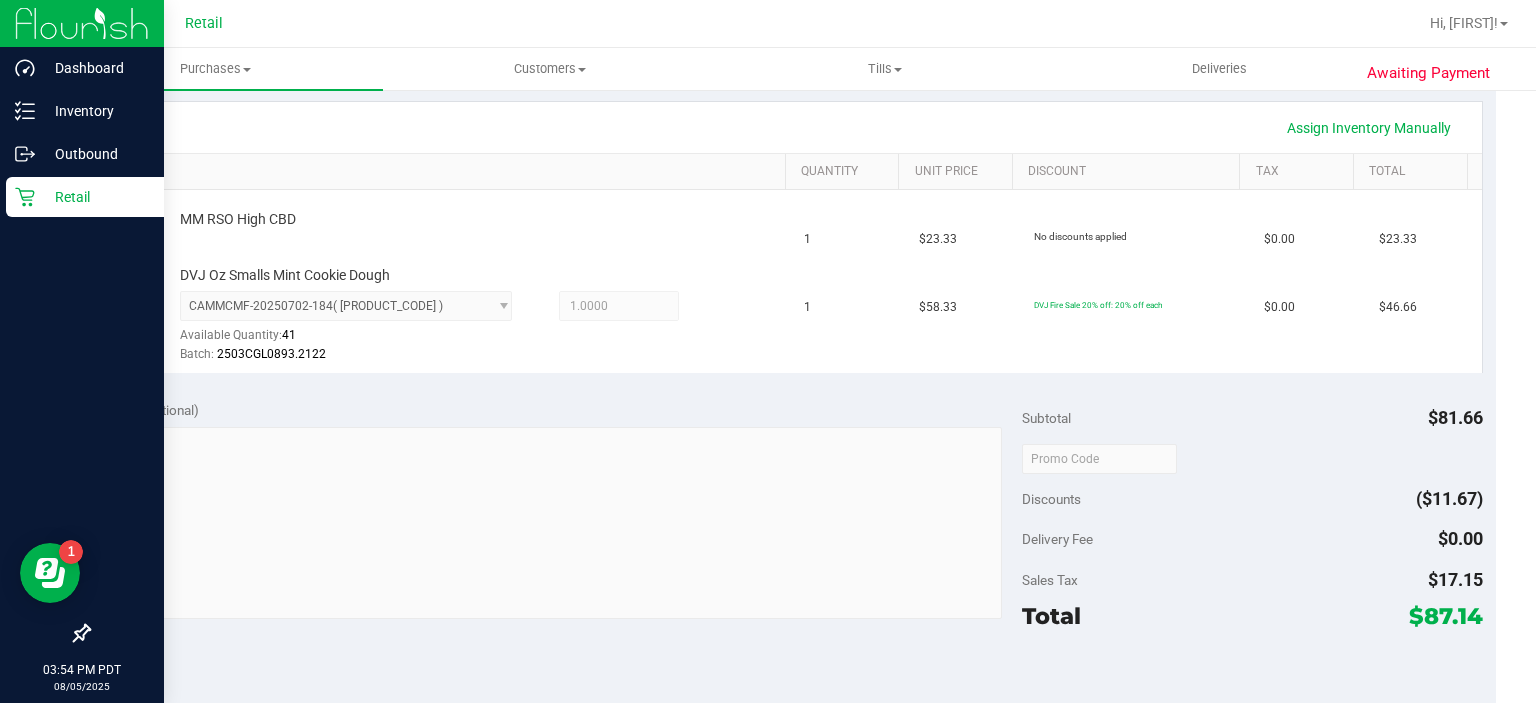 click on "Retail" at bounding box center (85, 197) 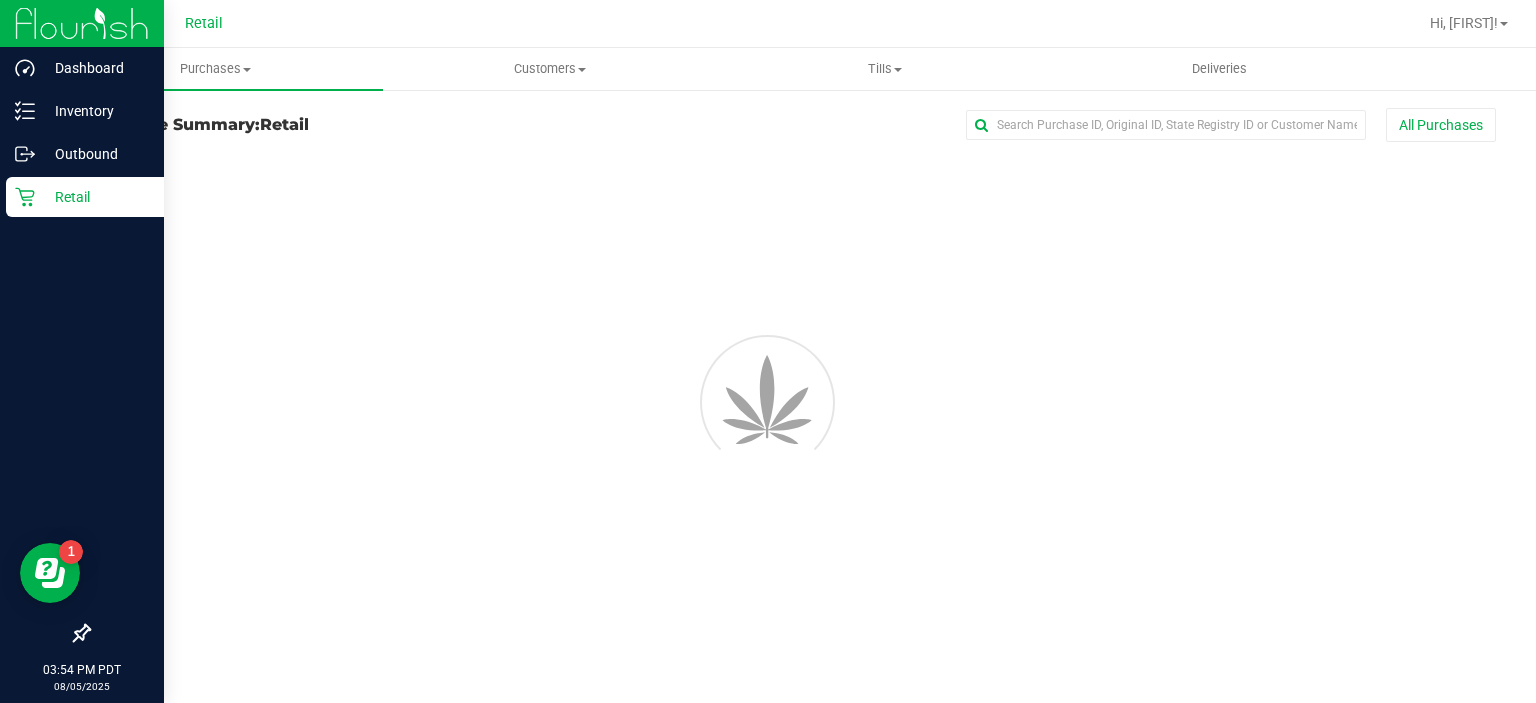scroll, scrollTop: 0, scrollLeft: 0, axis: both 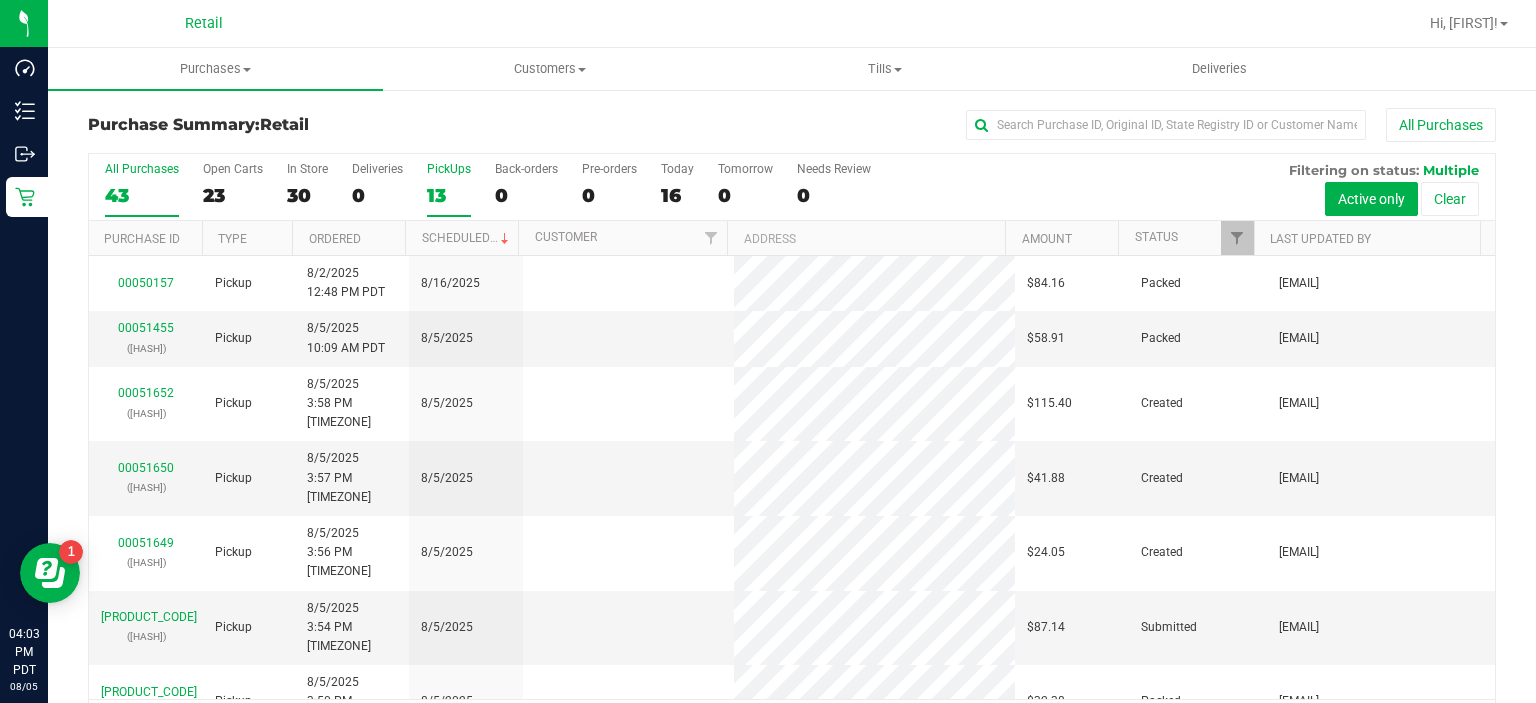 click on "PickUps" at bounding box center [449, 169] 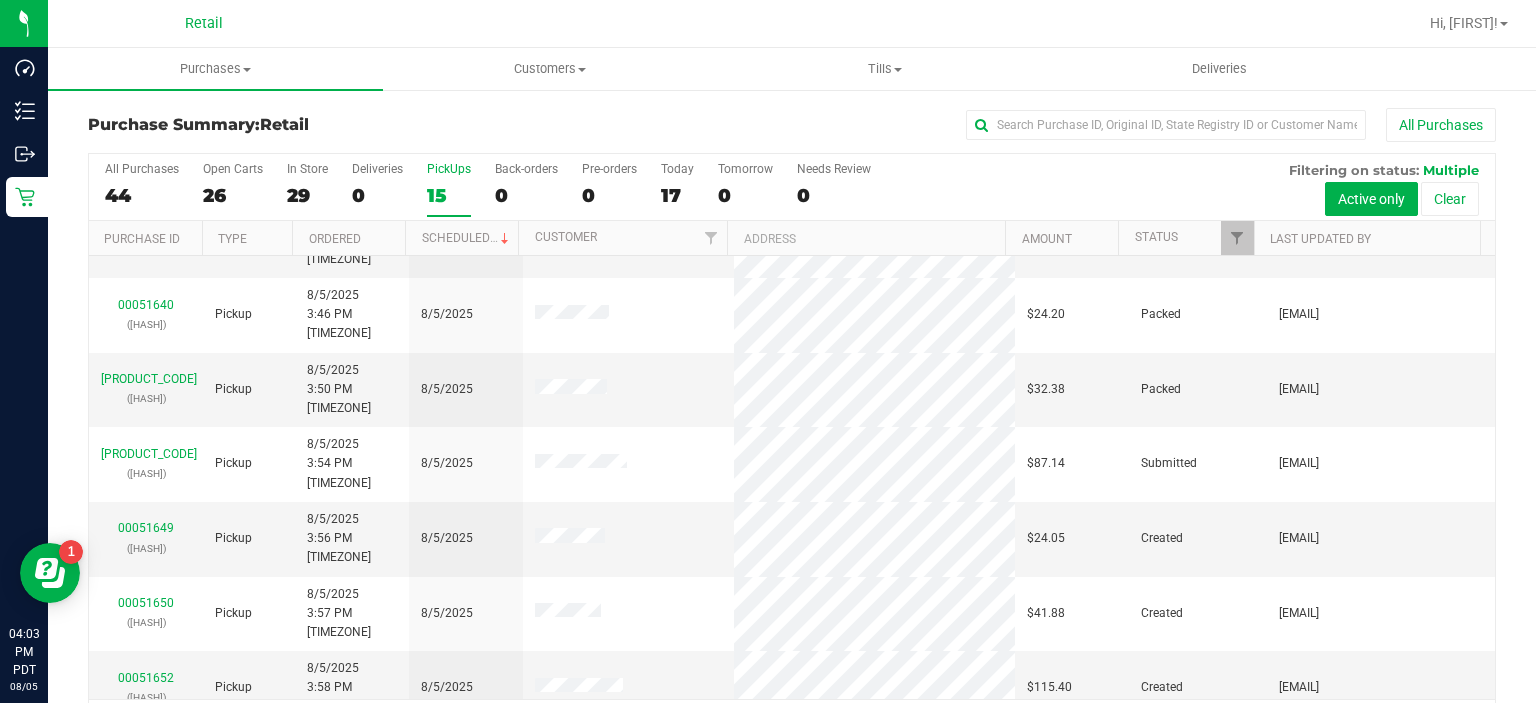 scroll, scrollTop: 384, scrollLeft: 0, axis: vertical 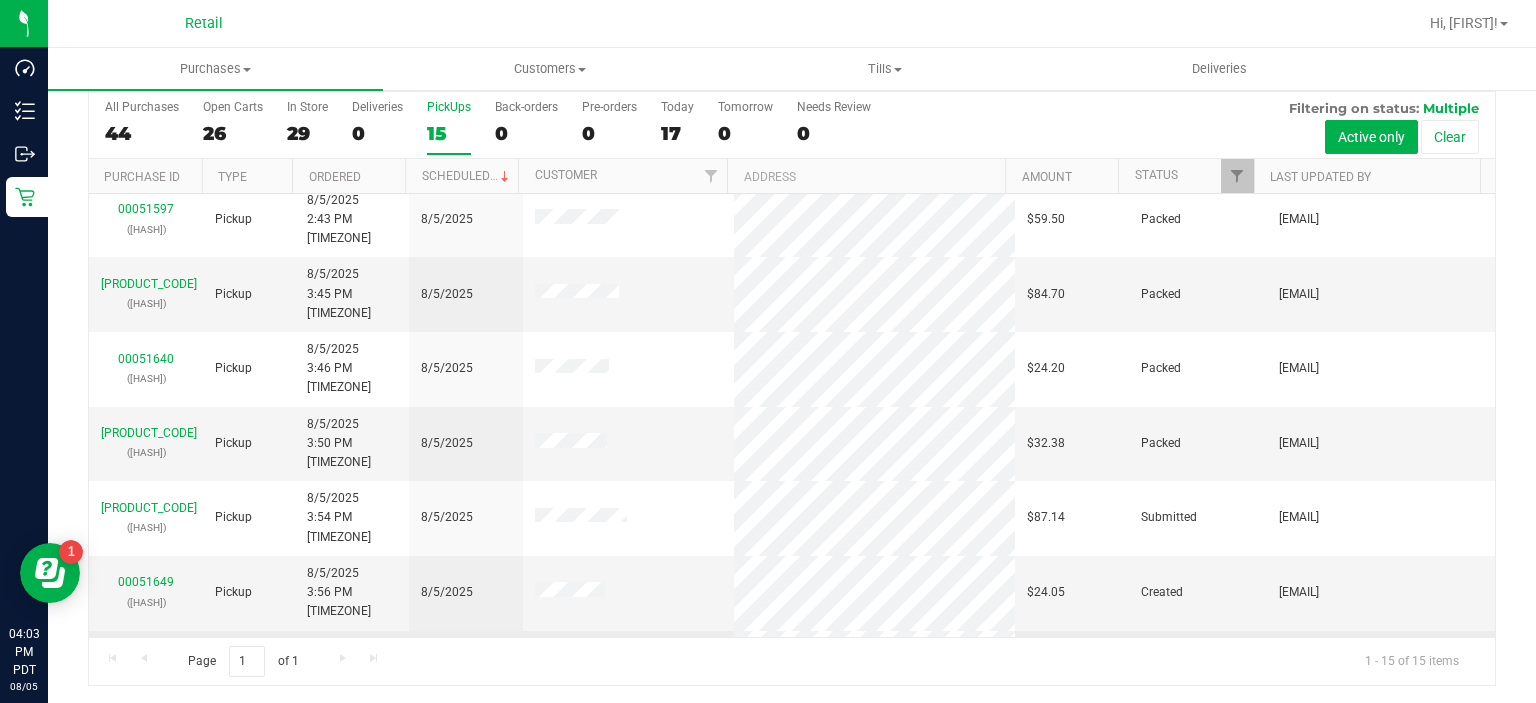 click on "00051650" at bounding box center (146, 657) 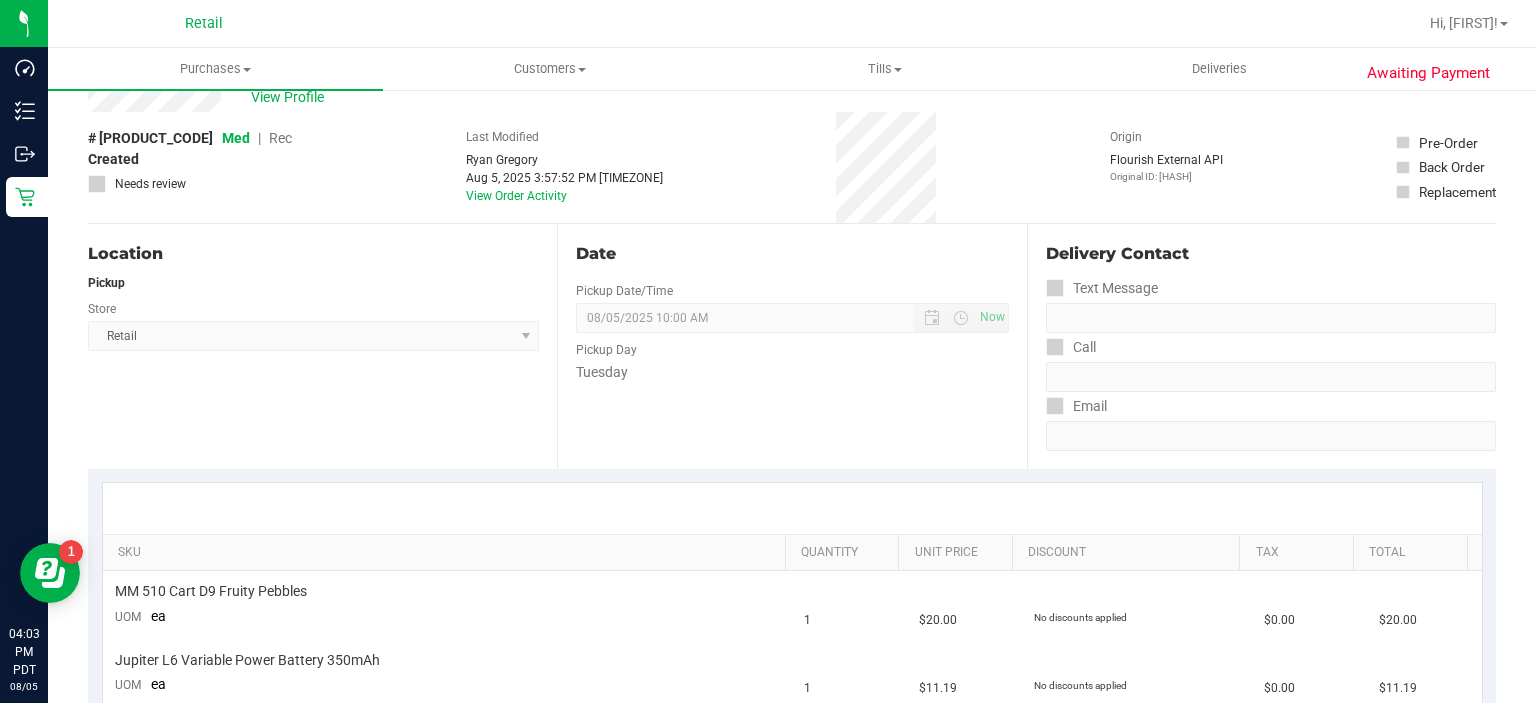 scroll, scrollTop: 0, scrollLeft: 0, axis: both 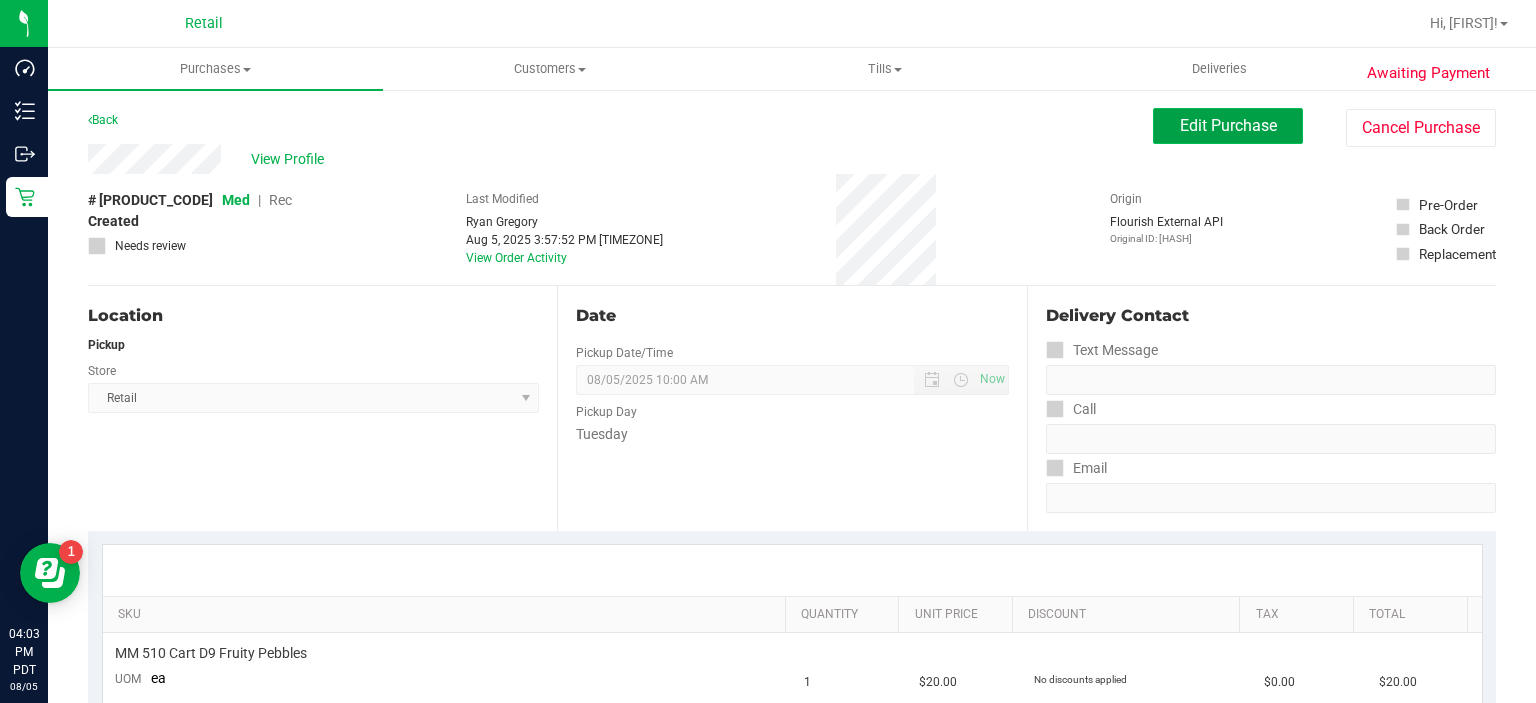 click on "Edit Purchase" at bounding box center (1228, 125) 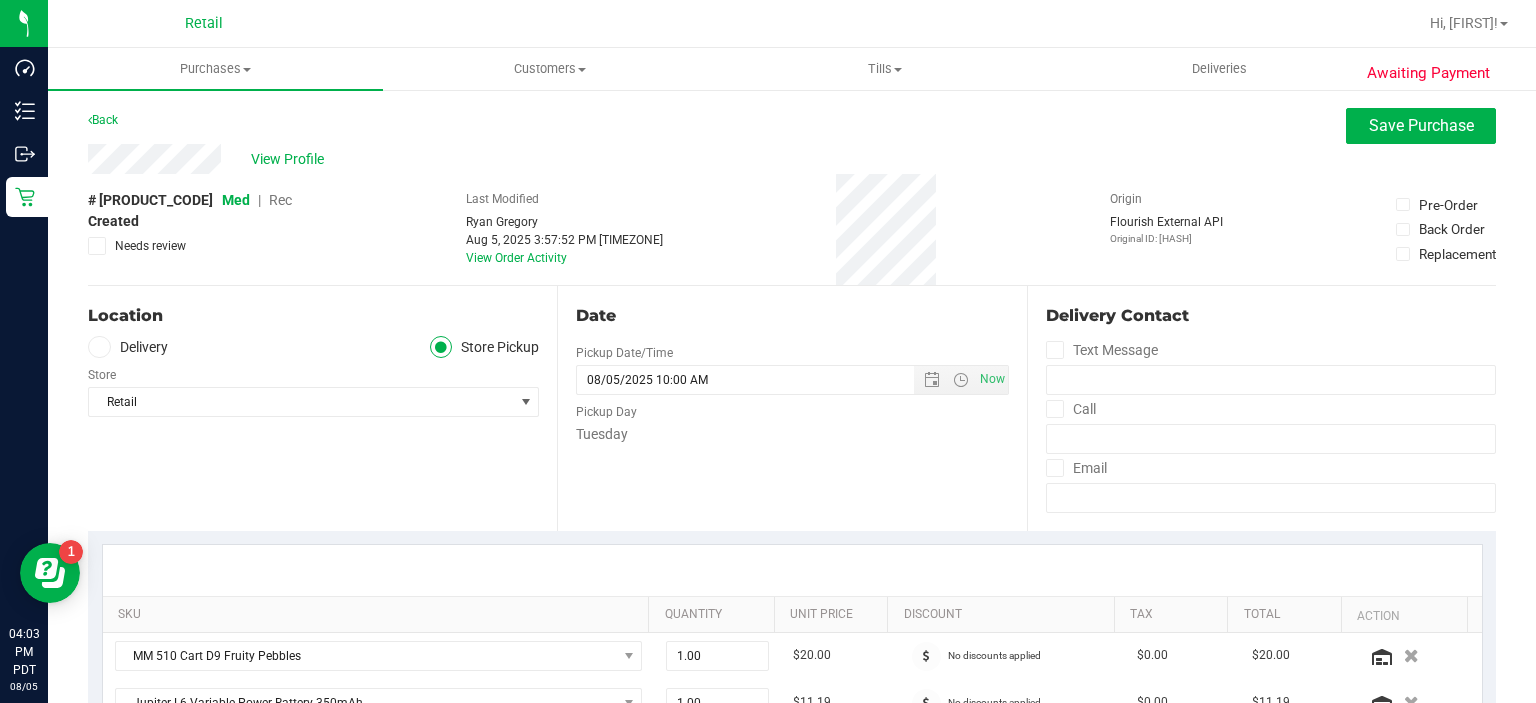 click on "Rec" at bounding box center (280, 200) 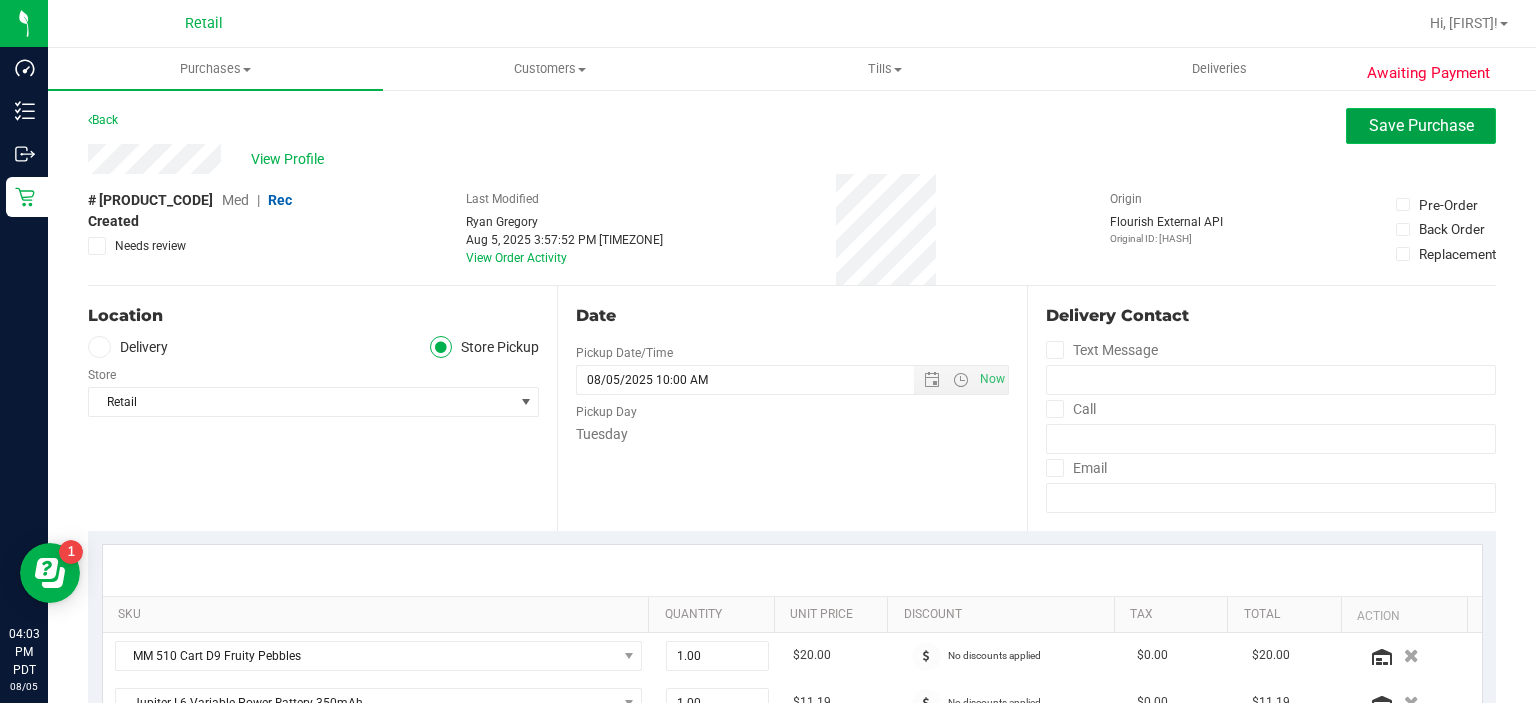 click on "Save Purchase" at bounding box center [1421, 125] 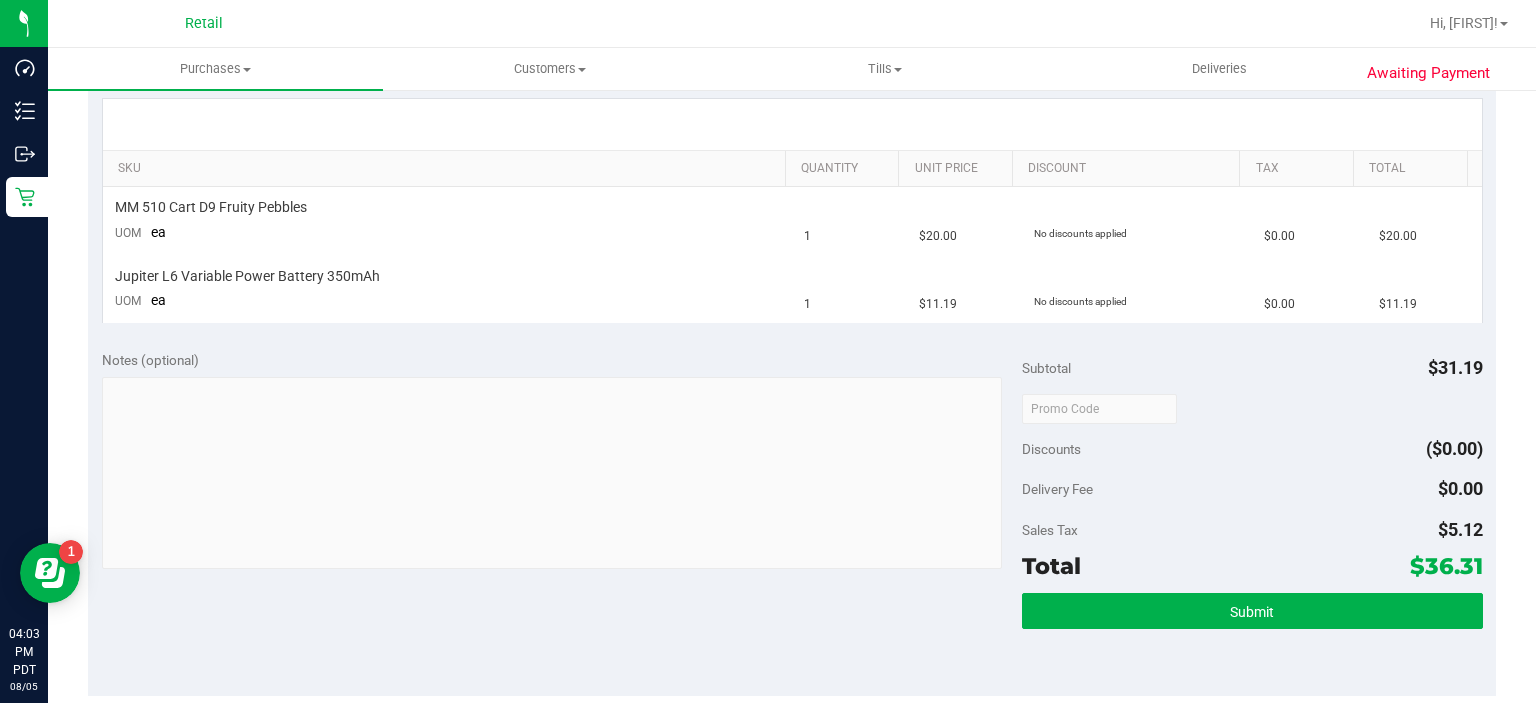 scroll, scrollTop: 468, scrollLeft: 0, axis: vertical 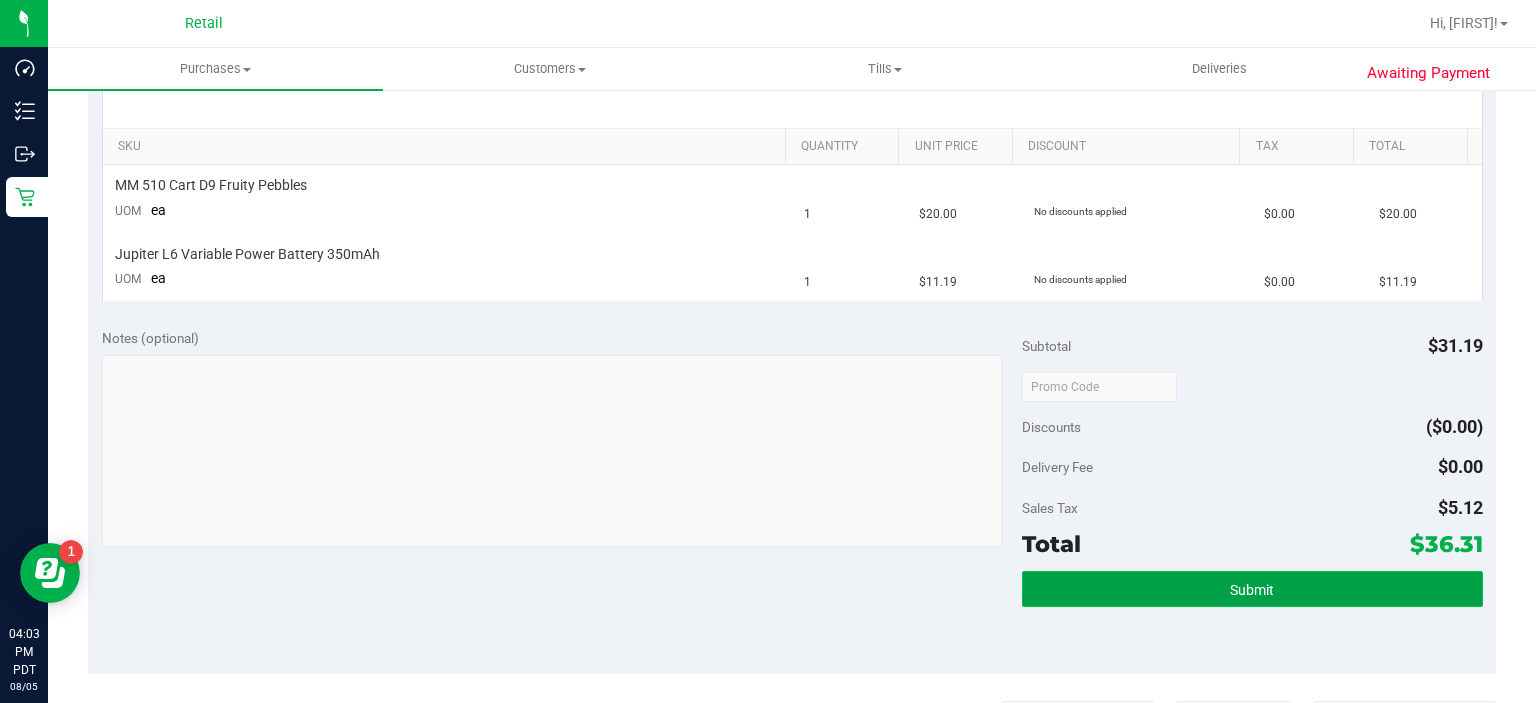 click on "Submit" at bounding box center (1252, 589) 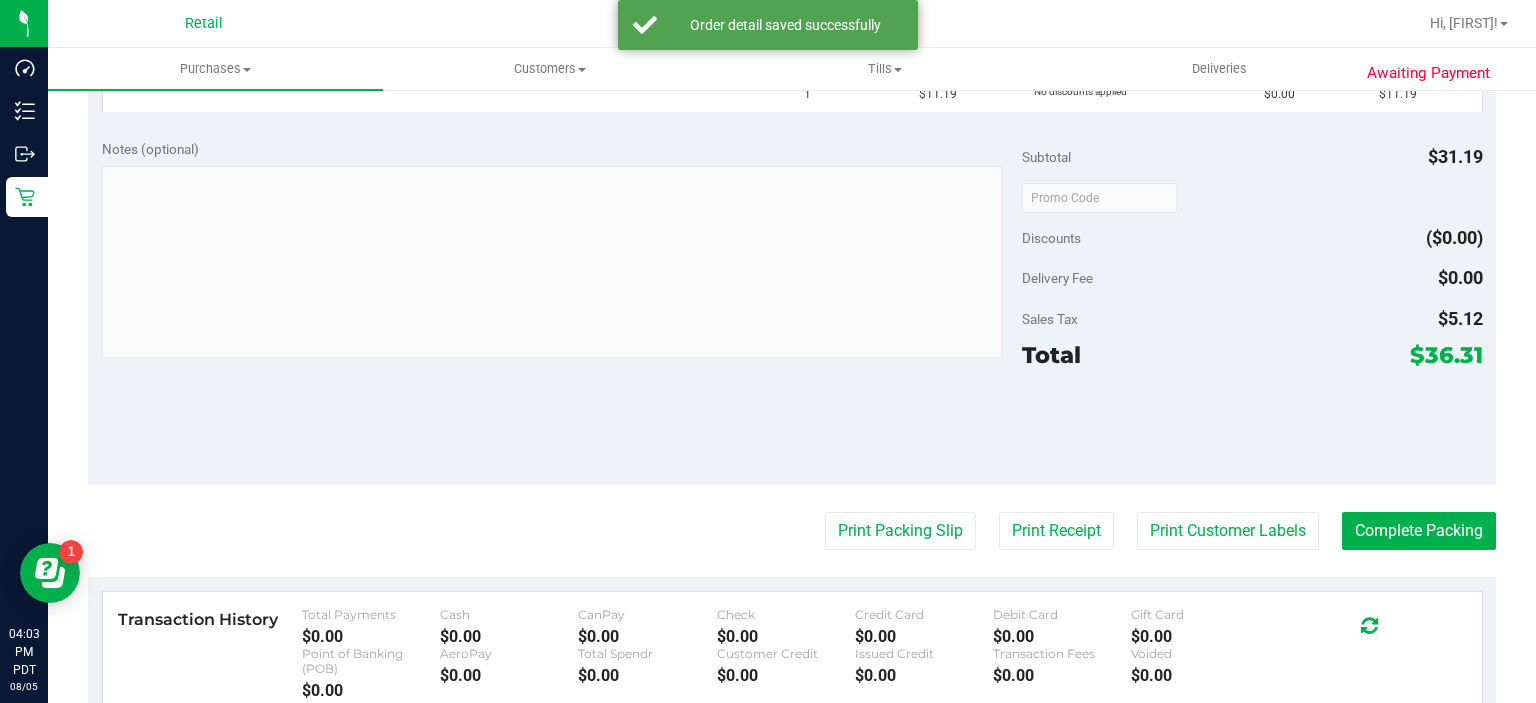 scroll, scrollTop: 822, scrollLeft: 0, axis: vertical 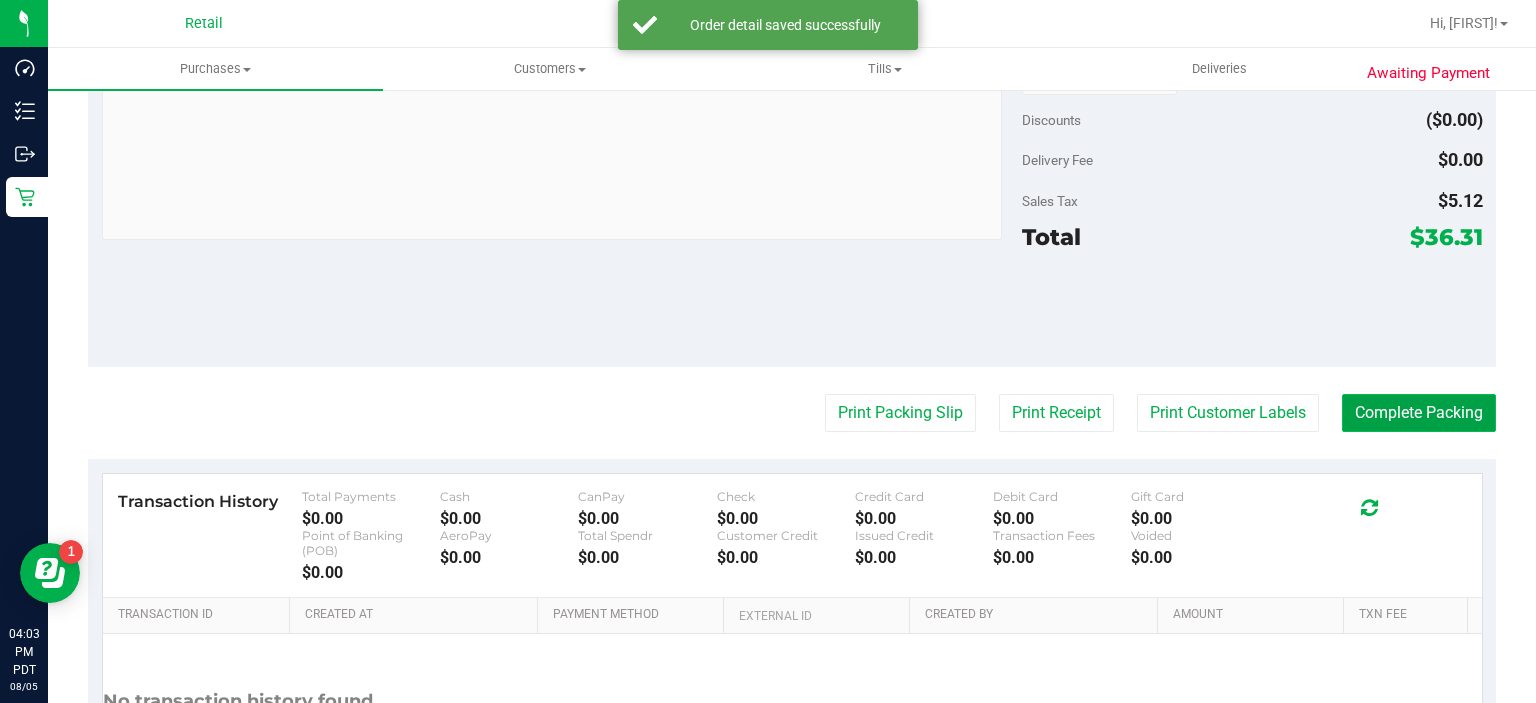 click on "Complete Packing" at bounding box center (1419, 413) 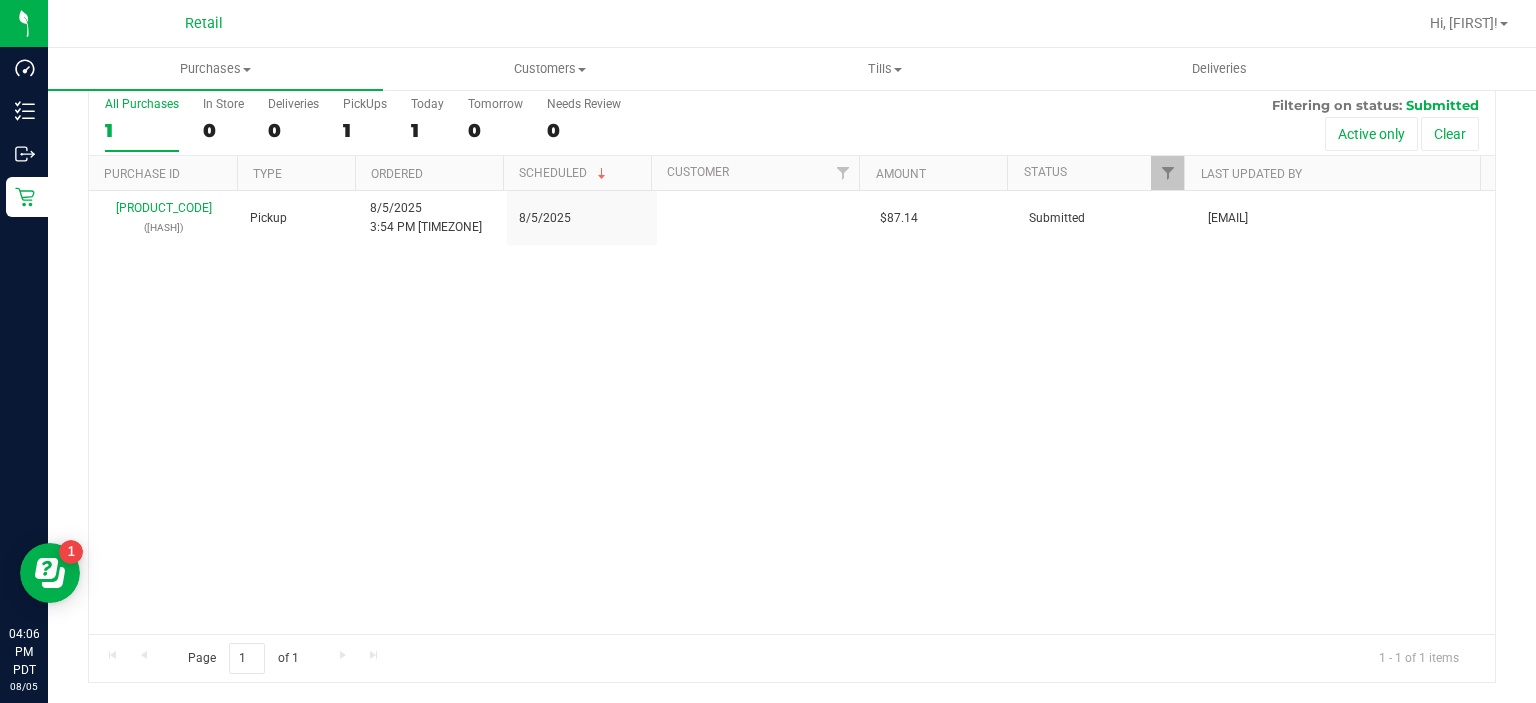 scroll, scrollTop: 0, scrollLeft: 0, axis: both 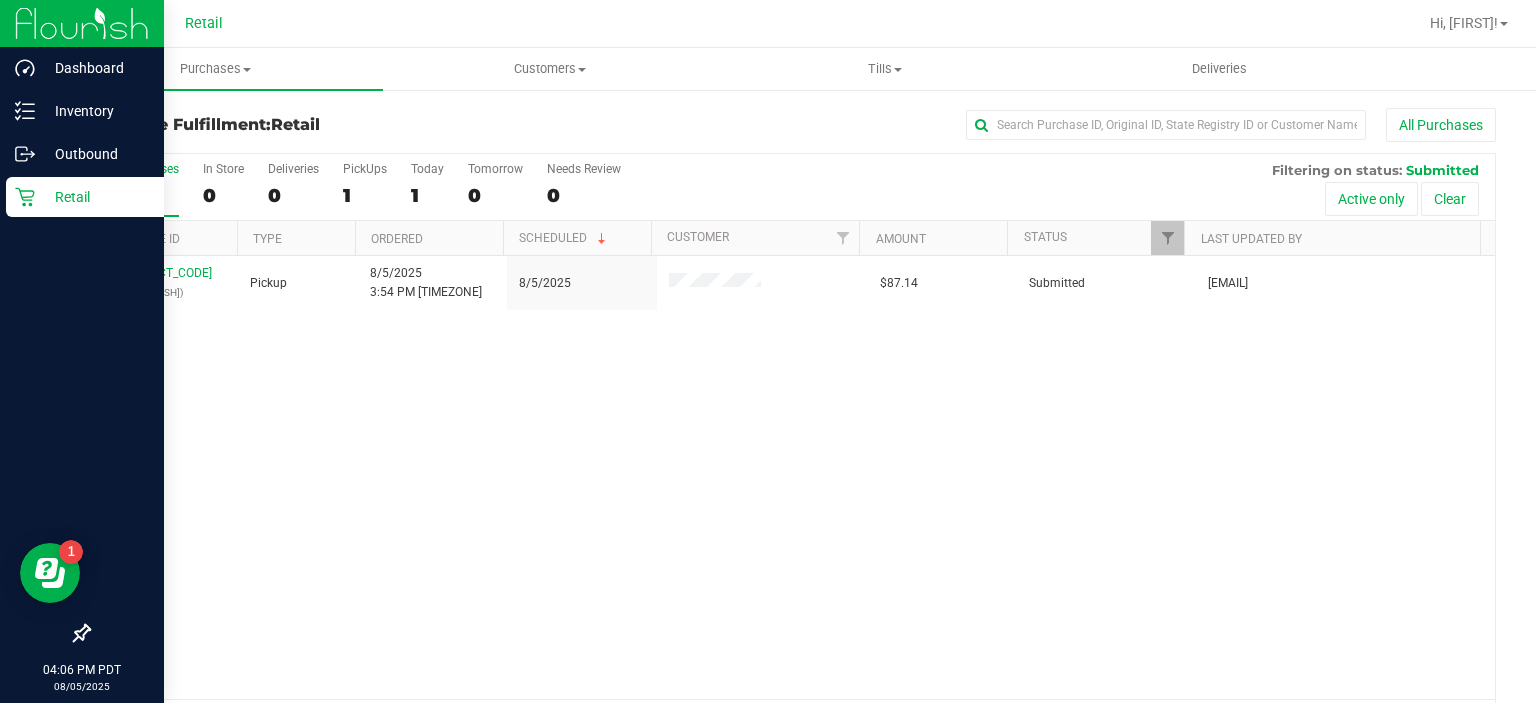 click 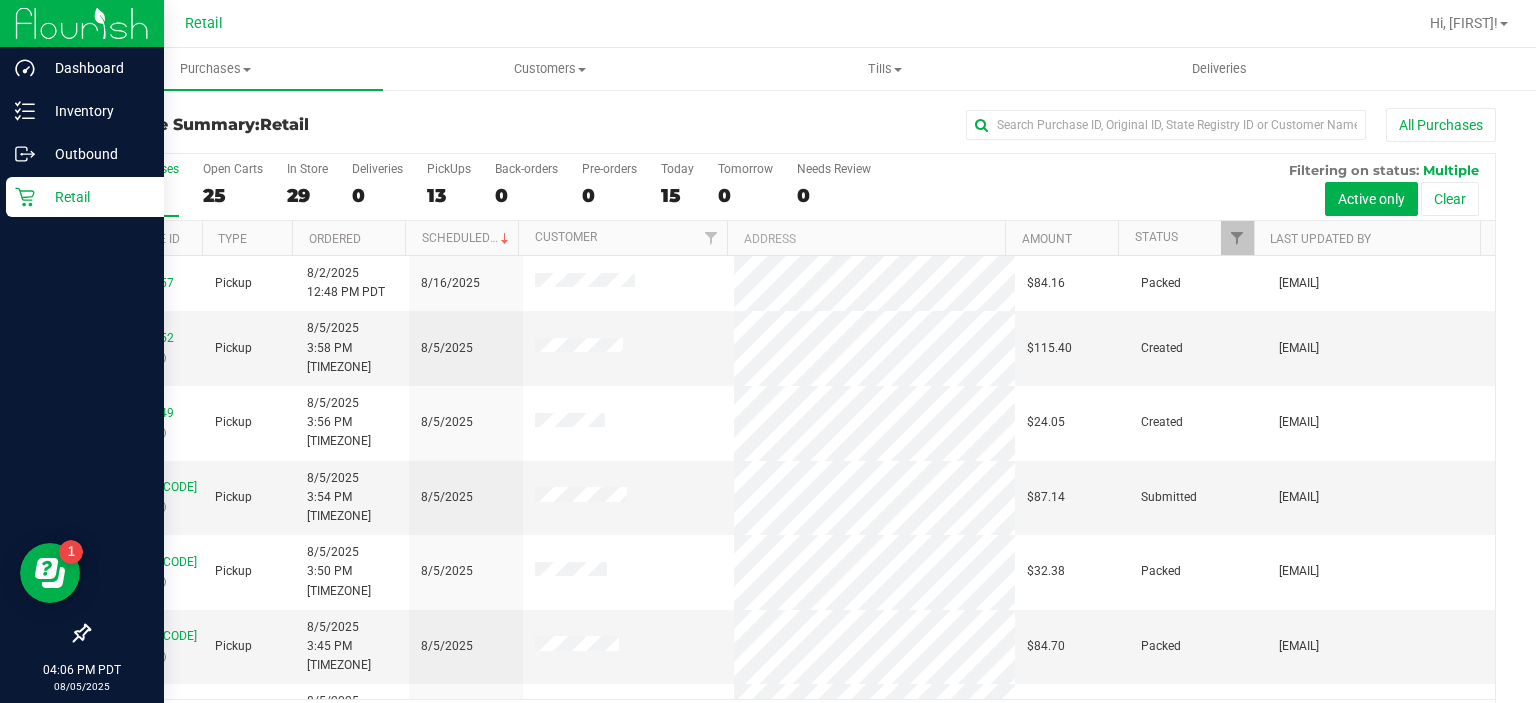click at bounding box center [82, 417] 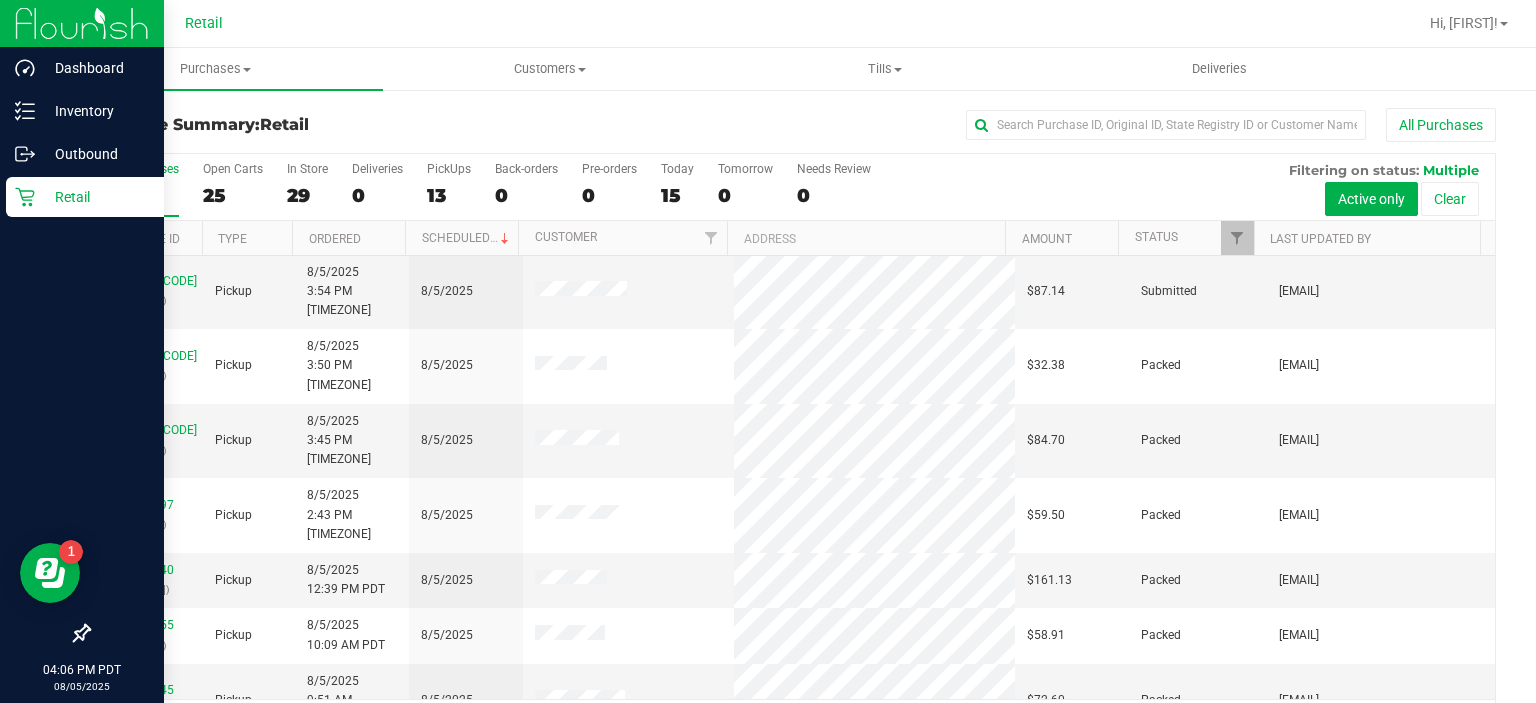 scroll, scrollTop: 240, scrollLeft: 0, axis: vertical 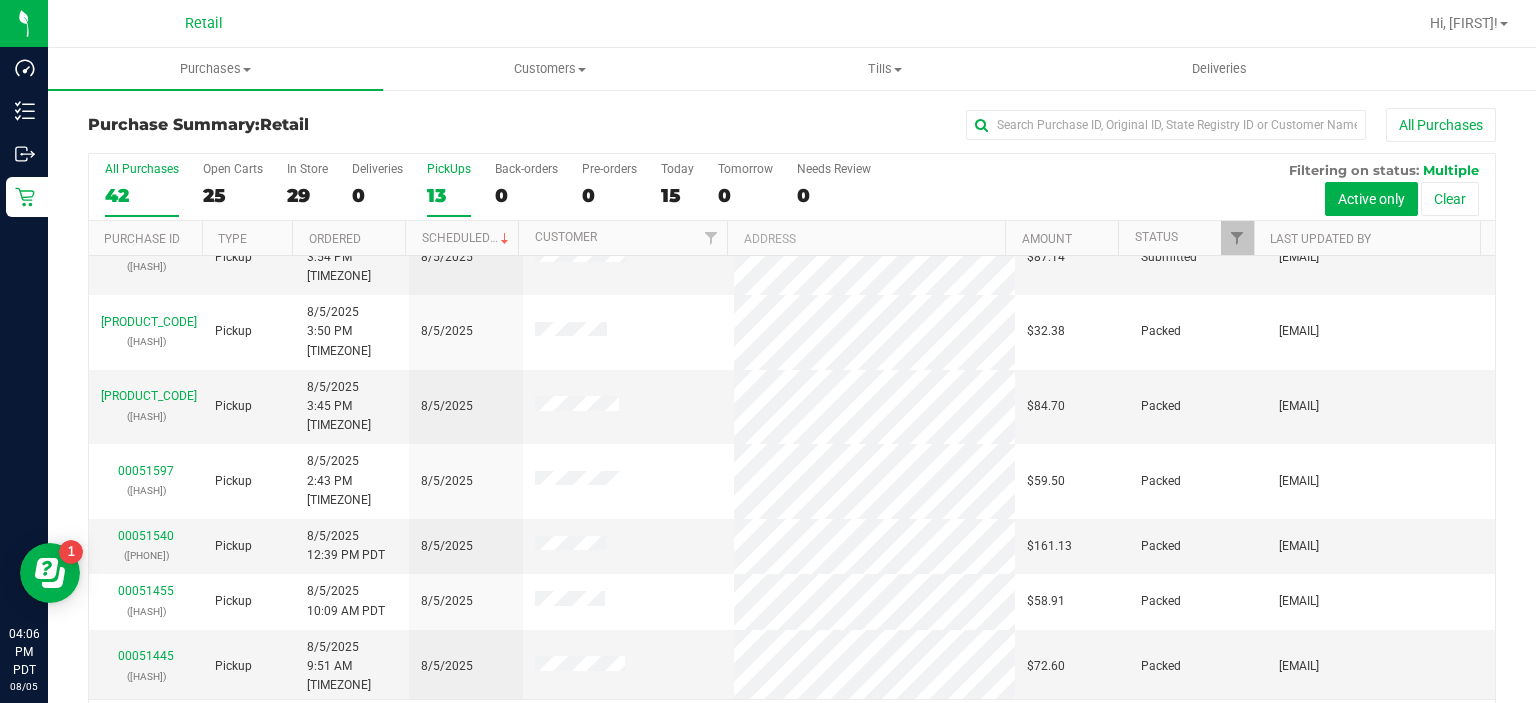 click on "PickUps
13" at bounding box center [449, 189] 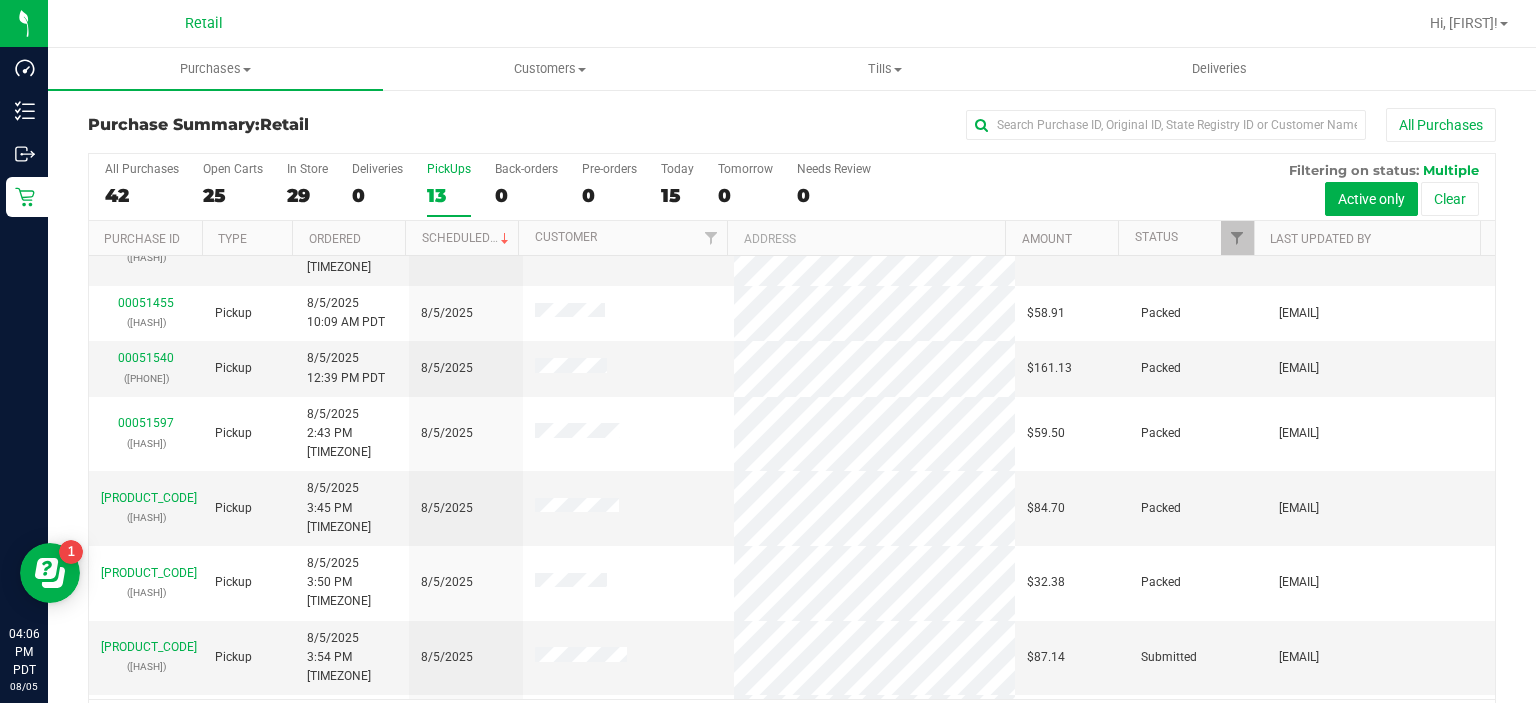 scroll, scrollTop: 104, scrollLeft: 0, axis: vertical 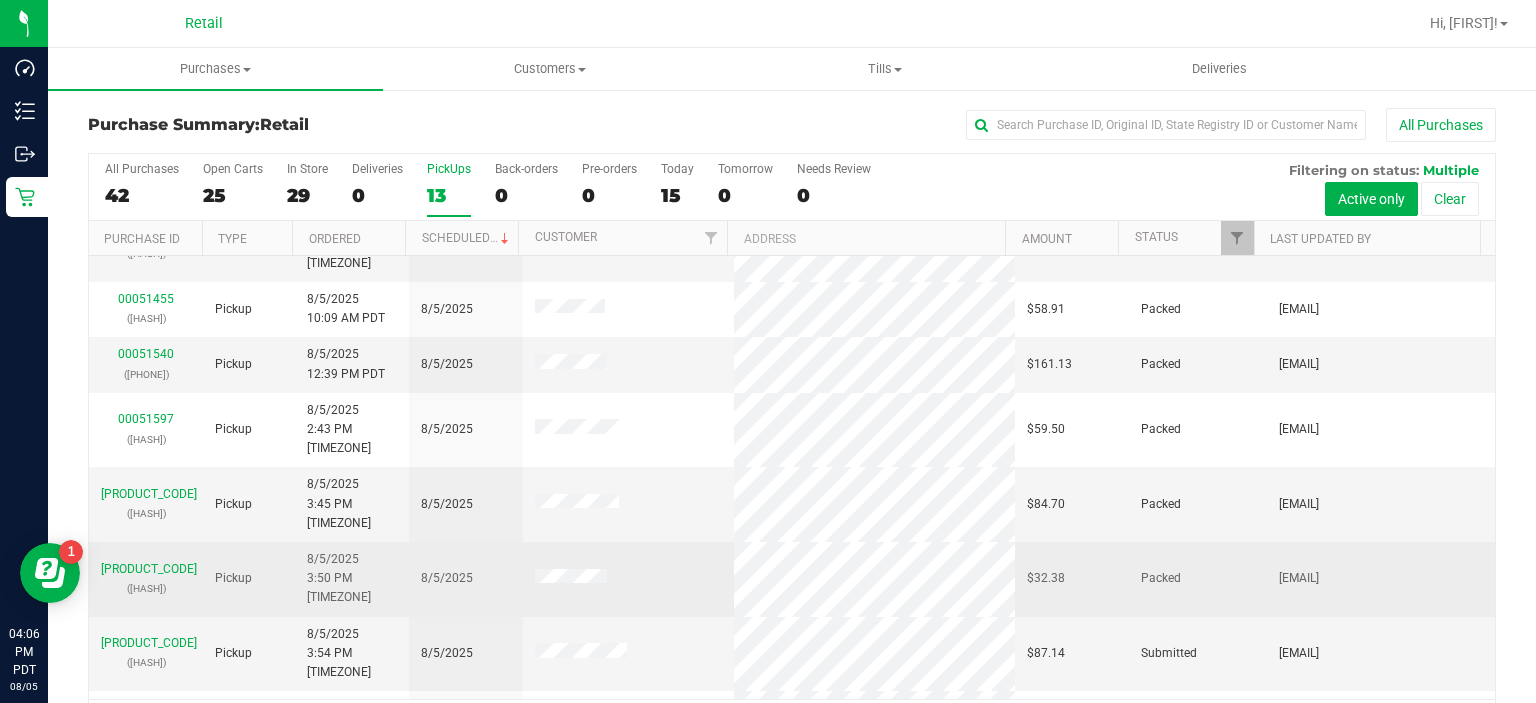 click on "[PRODUCT_CODE]
([HASH])" at bounding box center [146, 579] 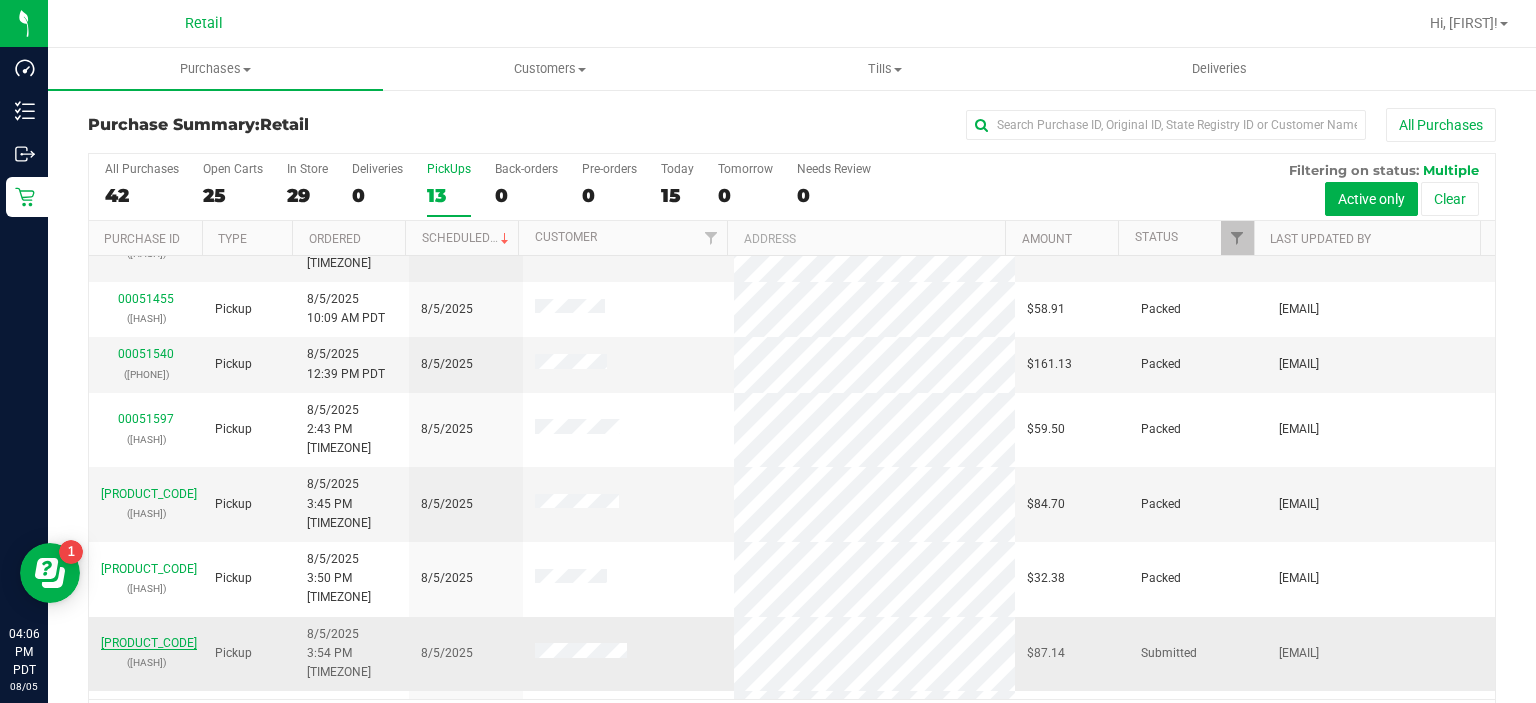 click on "[PRODUCT_CODE]" at bounding box center [149, 643] 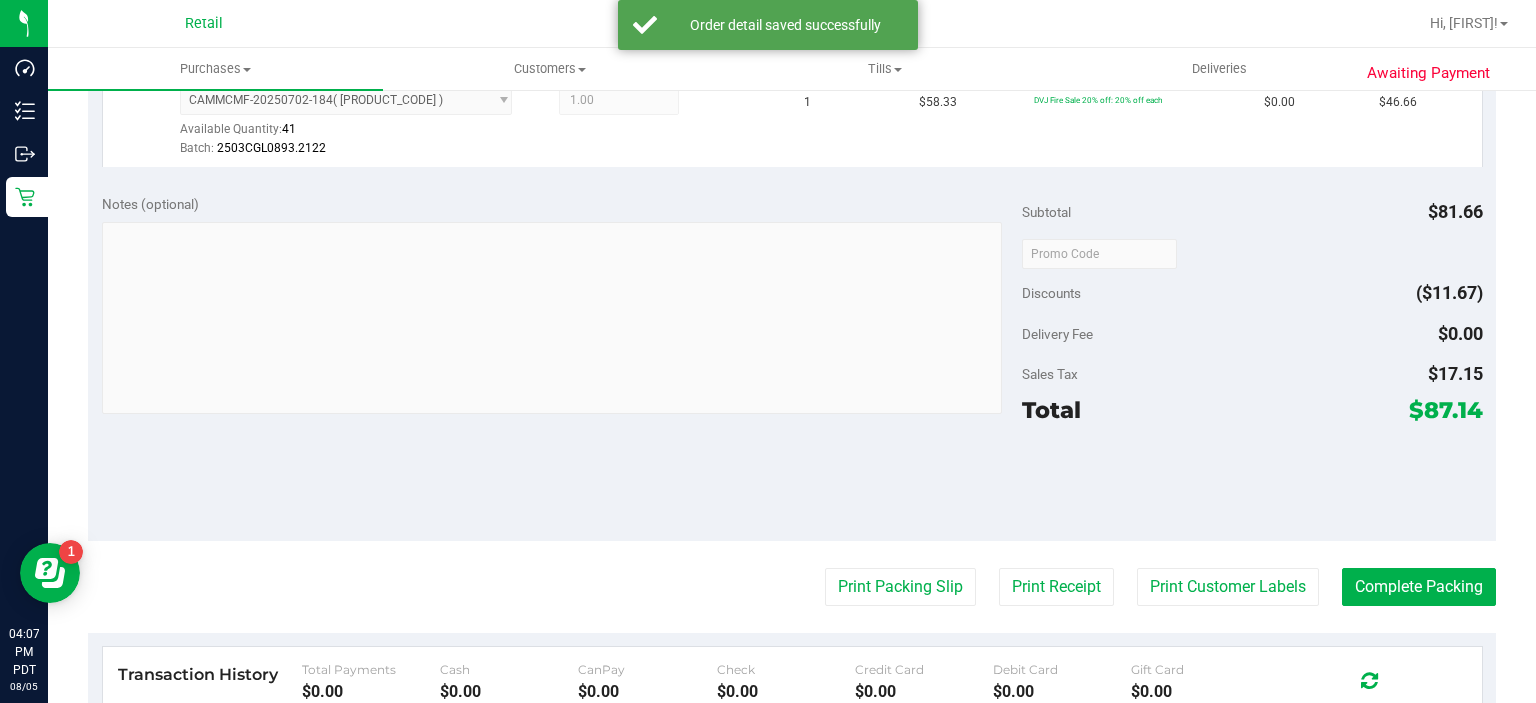 scroll, scrollTop: 752, scrollLeft: 0, axis: vertical 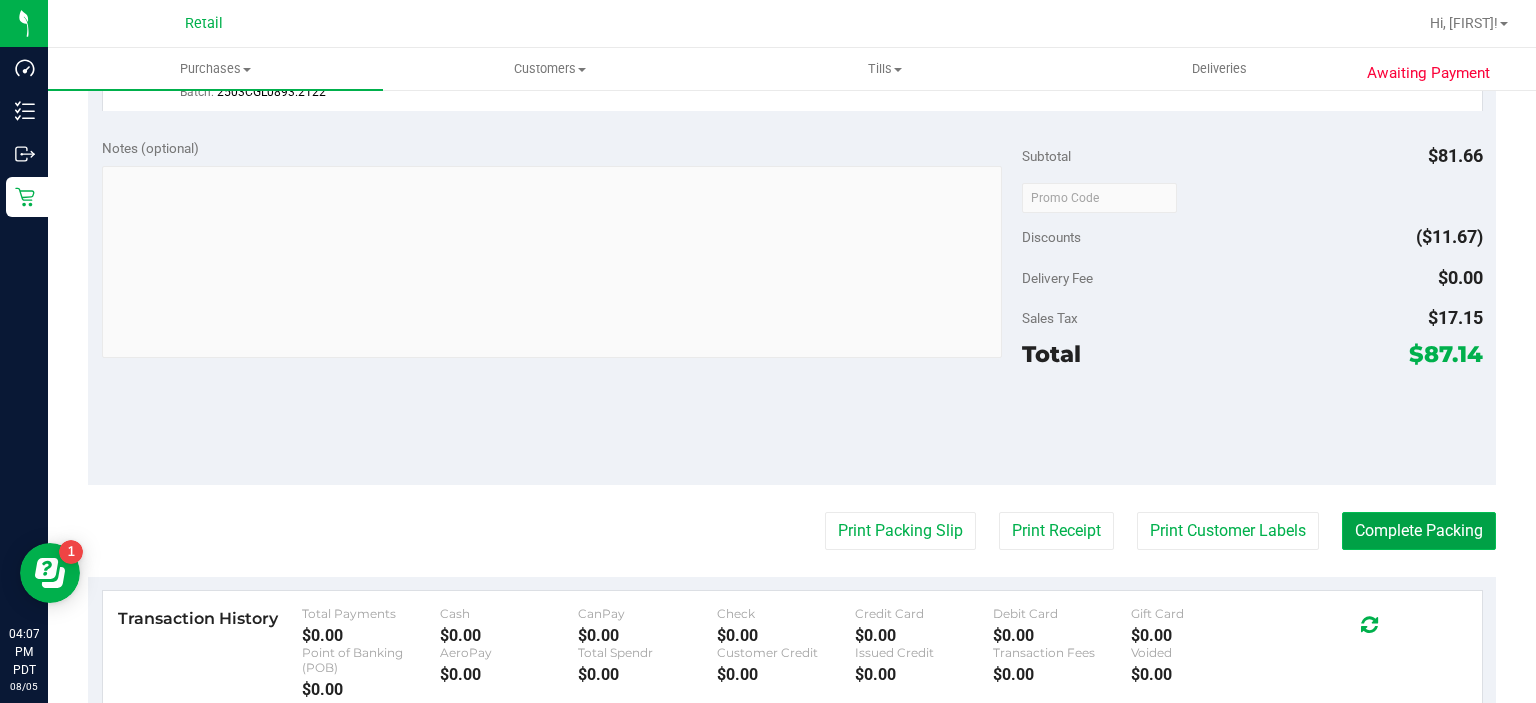 click on "Complete Packing" at bounding box center [1419, 531] 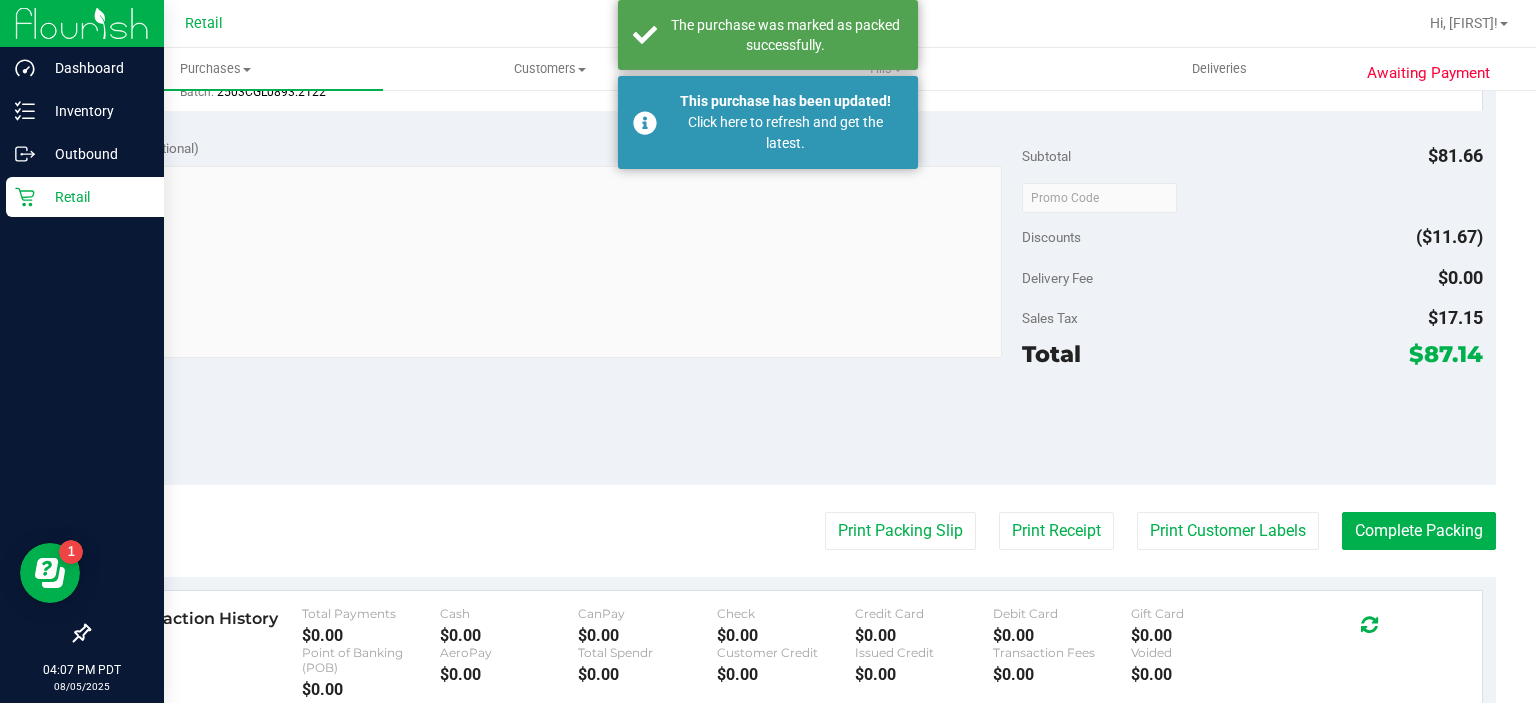 click on "Retail" at bounding box center (82, 198) 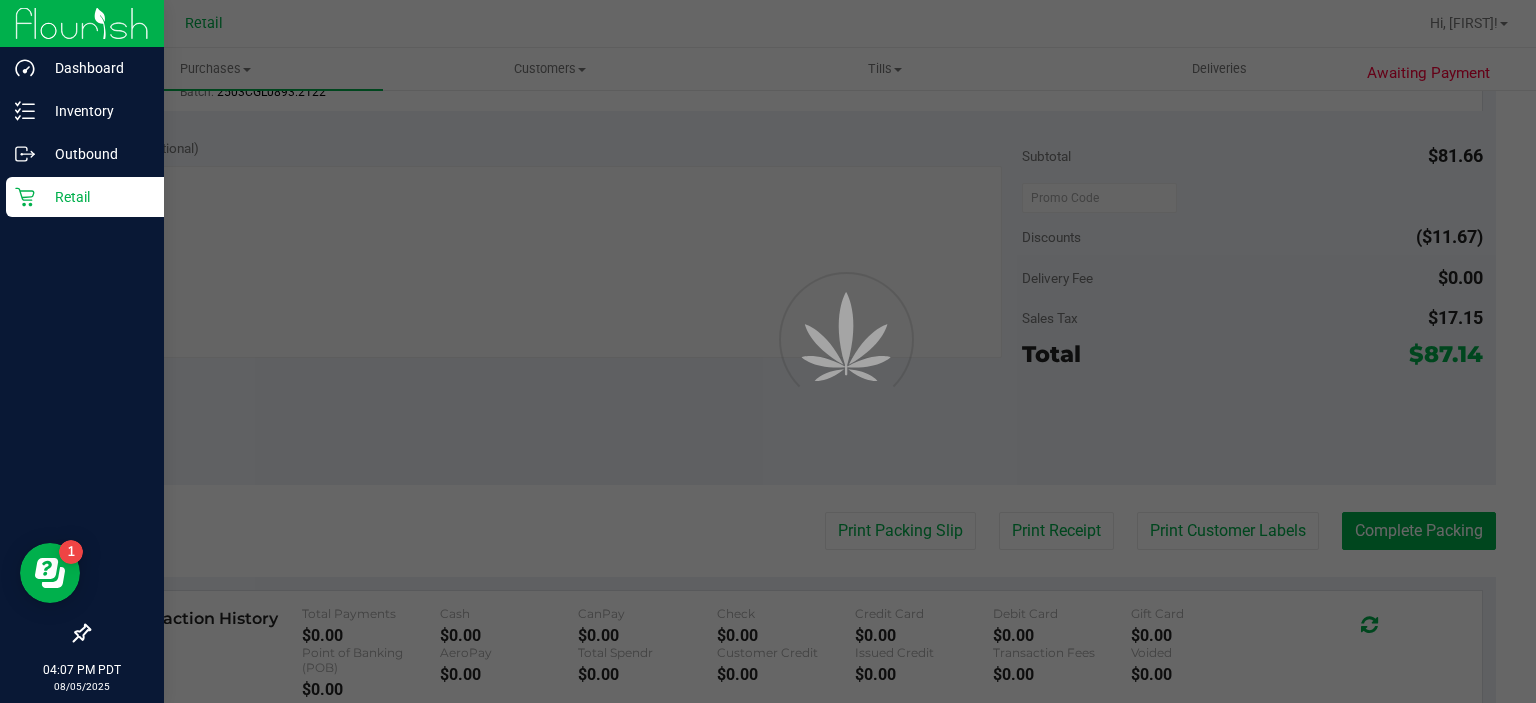scroll, scrollTop: 0, scrollLeft: 0, axis: both 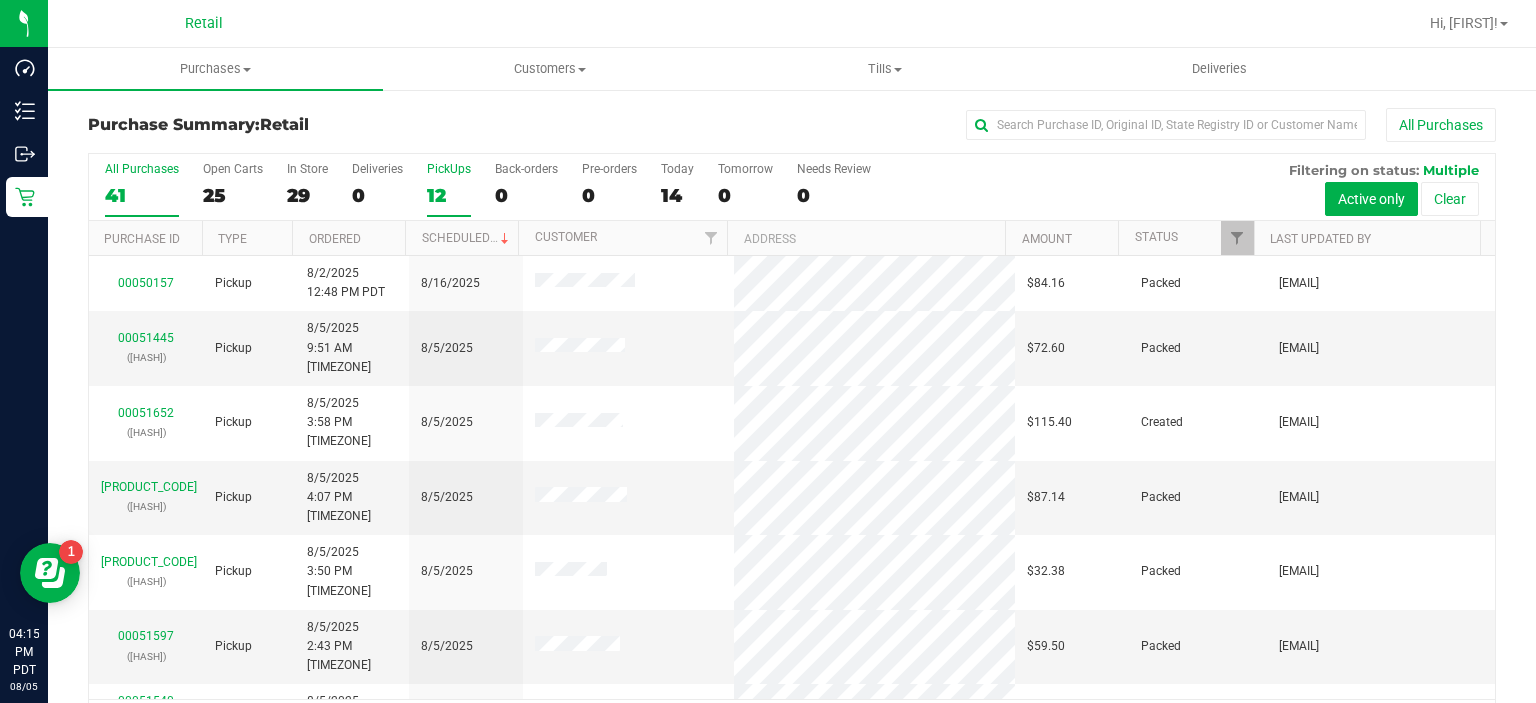 click on "PickUps" at bounding box center (449, 169) 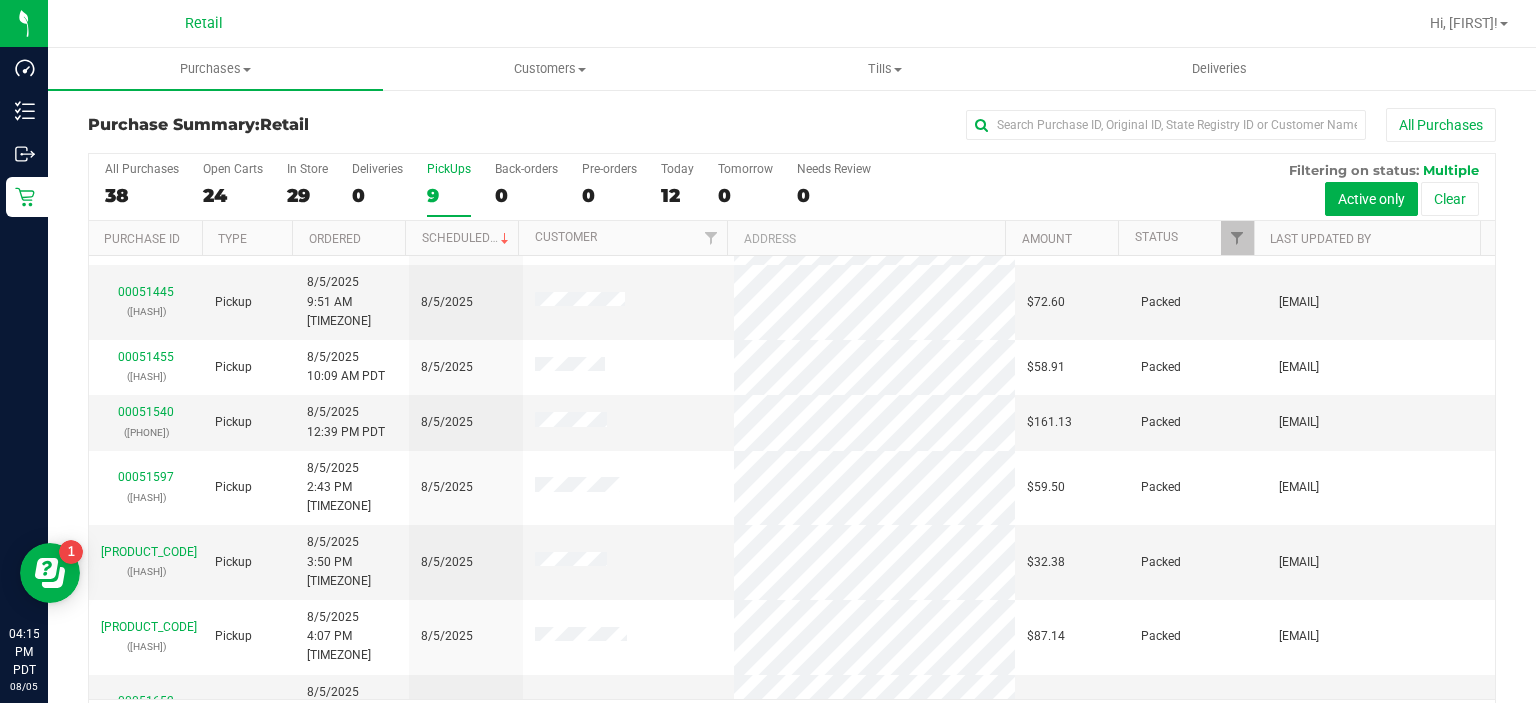 scroll, scrollTop: 52, scrollLeft: 0, axis: vertical 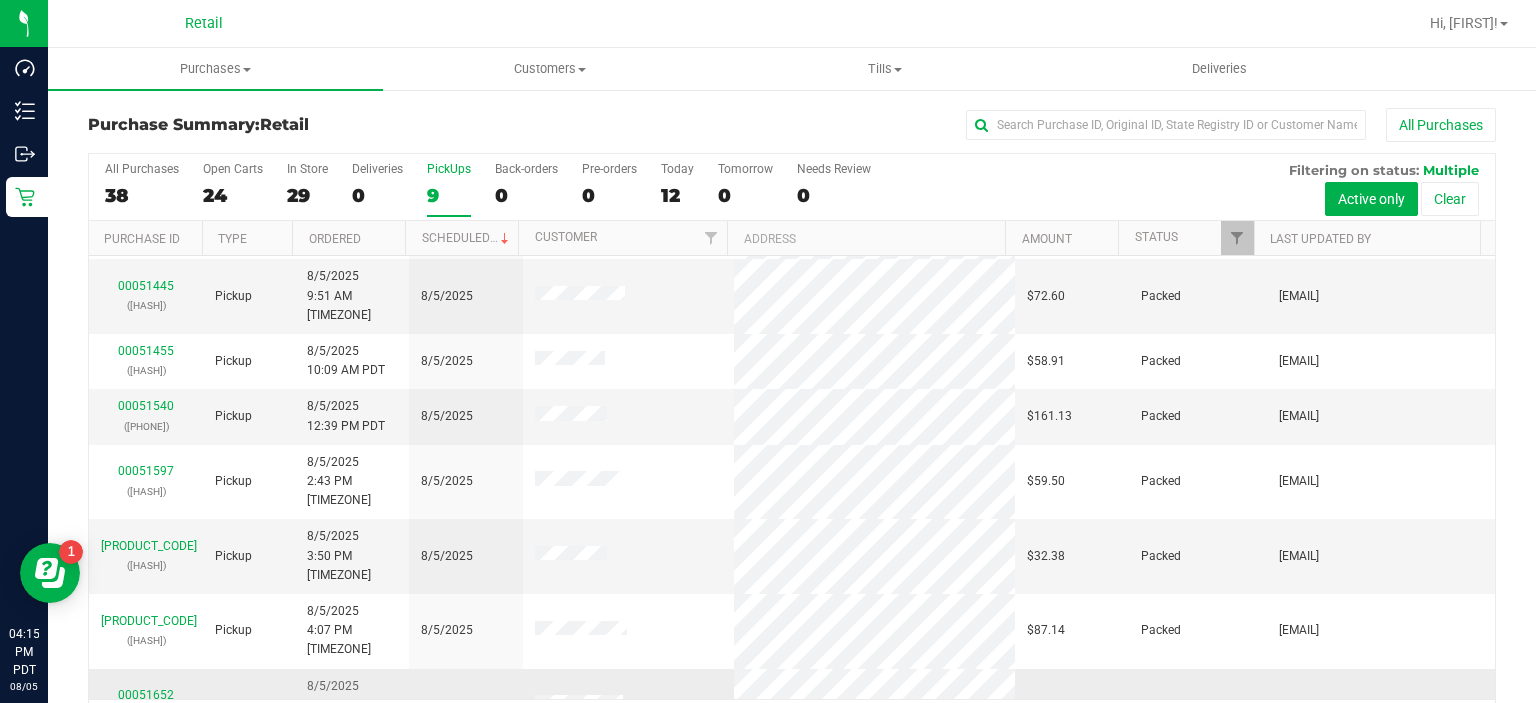 click on "00051652" at bounding box center (146, 695) 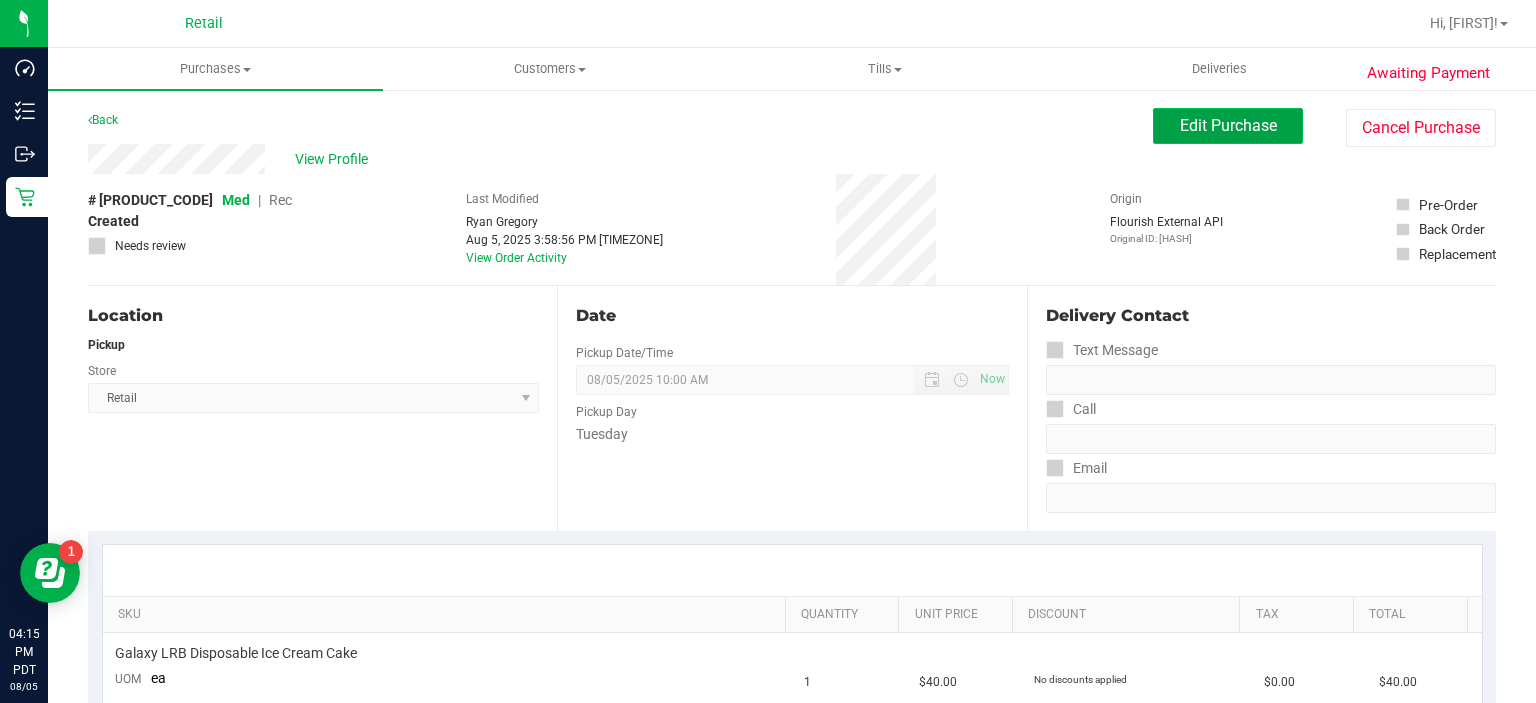 click on "Edit Purchase" at bounding box center [1228, 125] 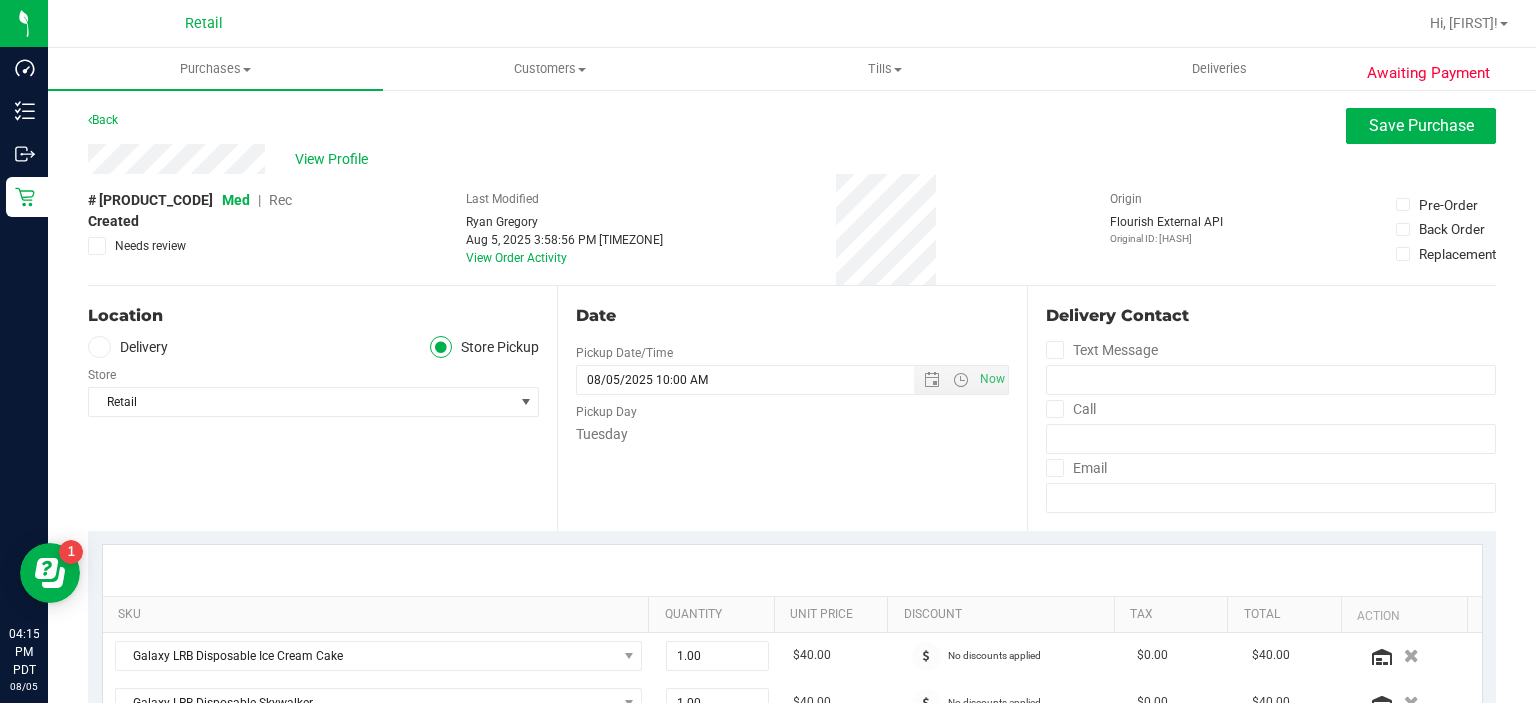 click on "Rec" at bounding box center (280, 200) 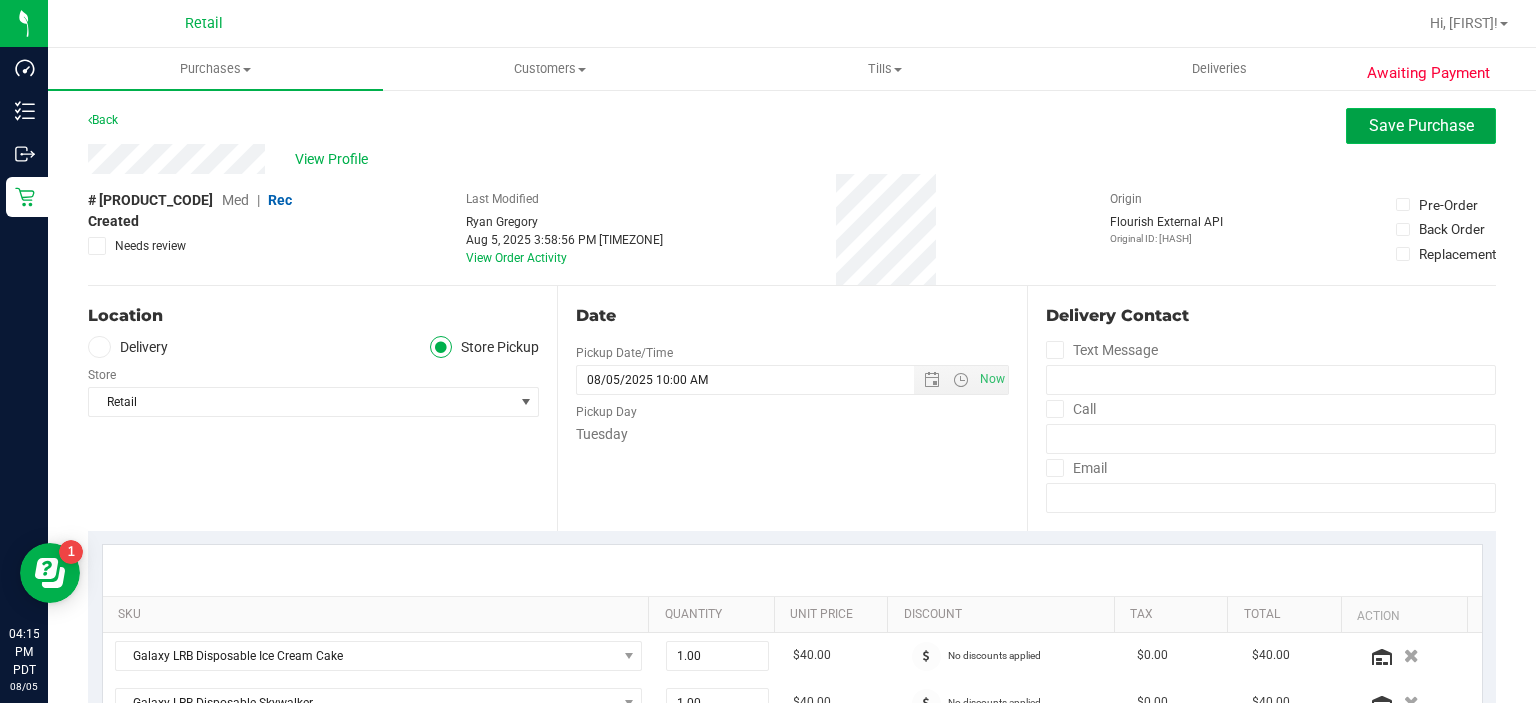 click on "Save Purchase" at bounding box center (1421, 125) 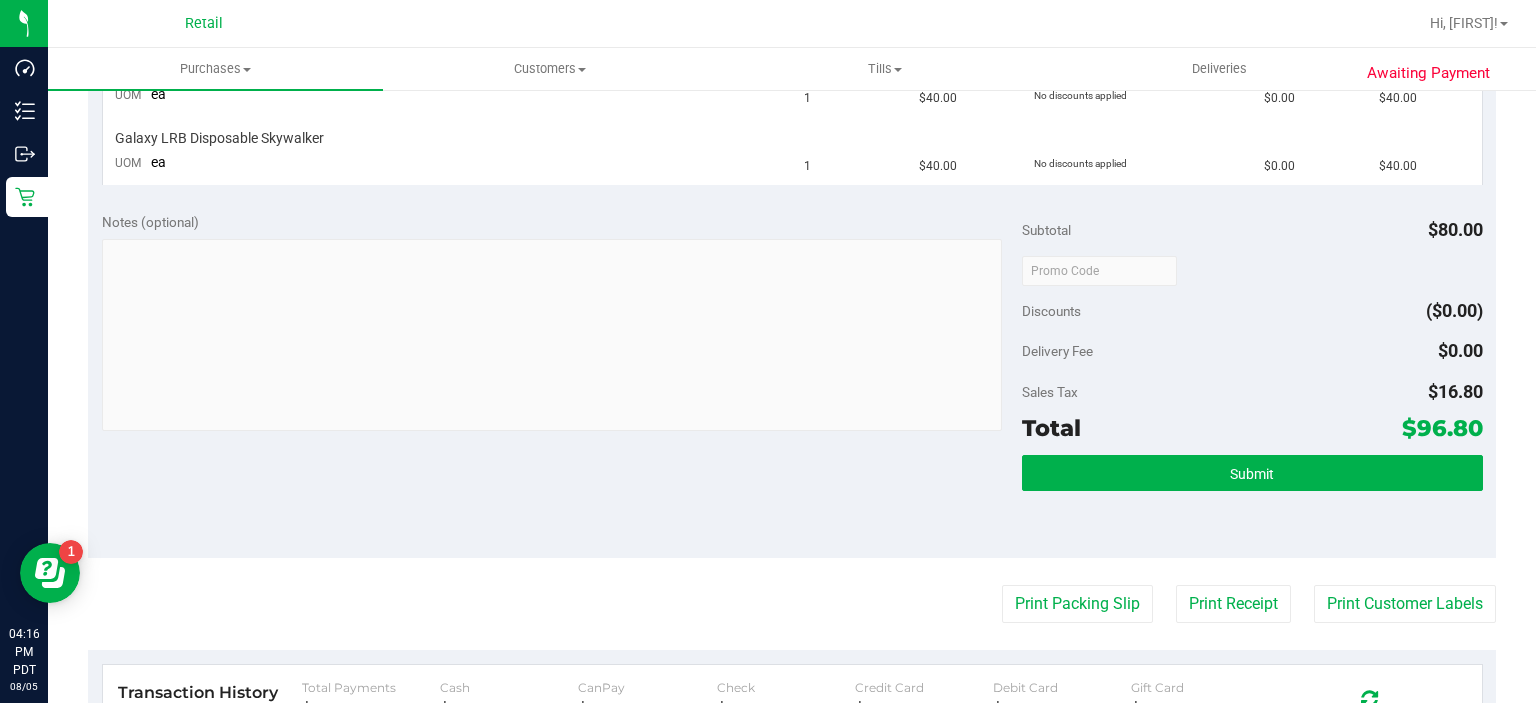 scroll, scrollTop: 592, scrollLeft: 0, axis: vertical 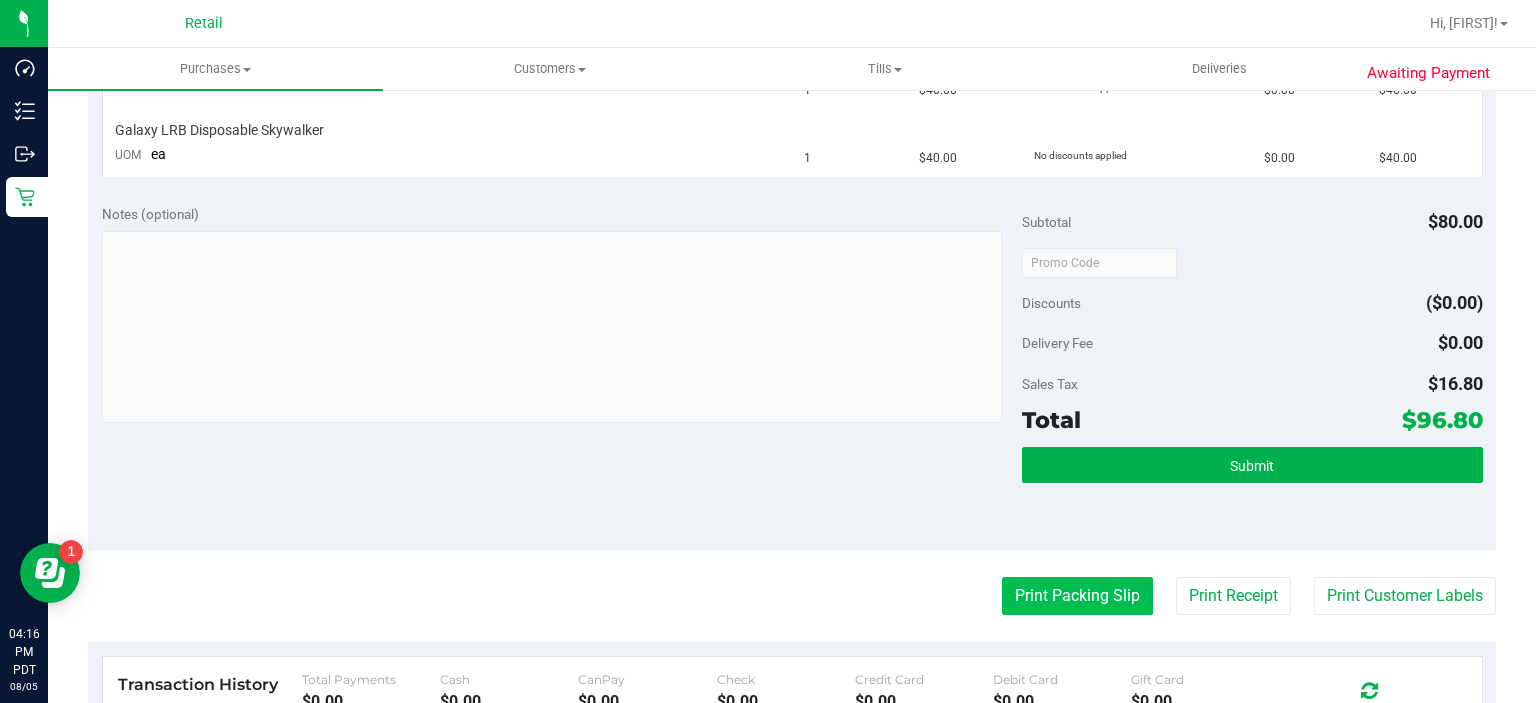 click on "Print Packing Slip" at bounding box center (1077, 596) 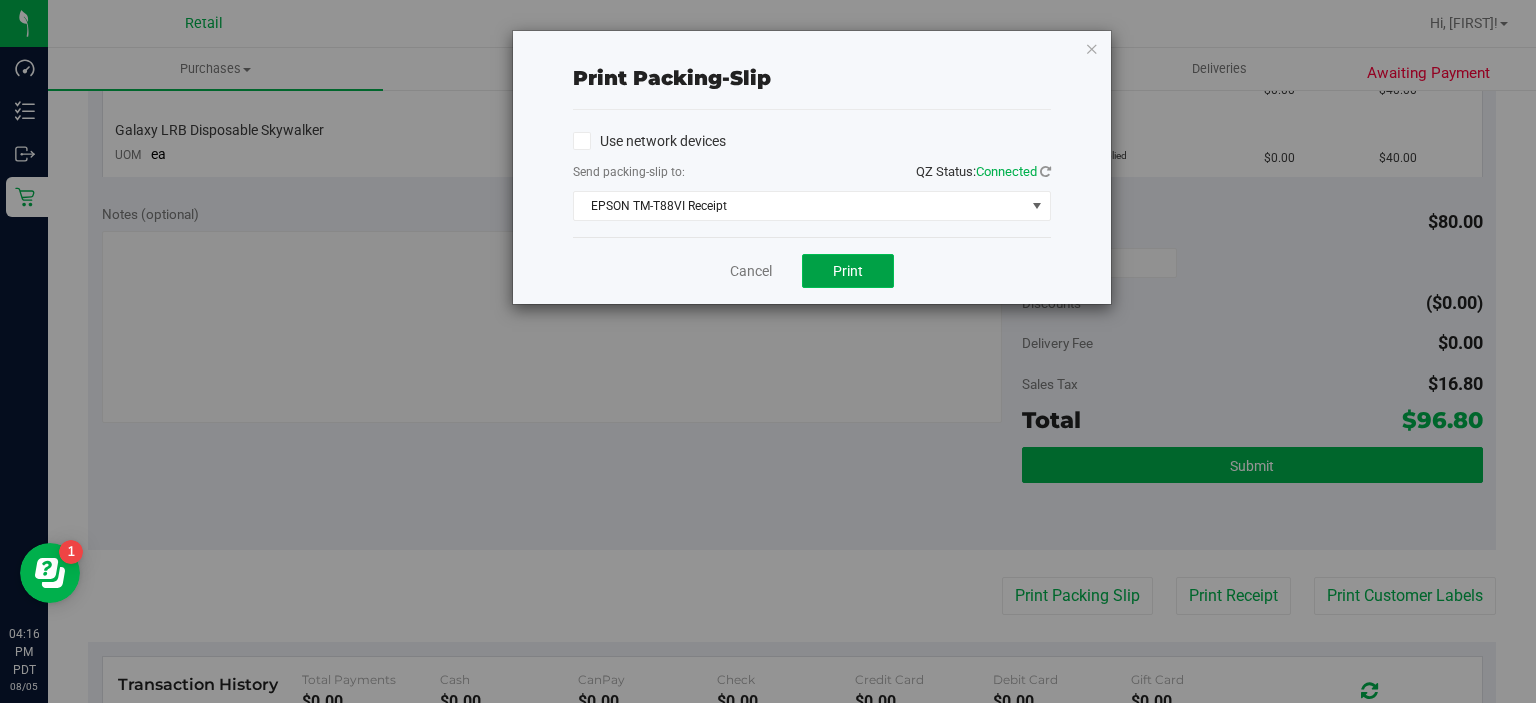click on "Print" at bounding box center (848, 271) 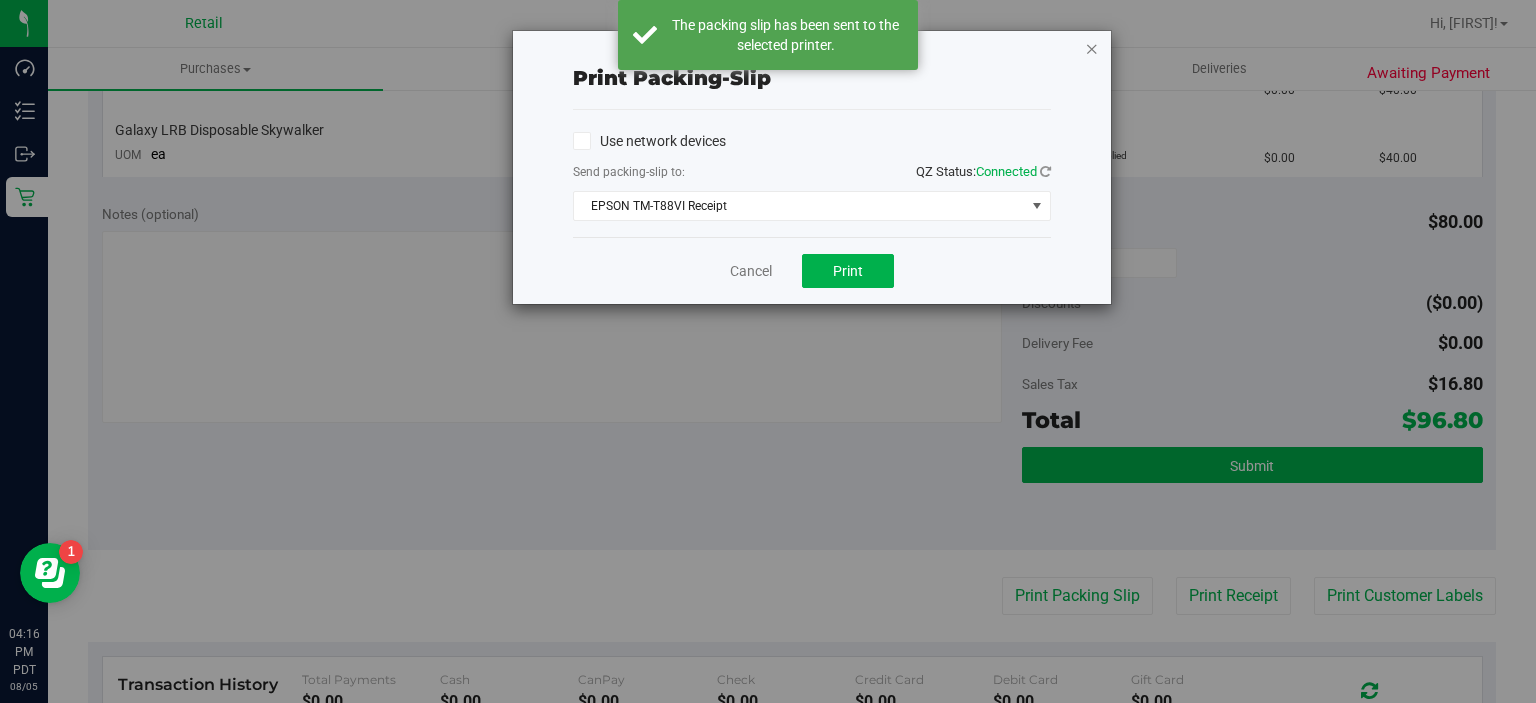 click at bounding box center (1092, 48) 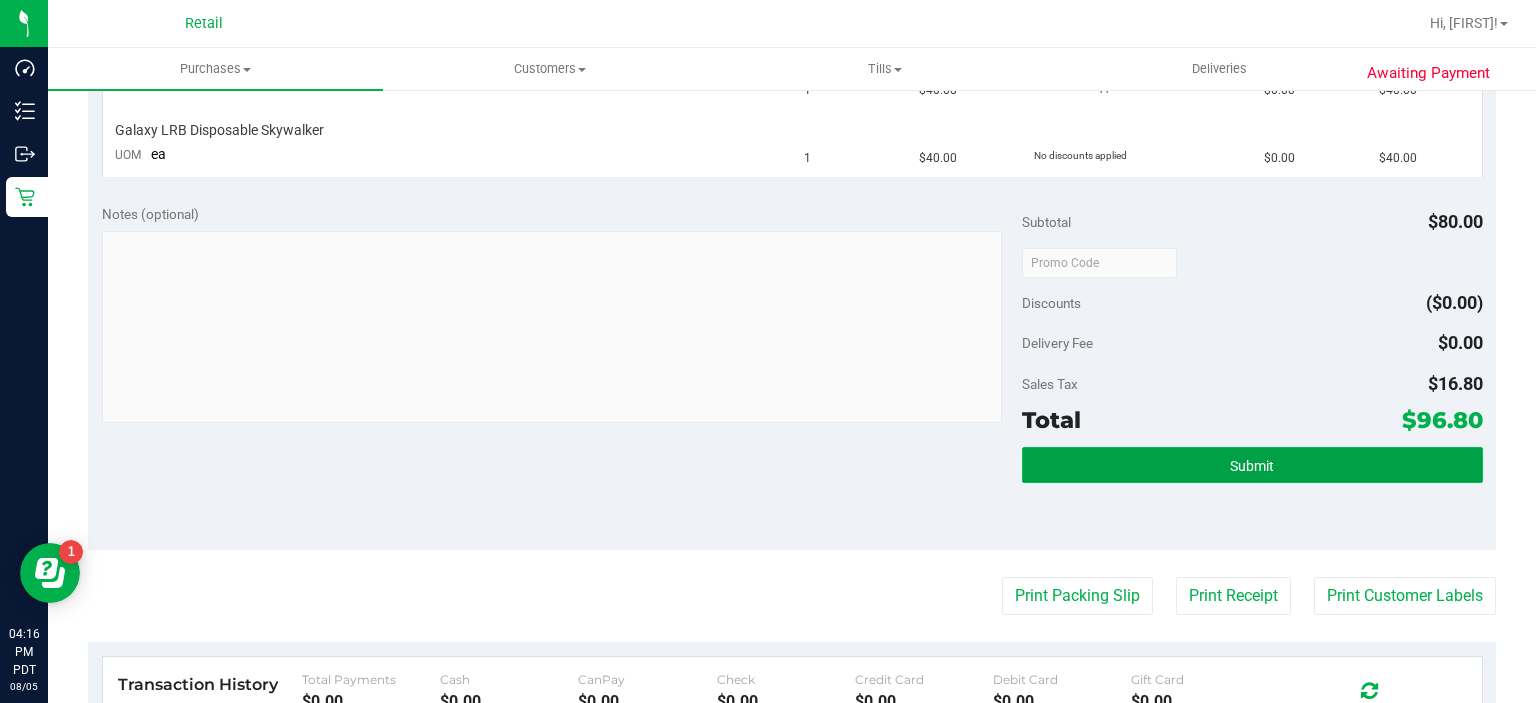 click on "Submit" at bounding box center [1252, 465] 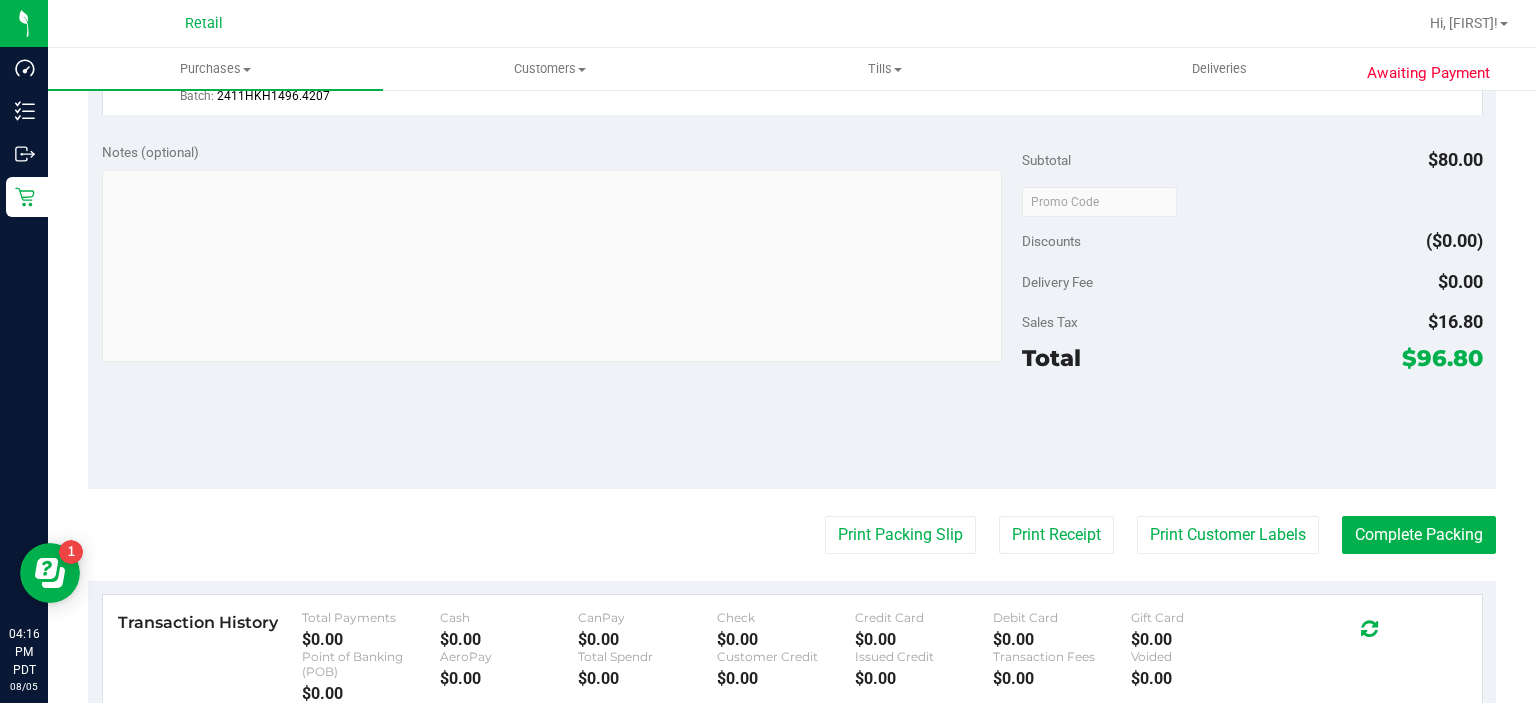 scroll, scrollTop: 786, scrollLeft: 0, axis: vertical 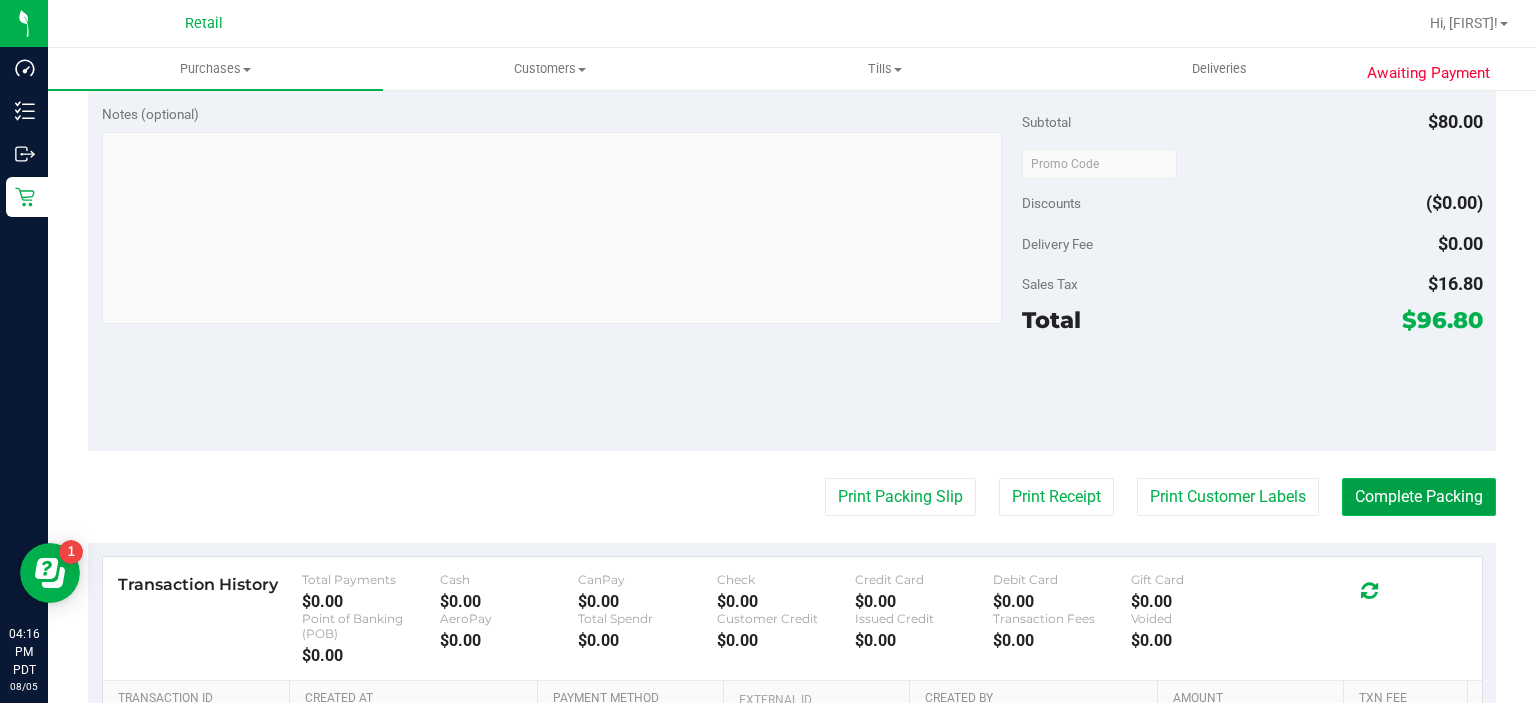 click on "Complete Packing" at bounding box center (1419, 497) 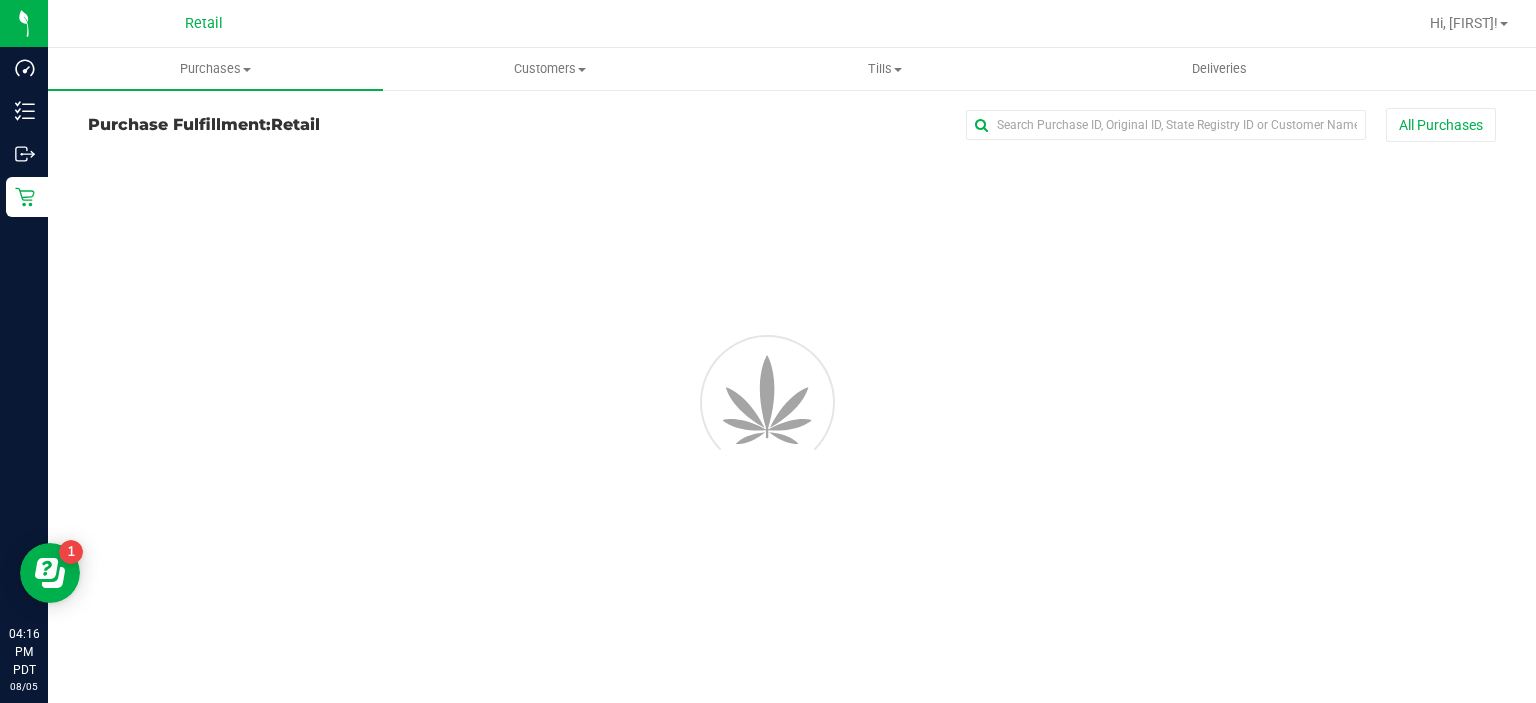 scroll, scrollTop: 0, scrollLeft: 0, axis: both 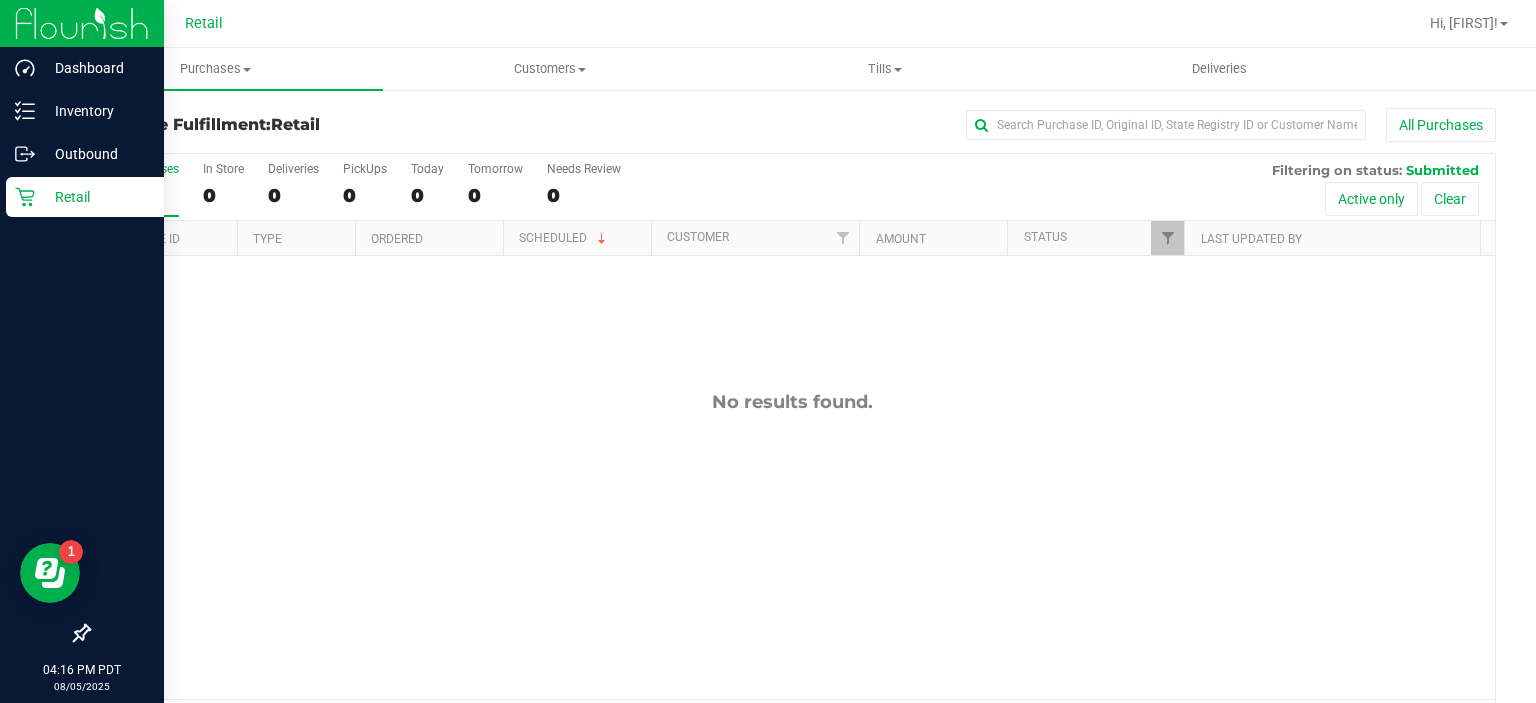 click on "Retail" at bounding box center (82, 198) 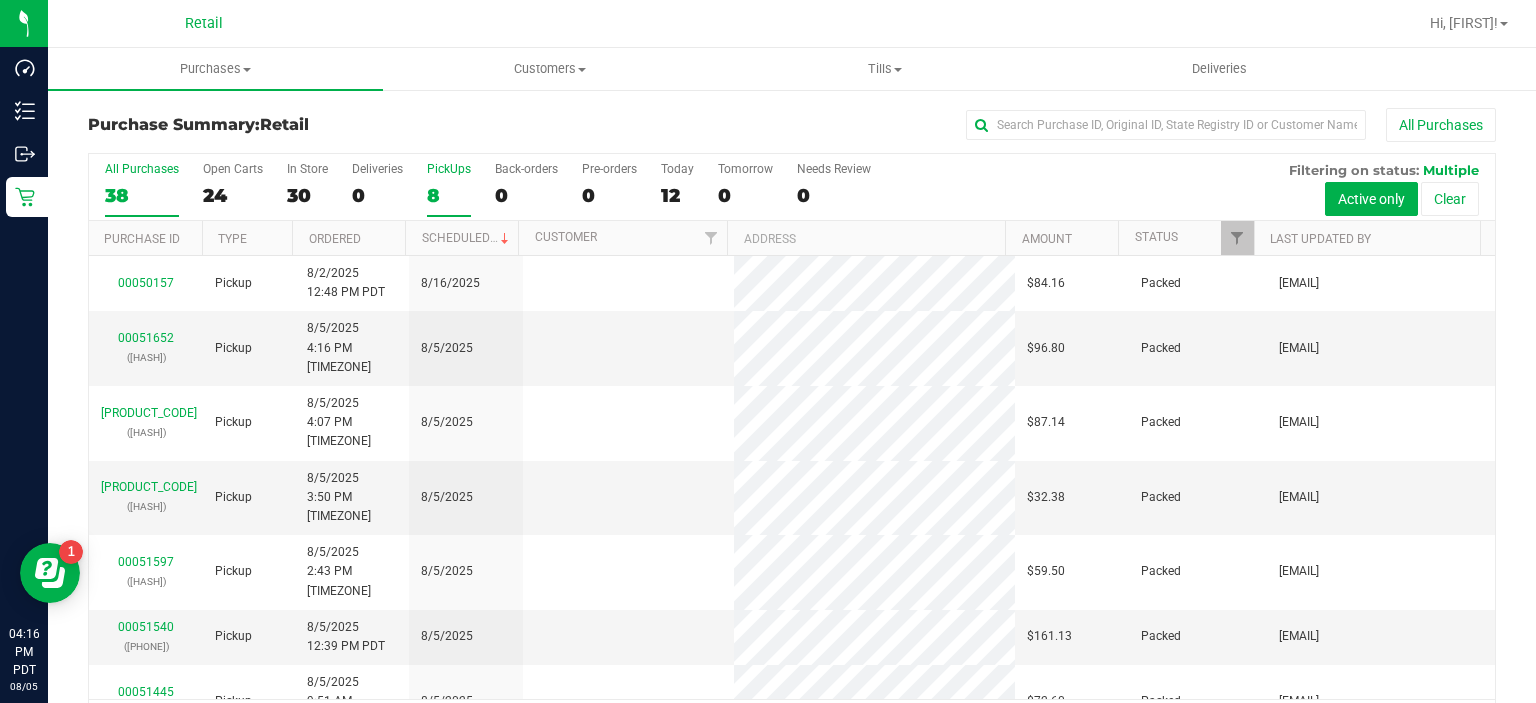 click on "PickUps" at bounding box center [449, 169] 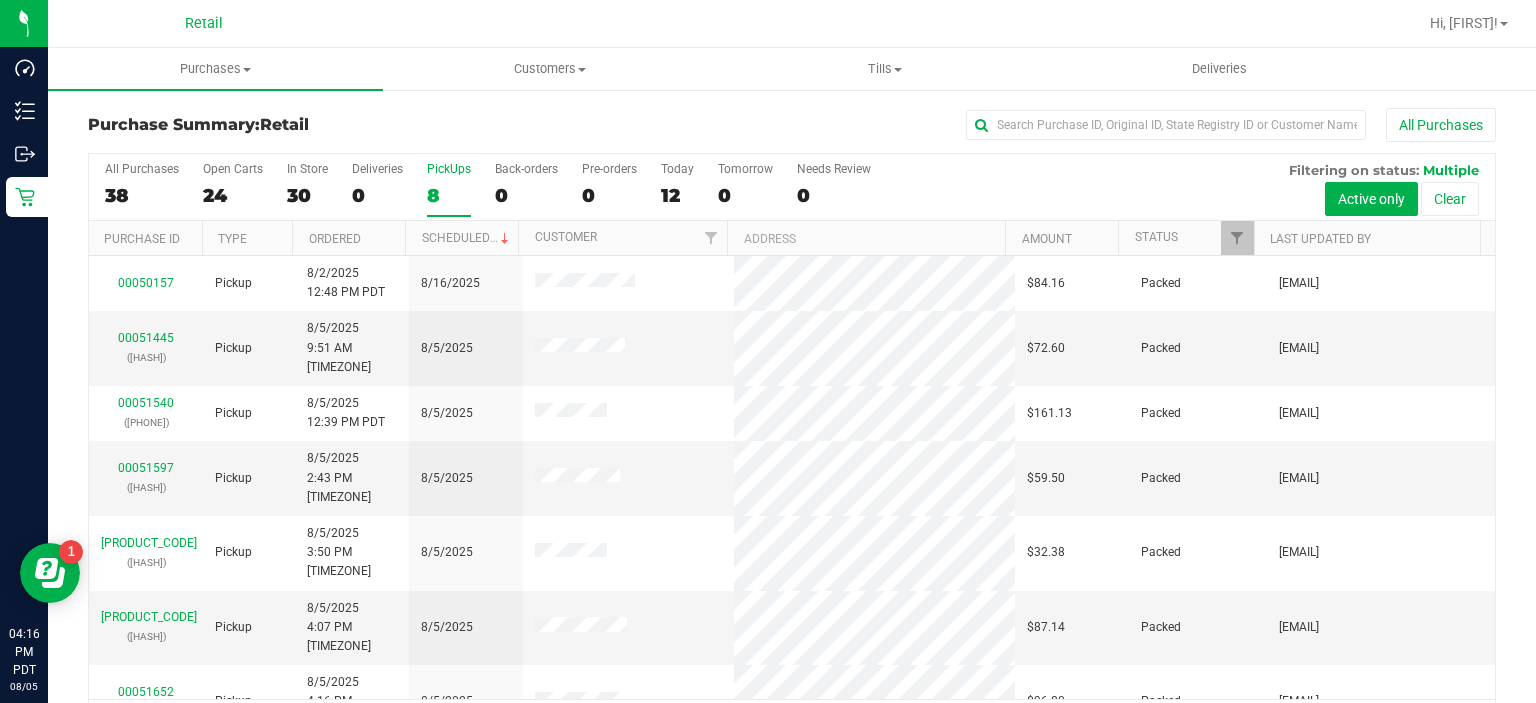 scroll, scrollTop: 62, scrollLeft: 0, axis: vertical 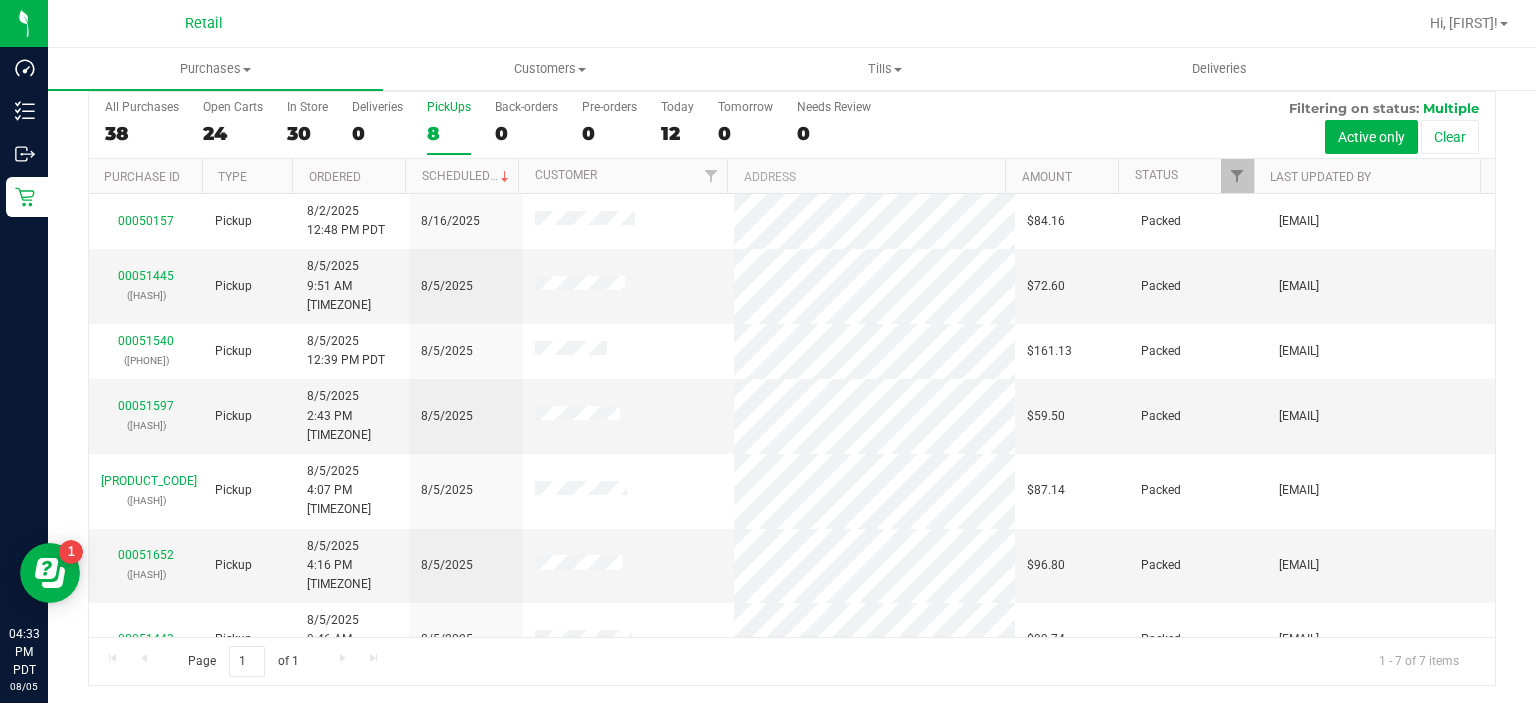 click on "PickUps
8" at bounding box center (449, 127) 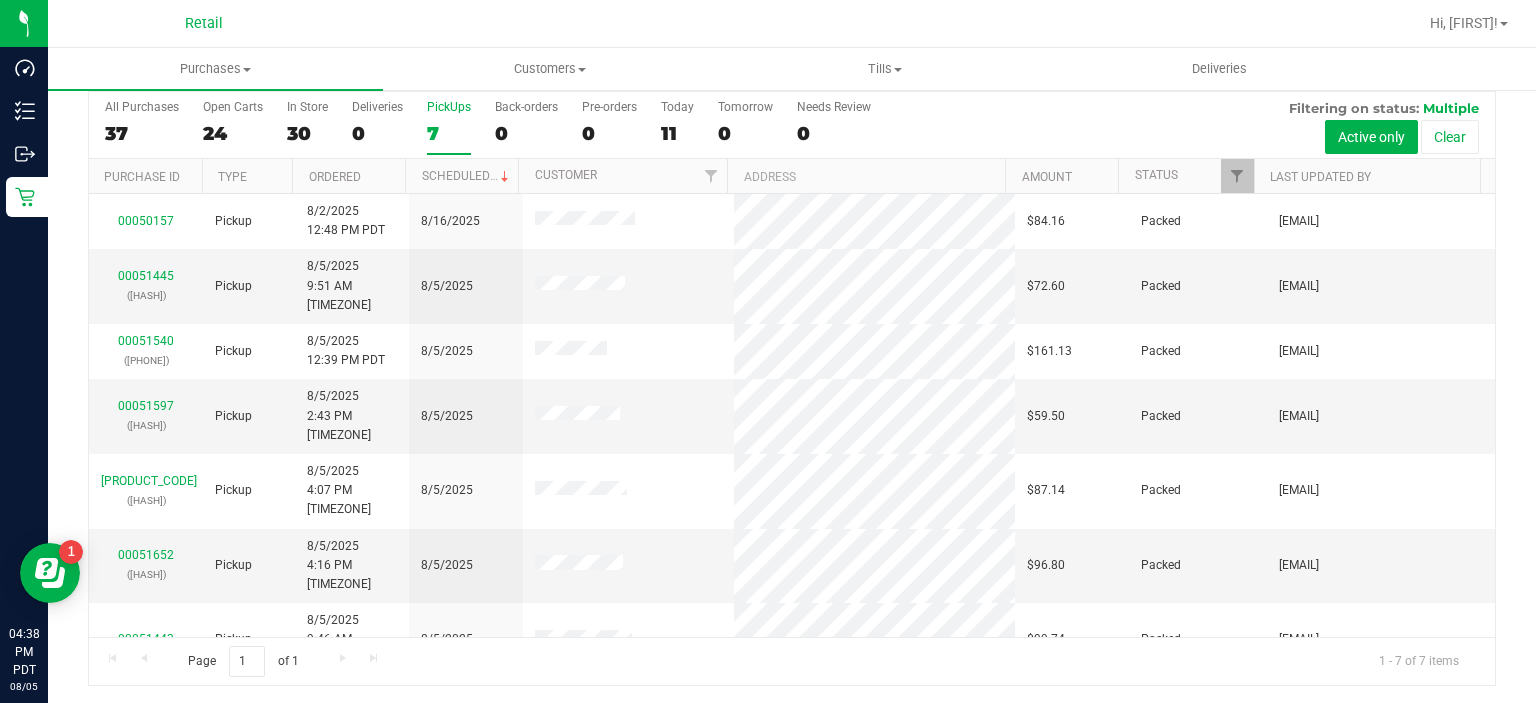 click on "7" at bounding box center [449, 133] 